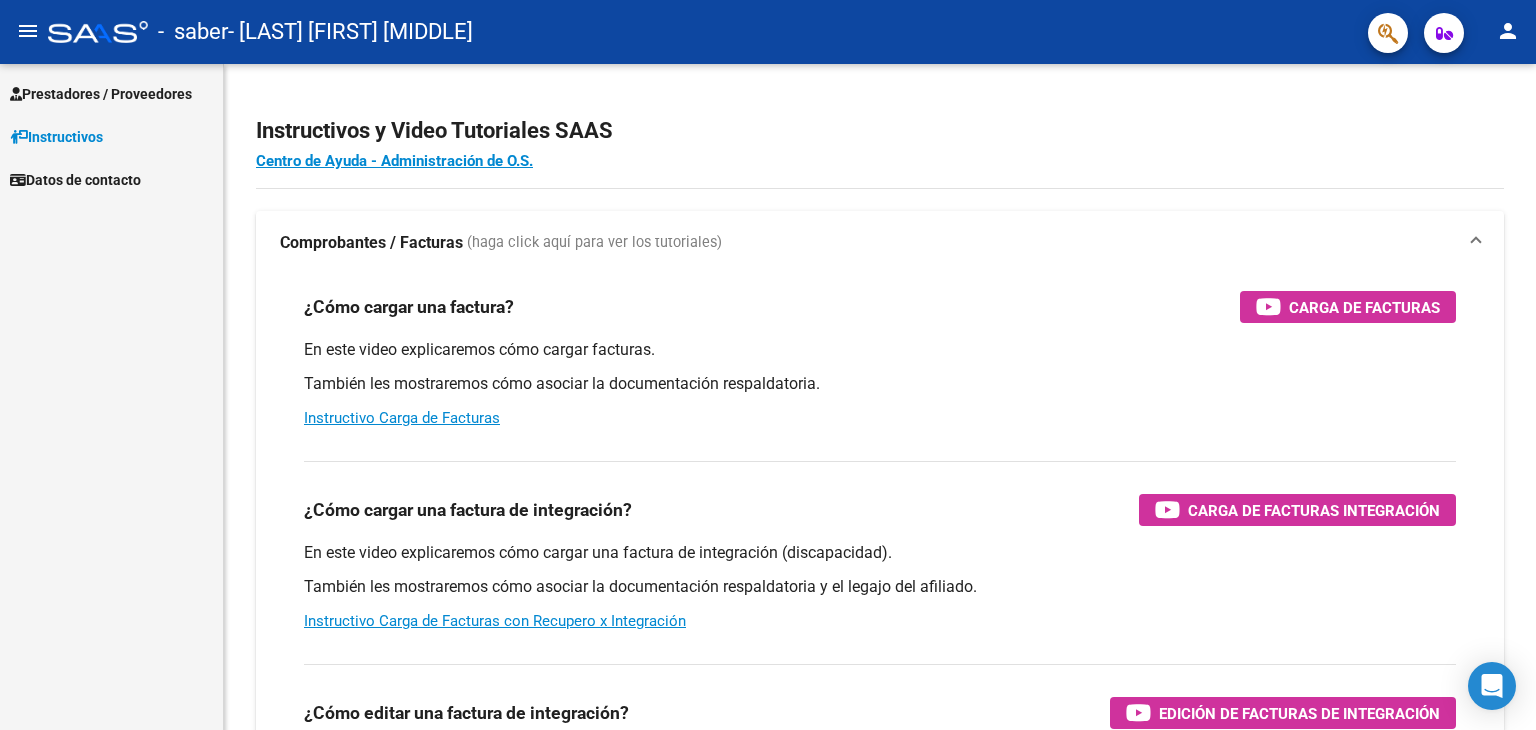 scroll, scrollTop: 0, scrollLeft: 0, axis: both 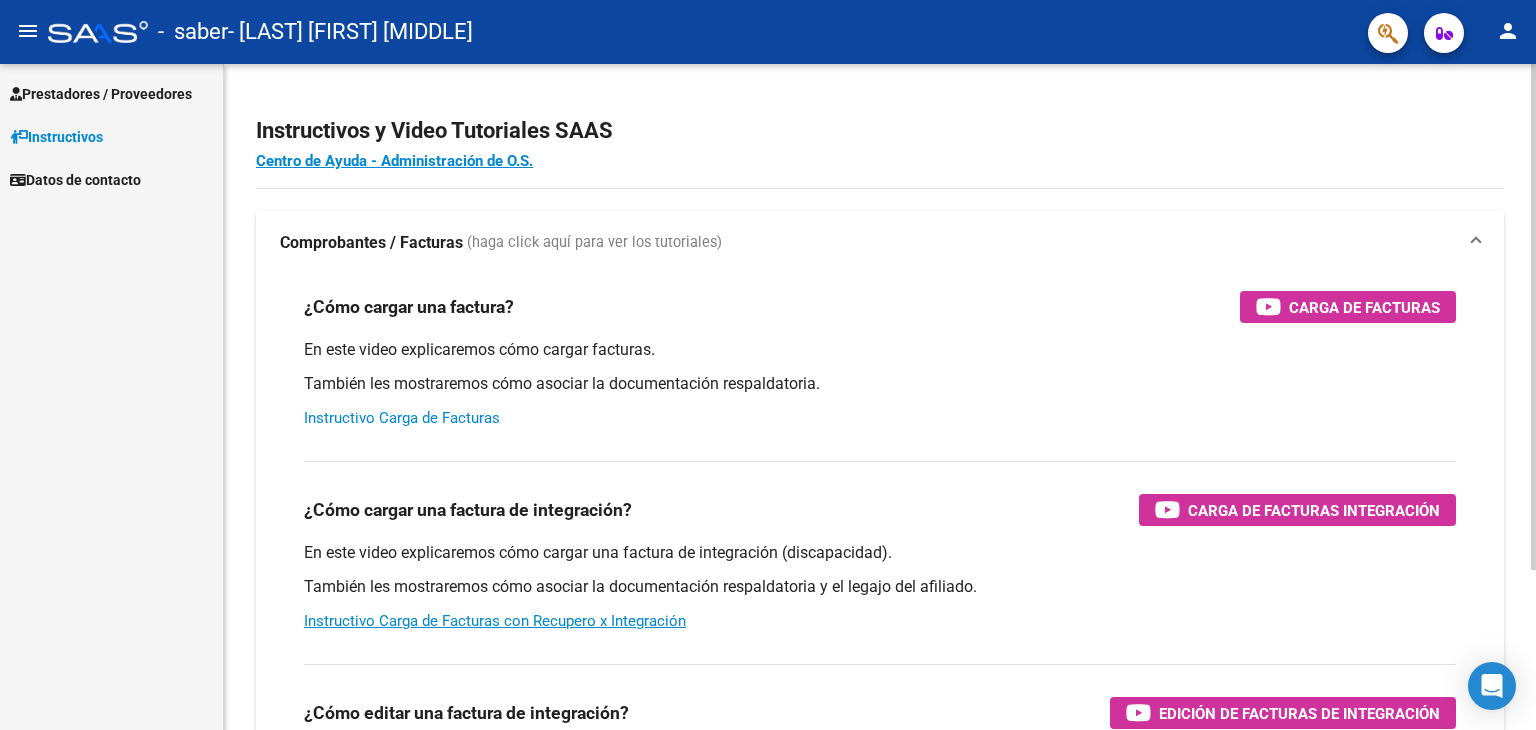 click on "Instructivo Carga de Facturas" at bounding box center (402, 418) 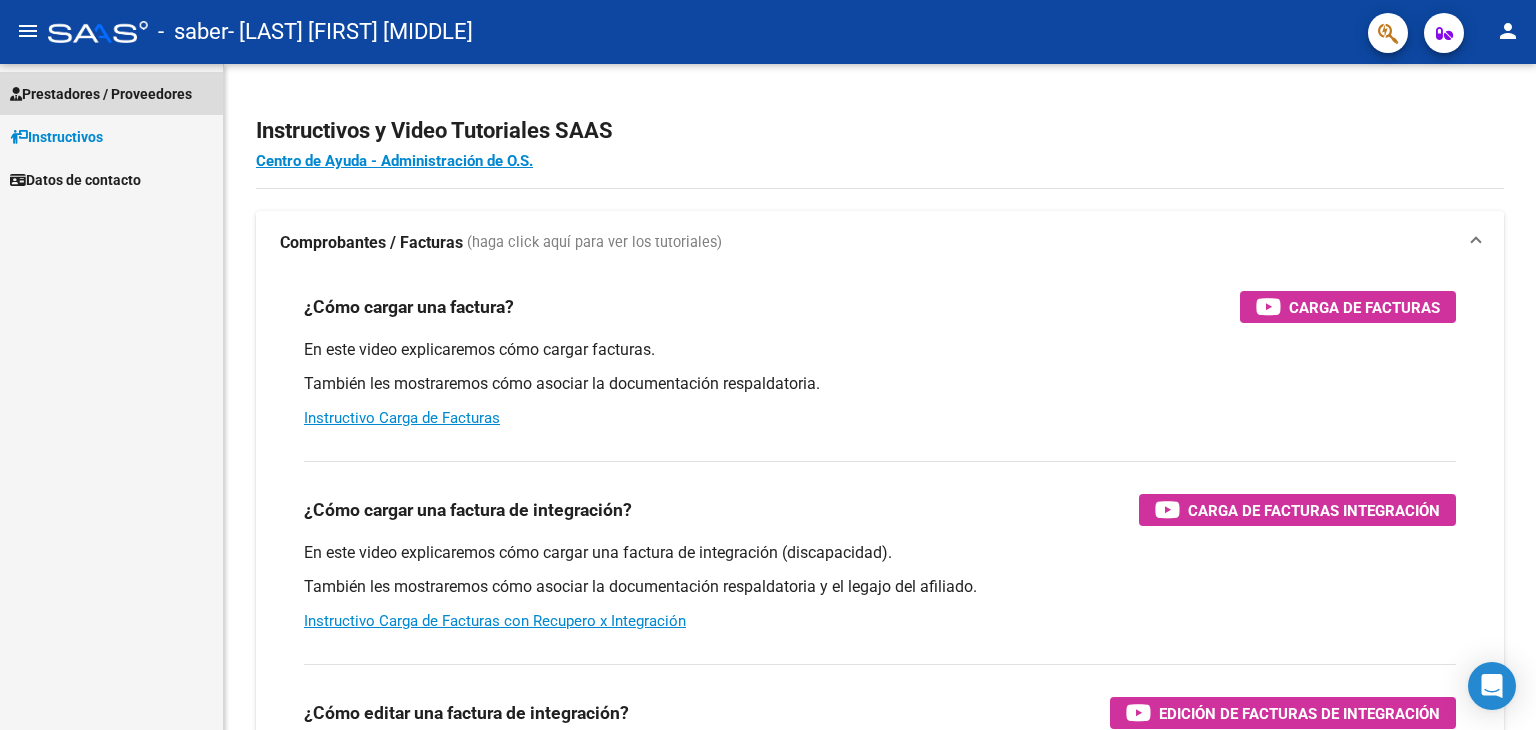 click on "Prestadores / Proveedores" at bounding box center (101, 94) 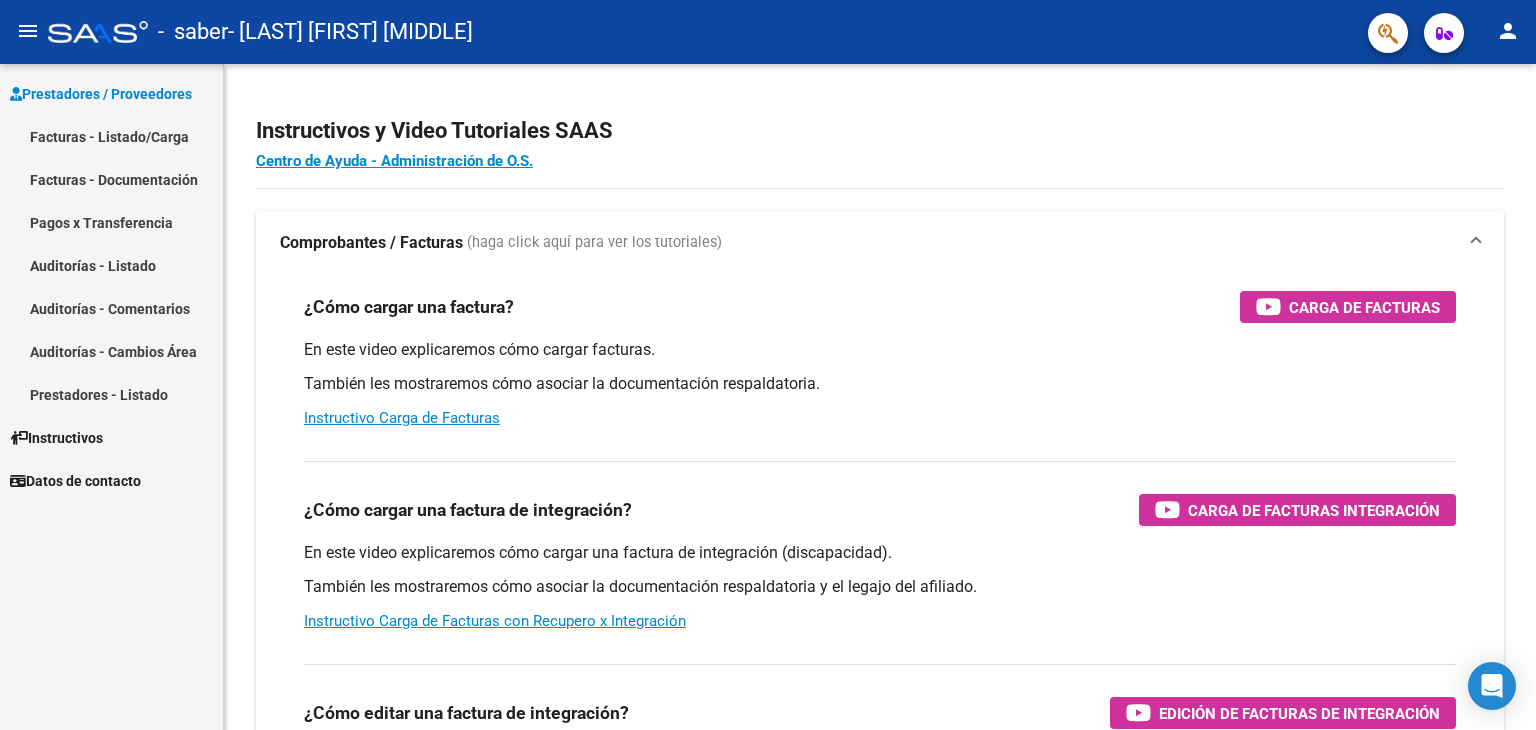 click on "Facturas - Documentación" at bounding box center (111, 179) 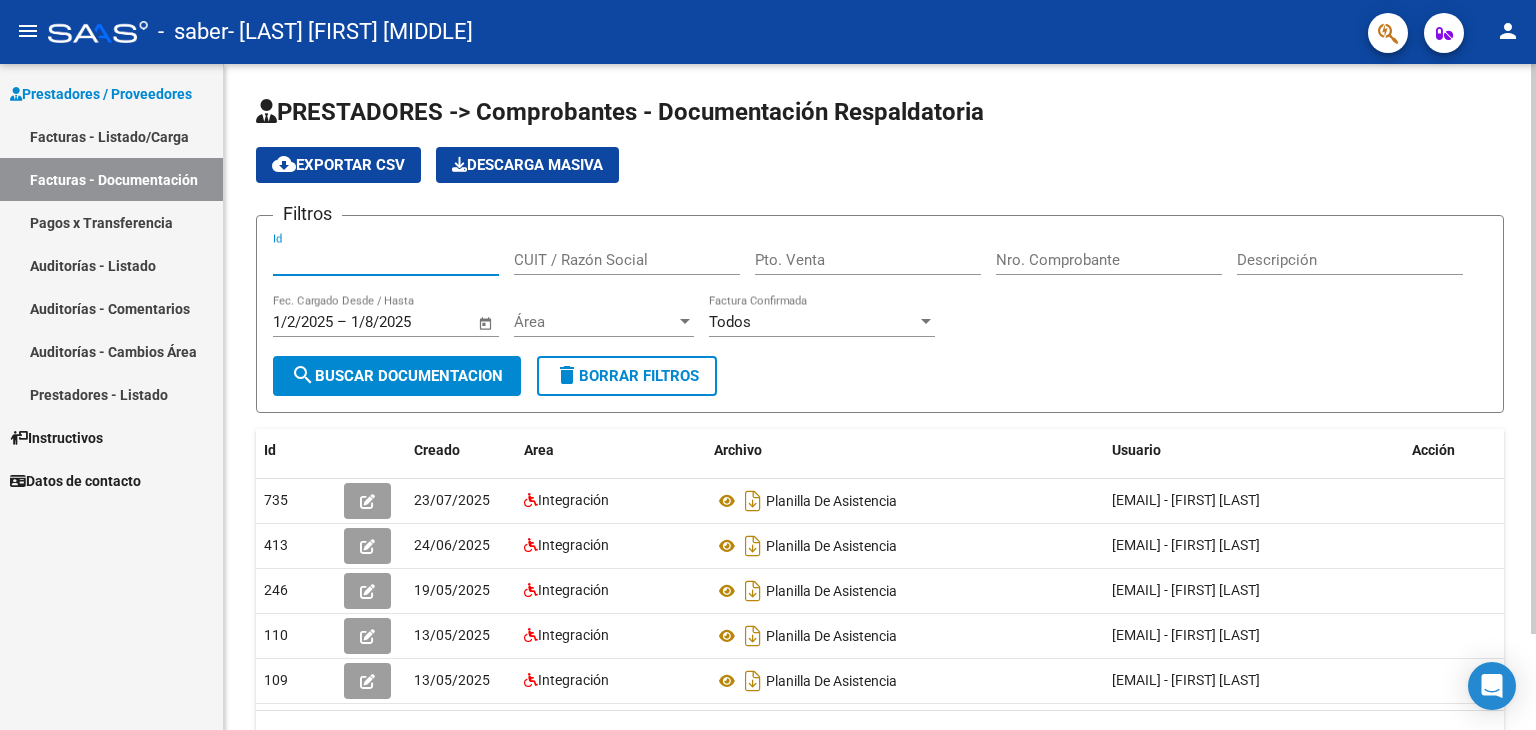 click on "Id" at bounding box center (386, 260) 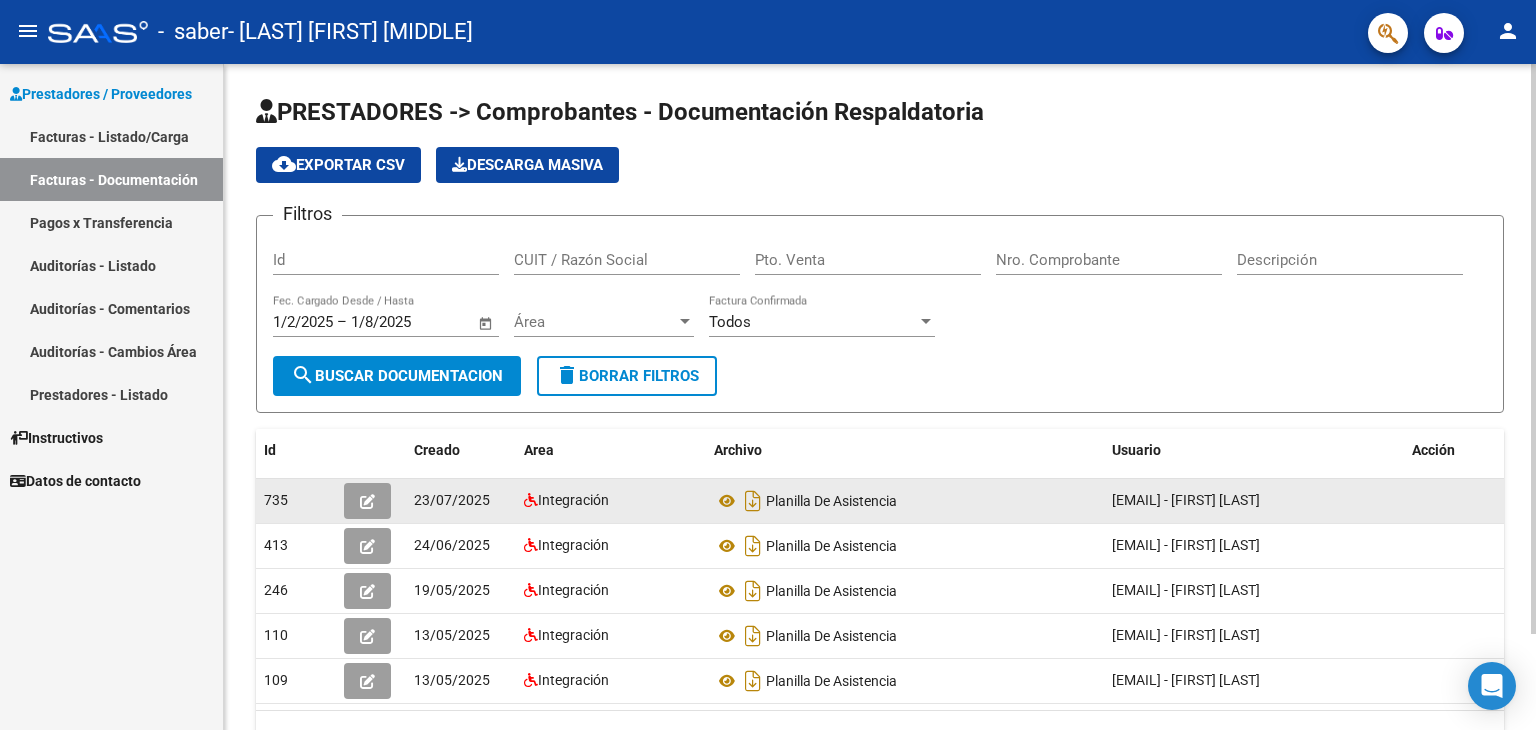 click on "Planilla De Asistencia" 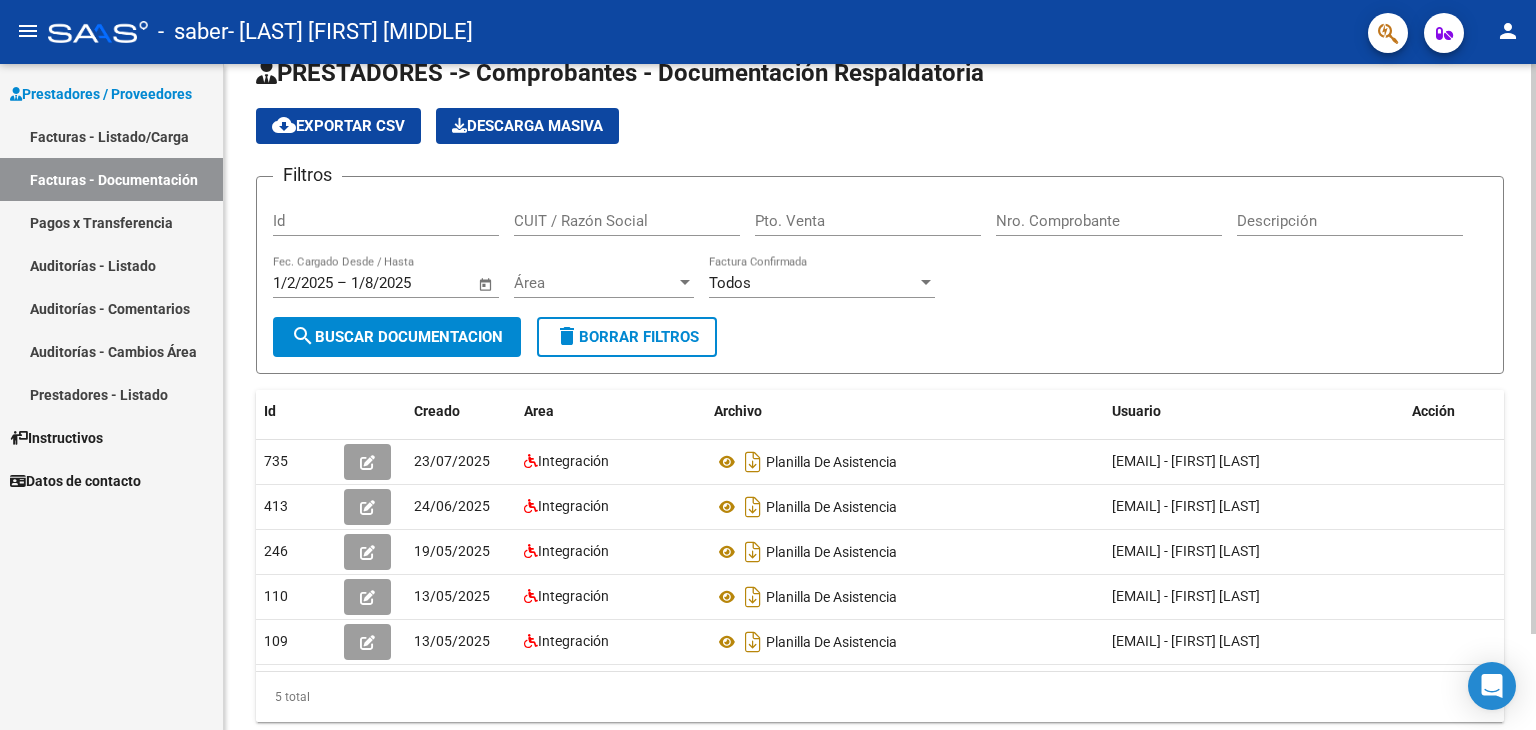 scroll, scrollTop: 36, scrollLeft: 0, axis: vertical 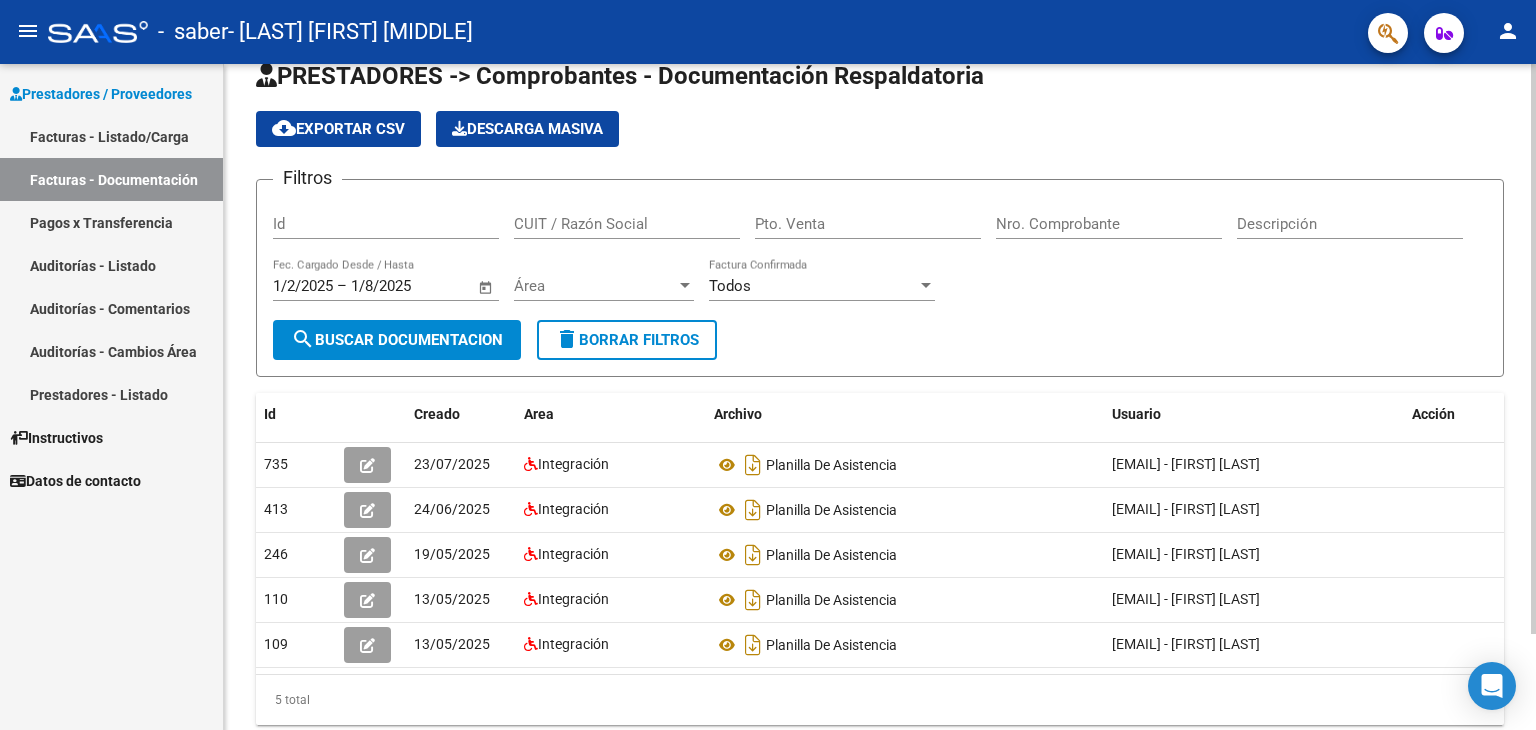 click on "PRESTADORES -> Comprobantes - Documentación Respaldatoria cloud_download  Exportar CSV   Descarga Masiva
Filtros Id CUIT / Razón Social Pto. Venta Nro. Comprobante Descripción 1/2/2025 1/2/2025 – 1/8/2025 1/8/2025 Fec. Cargado Desde / Hasta Área Área Todos Factura Confirmada search  Buscar Documentacion  delete  Borrar Filtros  Id Creado Area Archivo Usuario Acción 735
23/07/2025 Integración Planilla De Asistencia  julianacalveti@sabersalud.com.ar - Juliana  Calveti  413
24/06/2025 Integración Planilla De Asistencia  julianacalveti@sabersalud.com.ar - Juliana  Calveti  246
19/05/2025 Integración Planilla De Asistencia  matiasjara@sabersalud.com.ar - Matias Jara  110
13/05/2025 Integración Planilla De Asistencia  julianacalveti@sabersalud.com.ar - Juliana  Calveti  109
13/05/2025 Integración Planilla De Asistencia  julianacalveti@sabersalud.com.ar - Juliana  Calveti   5 total   1" 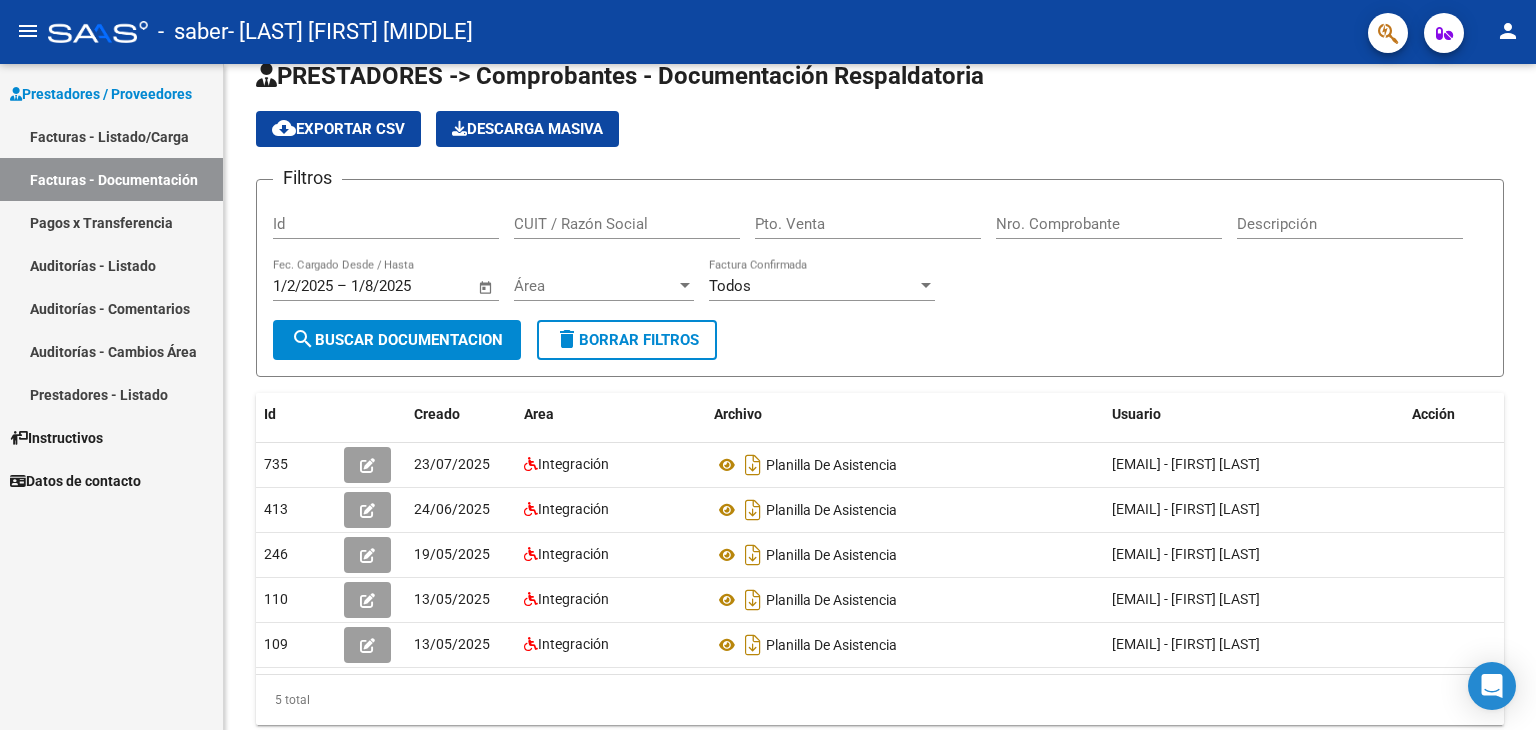 click on "Pagos x Transferencia" at bounding box center (111, 222) 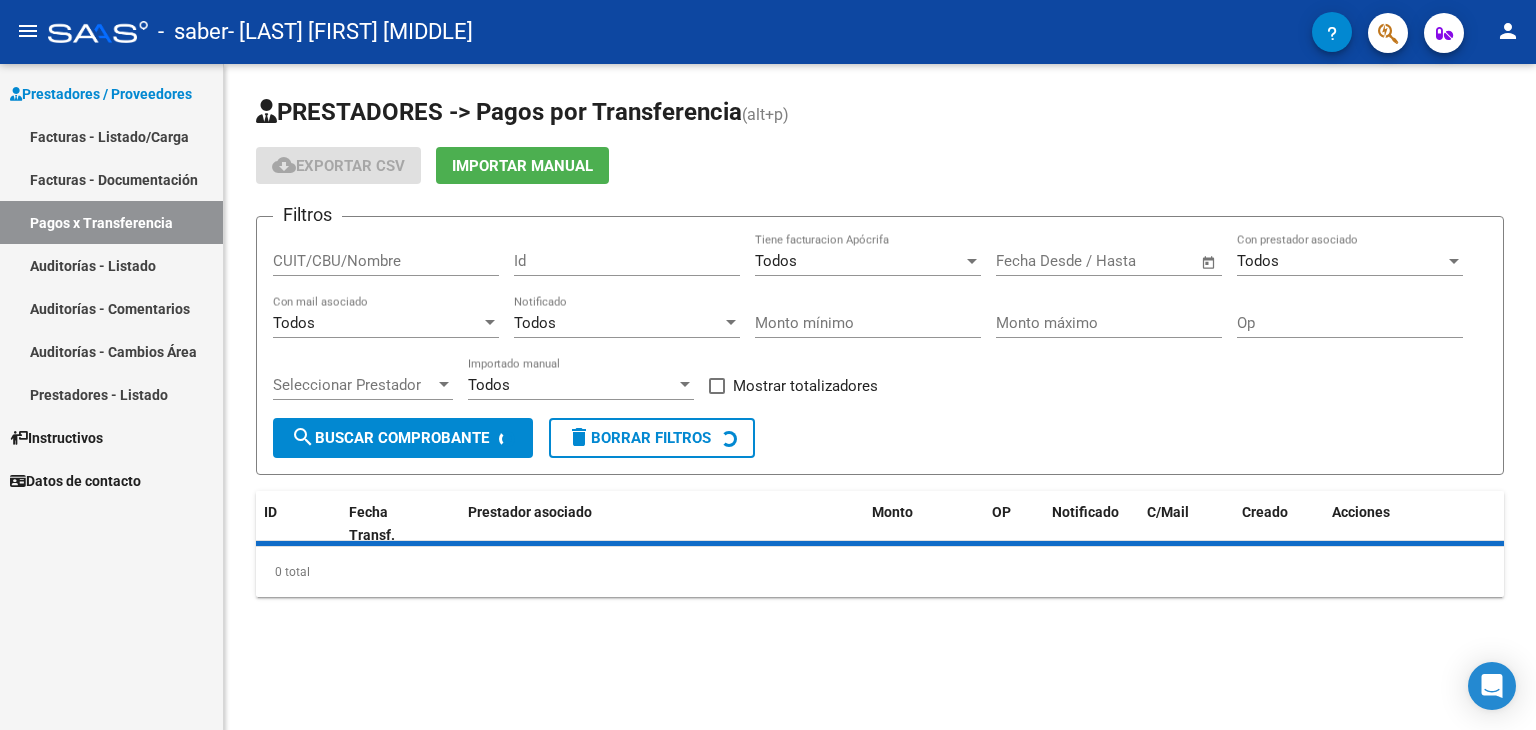 scroll, scrollTop: 0, scrollLeft: 0, axis: both 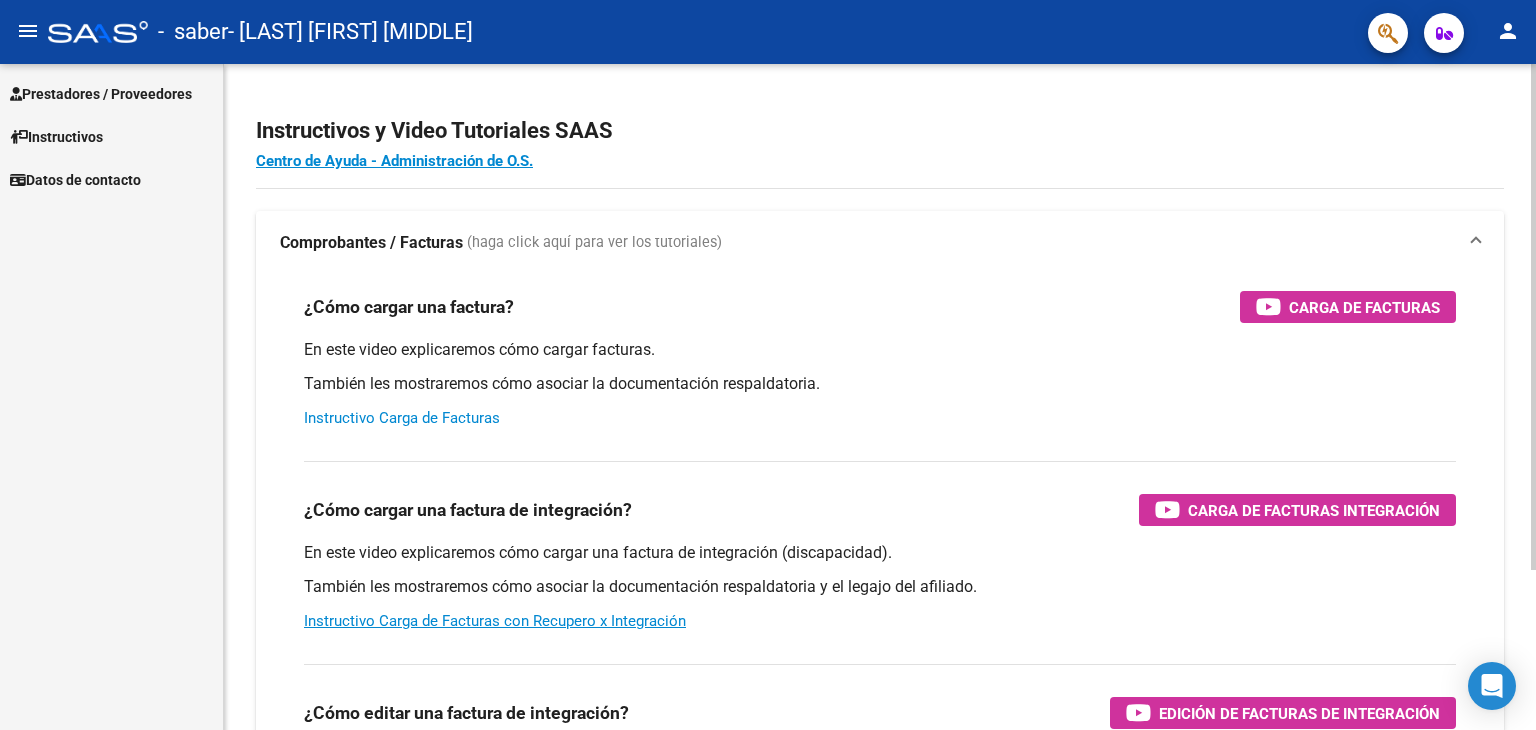click on "Instructivo Carga de Facturas" at bounding box center [402, 418] 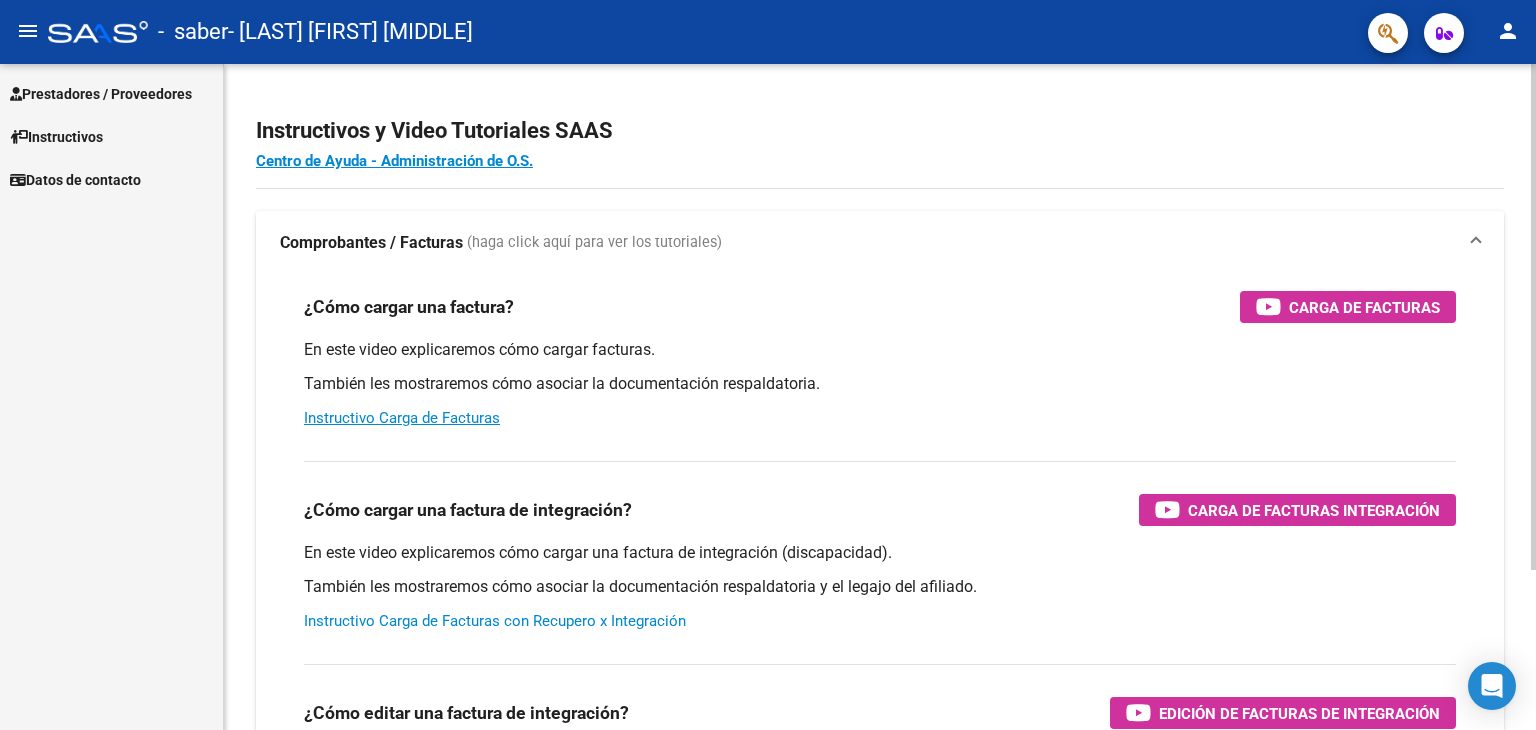 click on "Instructivo Carga de Facturas con Recupero x Integración" at bounding box center [495, 621] 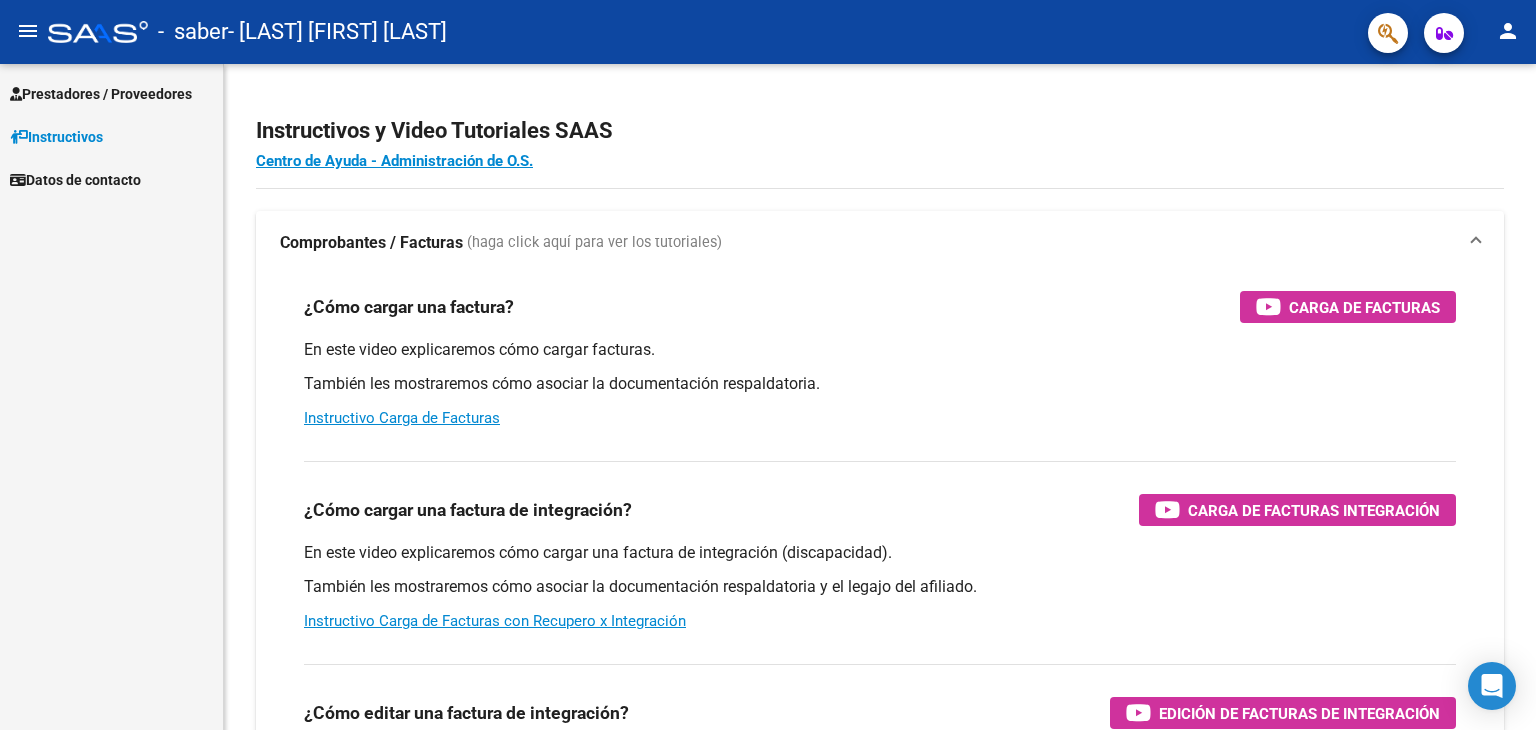 scroll, scrollTop: 0, scrollLeft: 0, axis: both 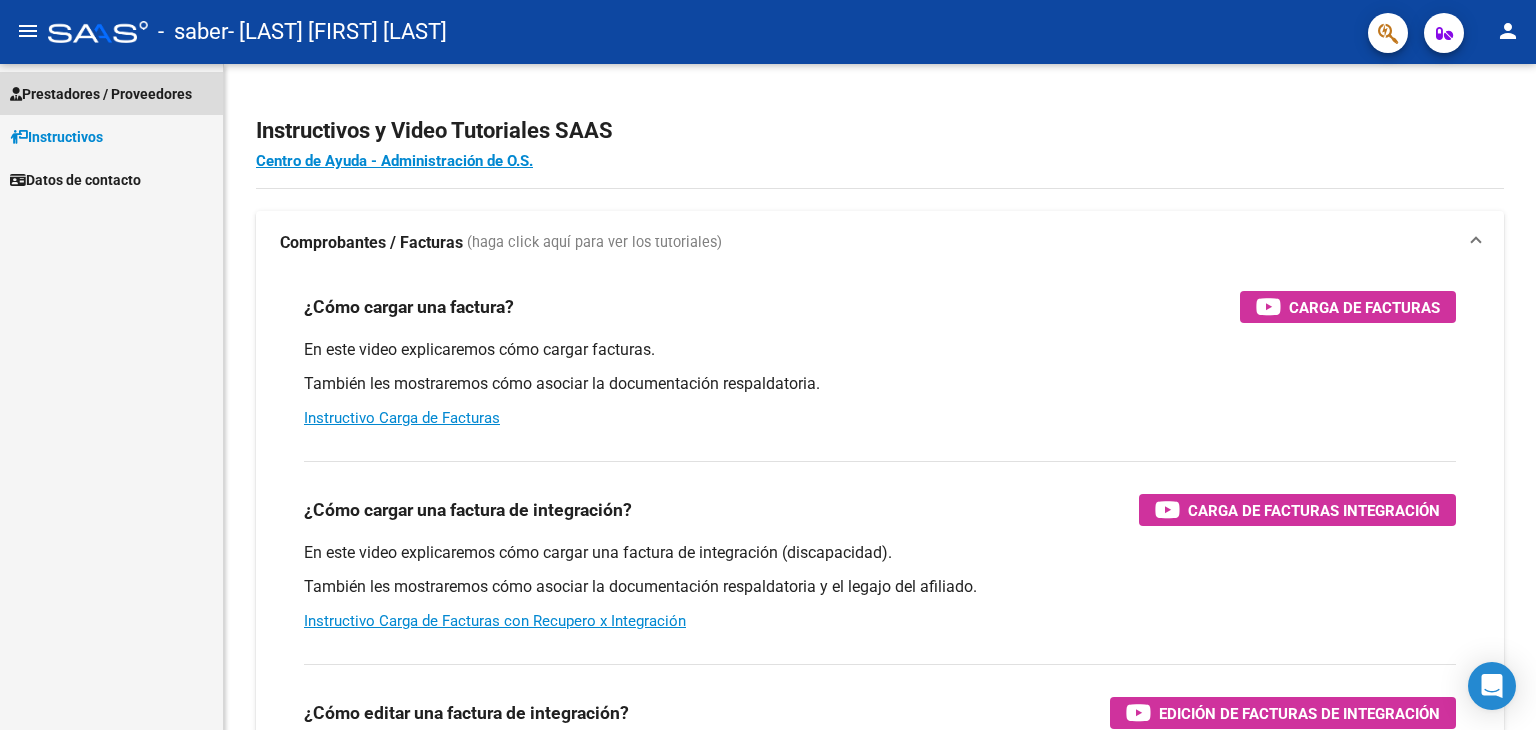 click on "Prestadores / Proveedores" at bounding box center (101, 94) 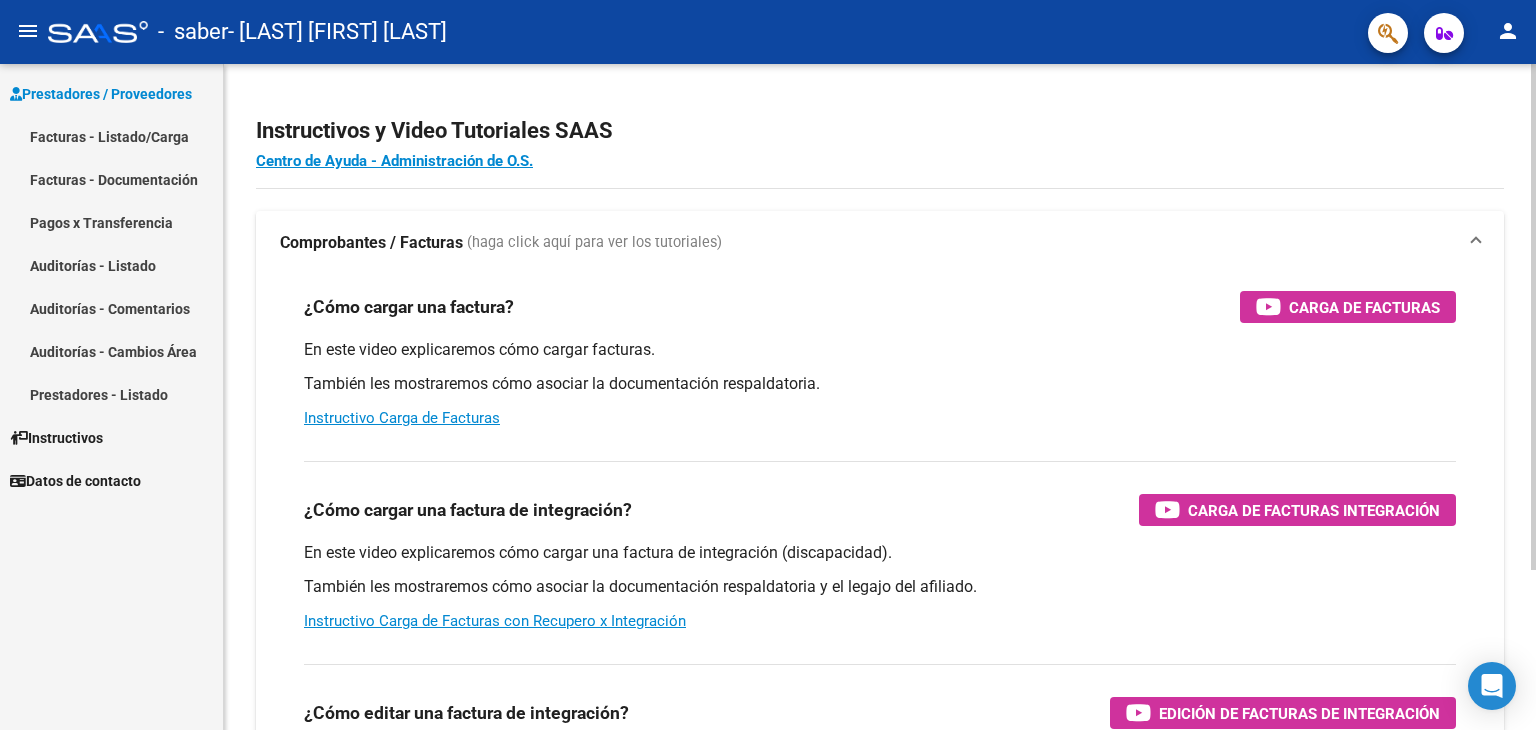 click 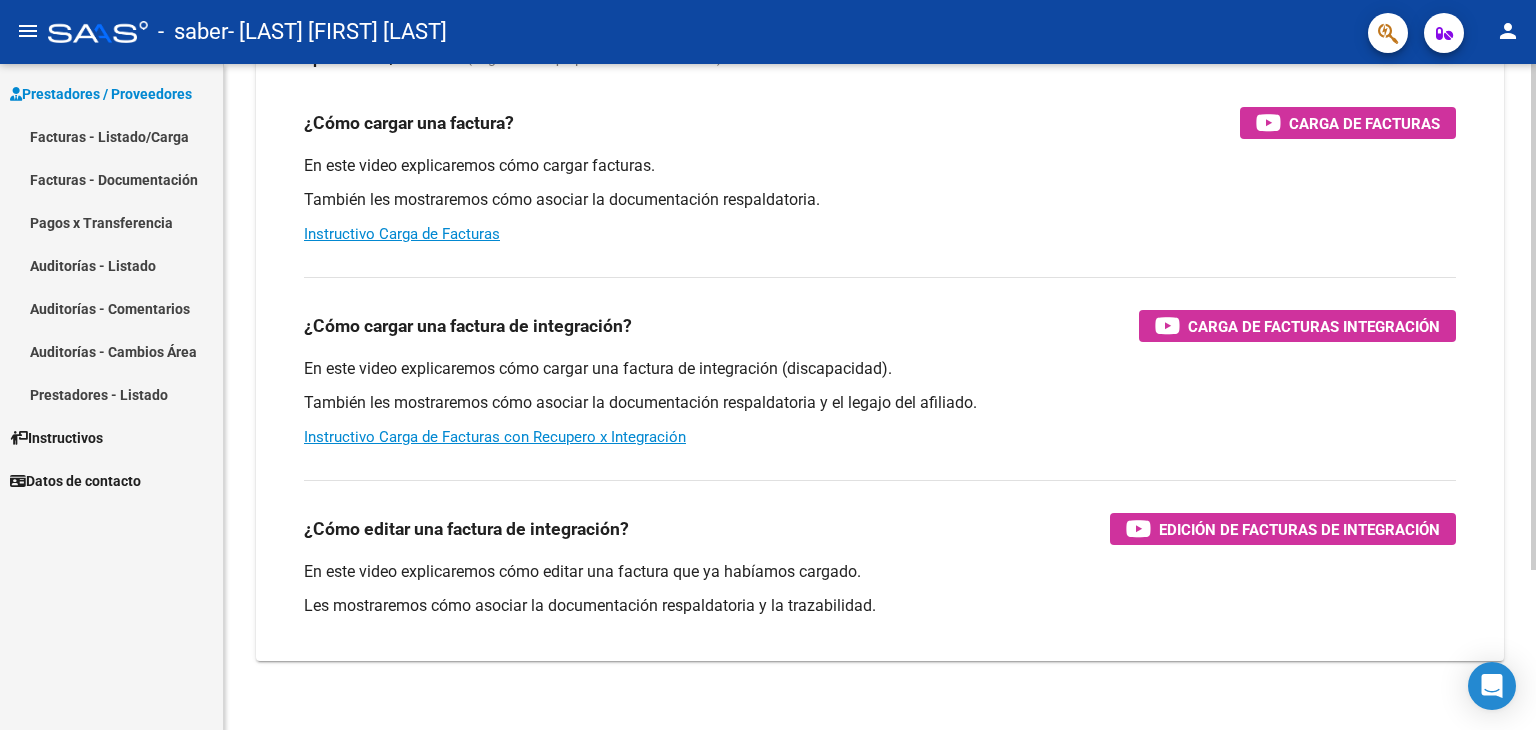 scroll, scrollTop: 211, scrollLeft: 0, axis: vertical 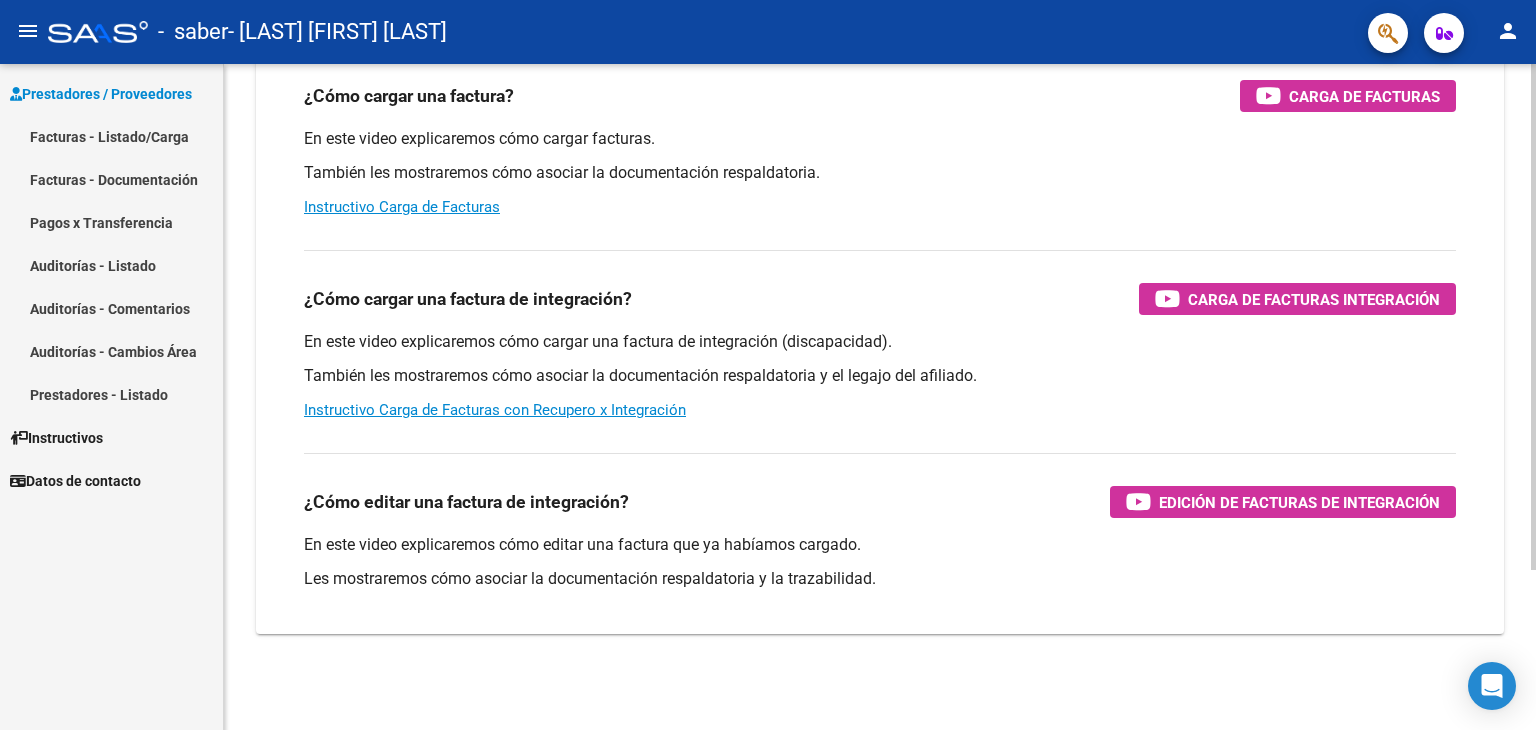 click 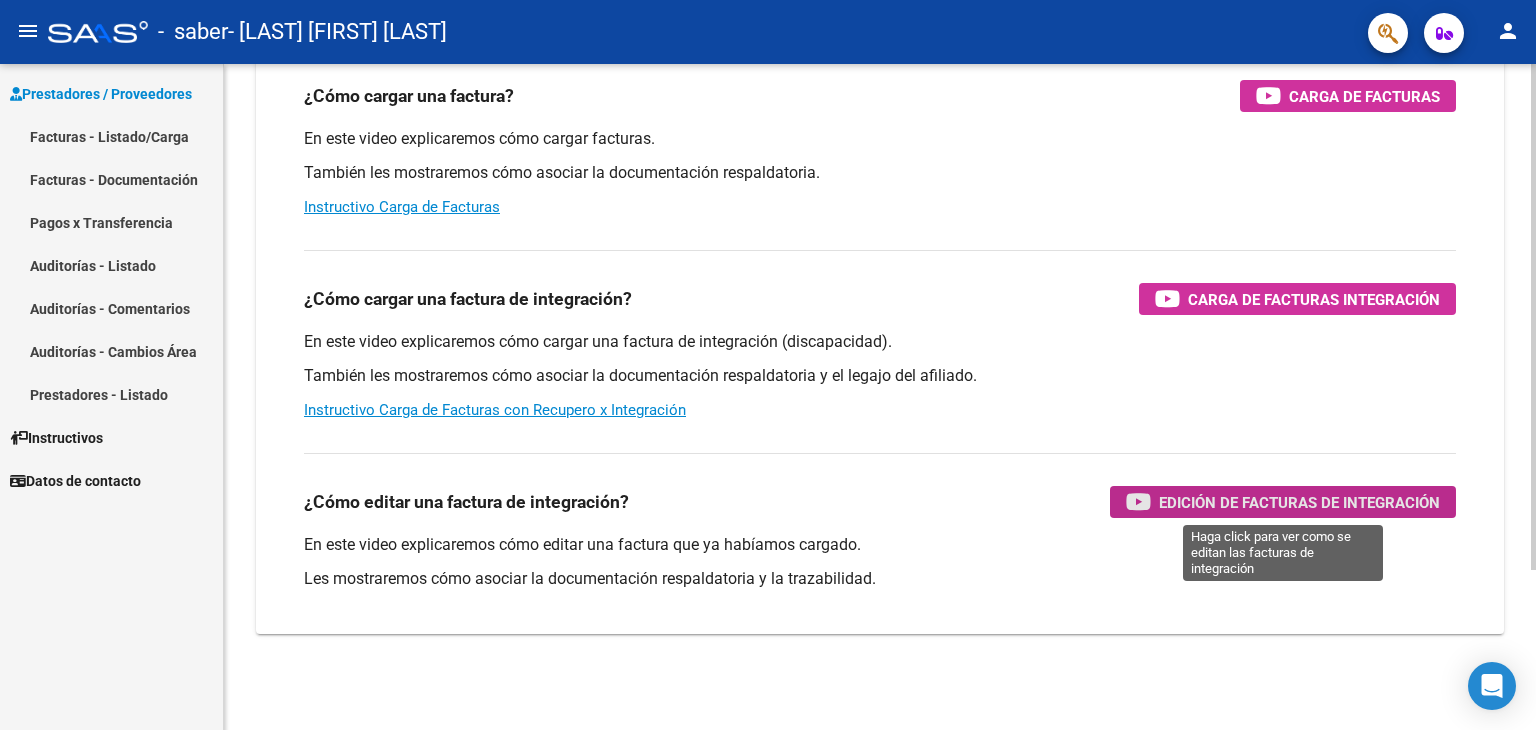 click on "Edición de Facturas de integración" at bounding box center (1299, 502) 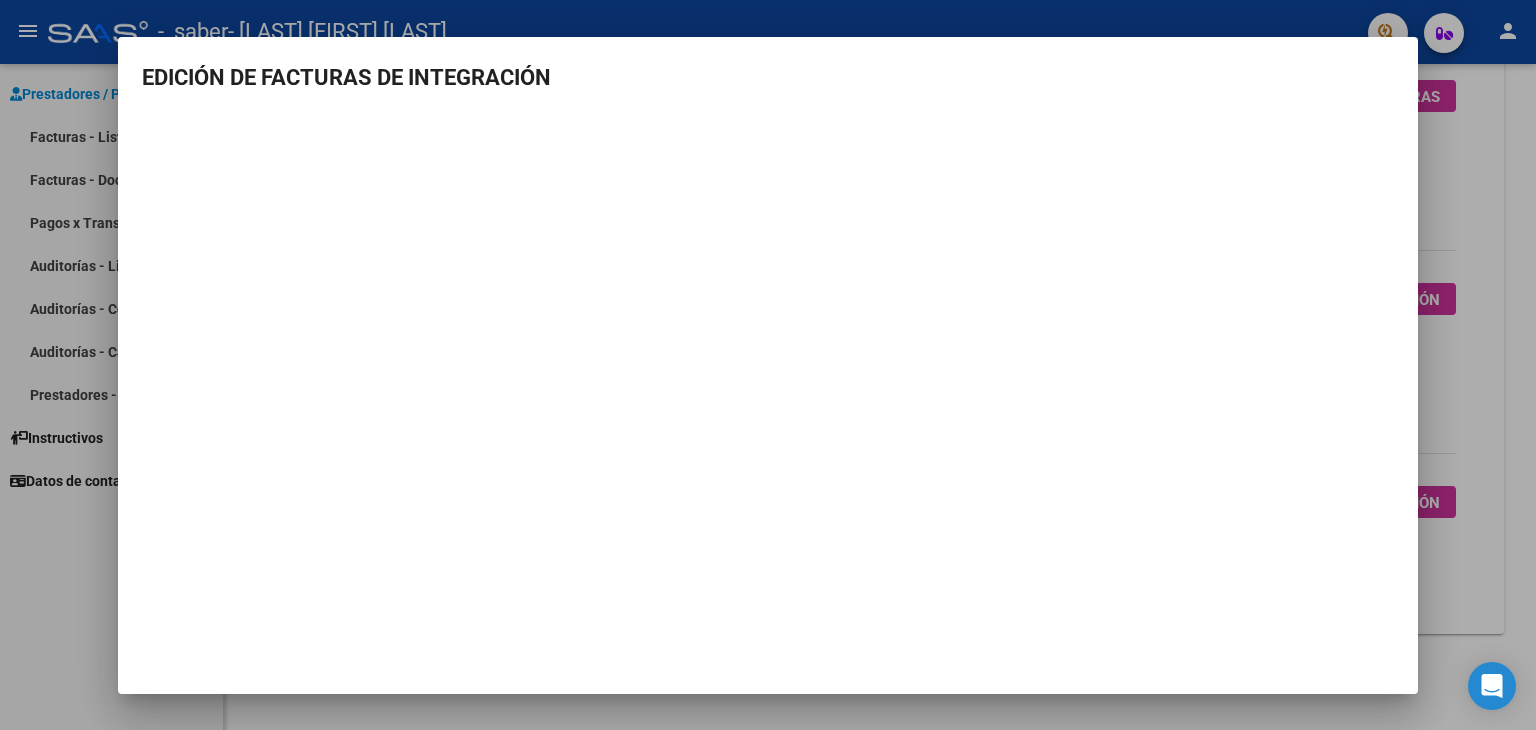 click on "EDICIÓN DE FACTURAS DE INTEGRACIÓN" at bounding box center [768, 314] 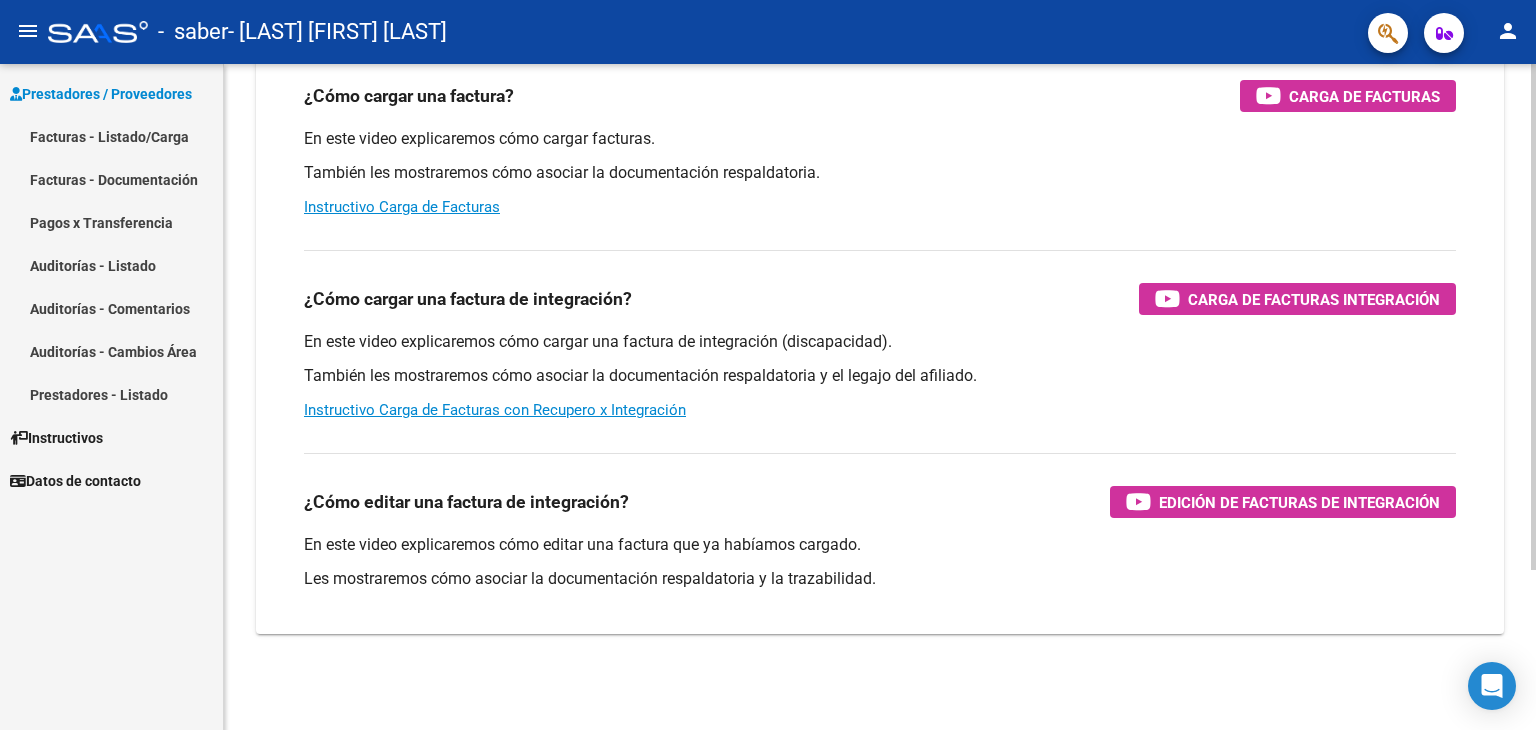click 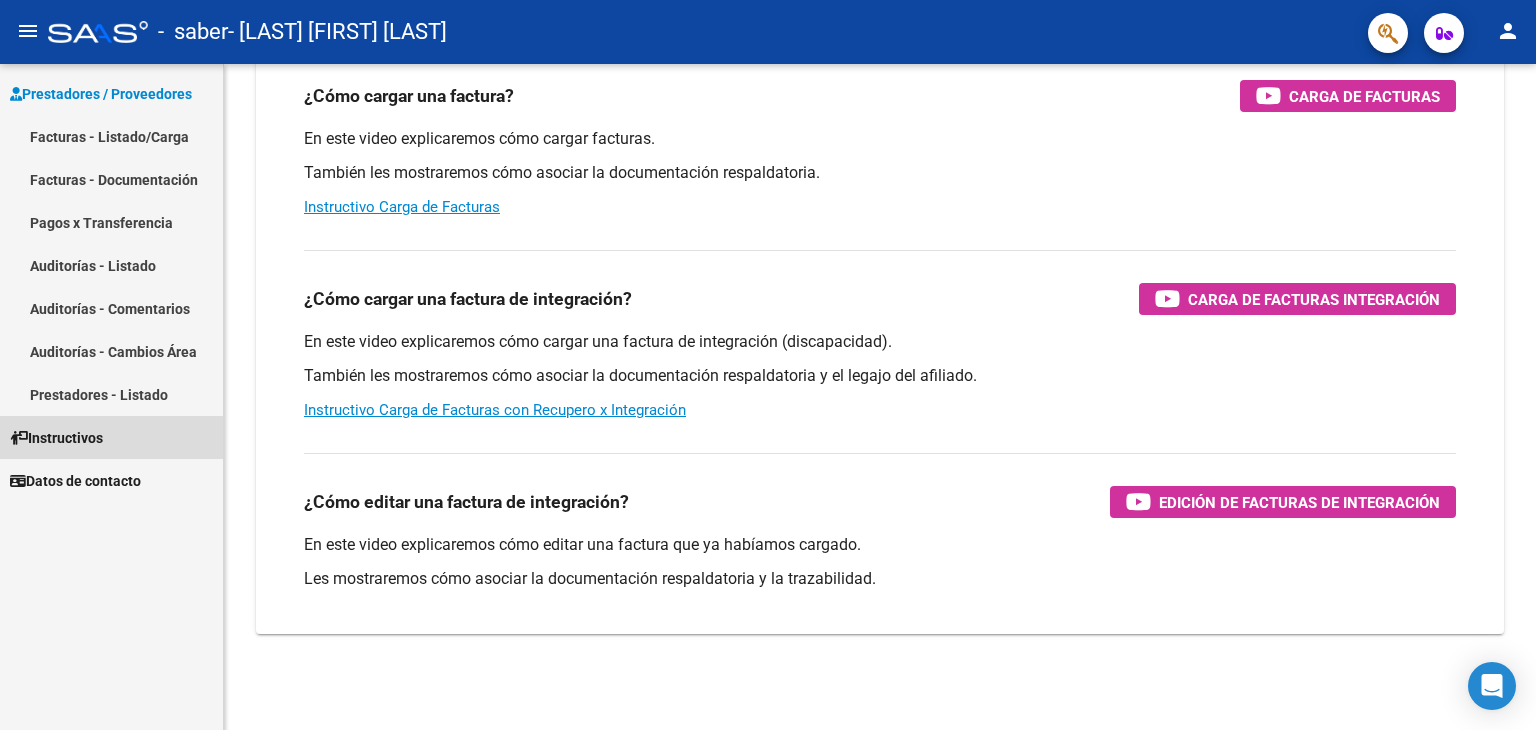 click on "Instructivos" at bounding box center (111, 437) 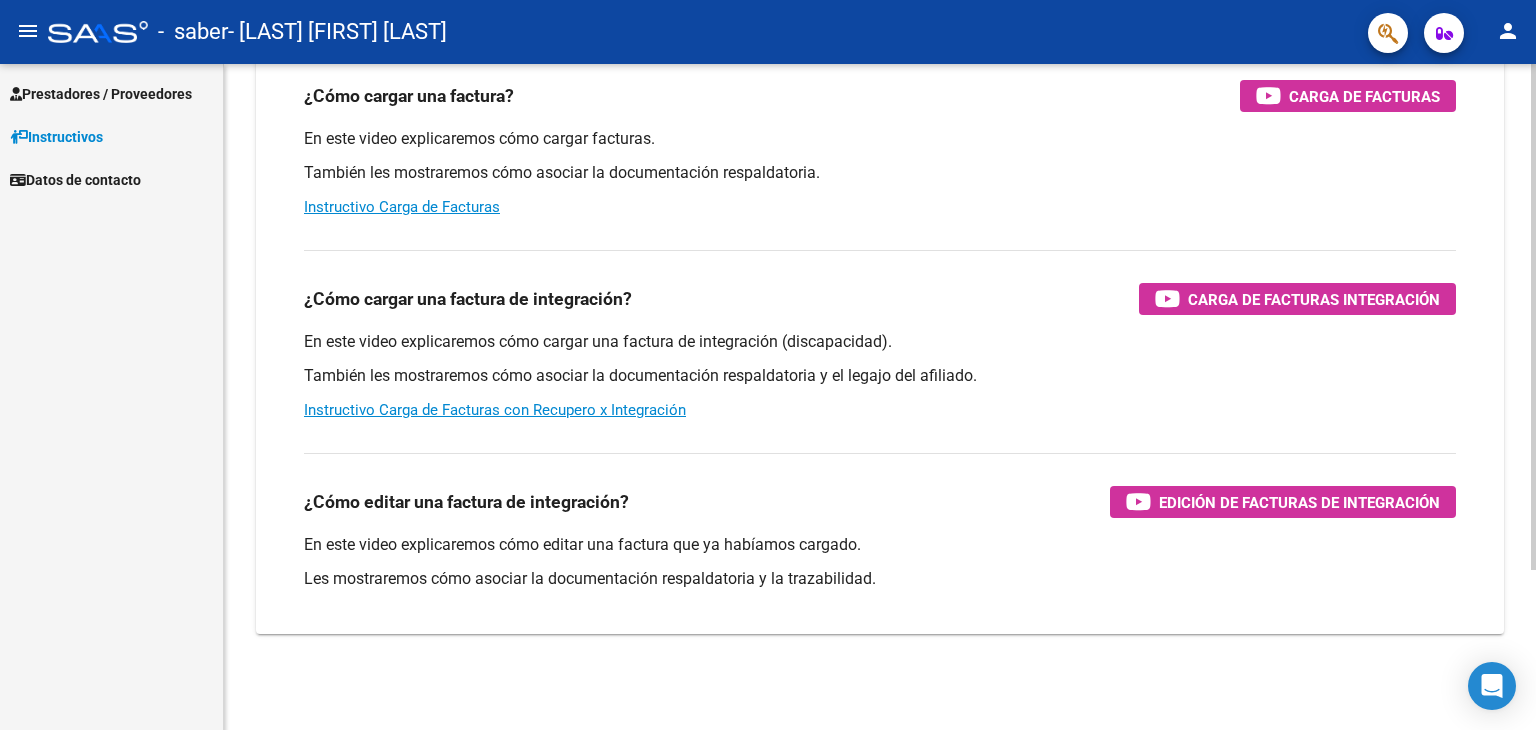 scroll, scrollTop: 0, scrollLeft: 0, axis: both 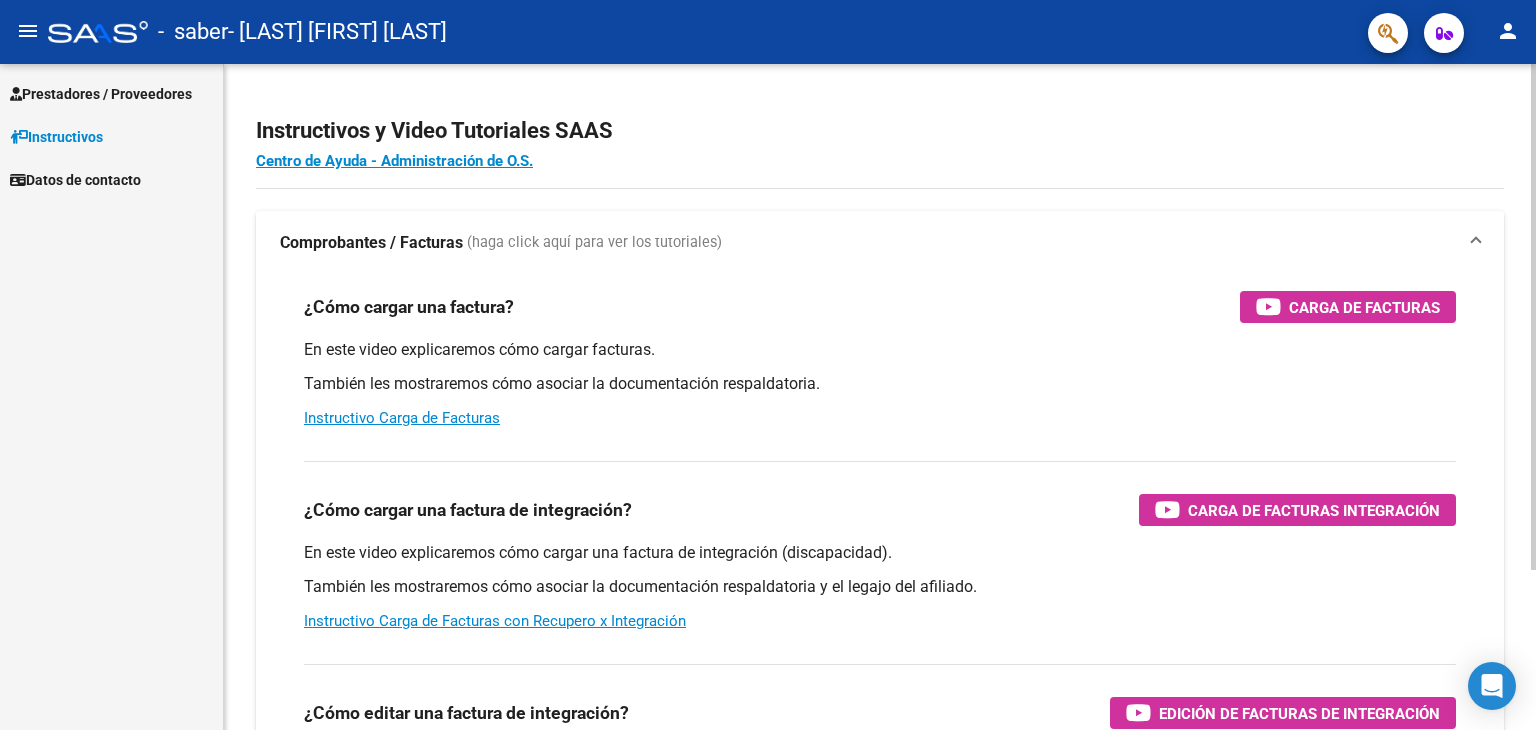 click 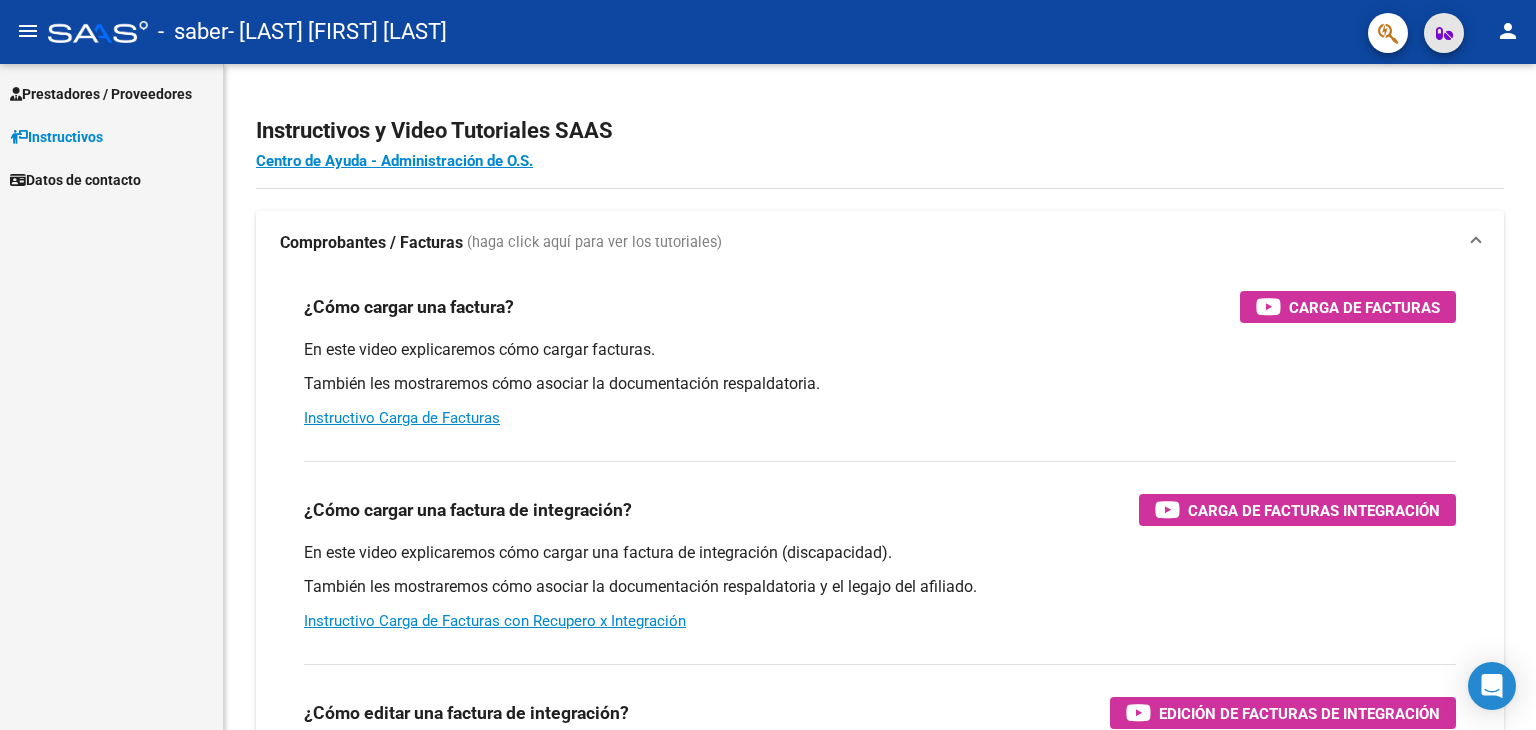 click 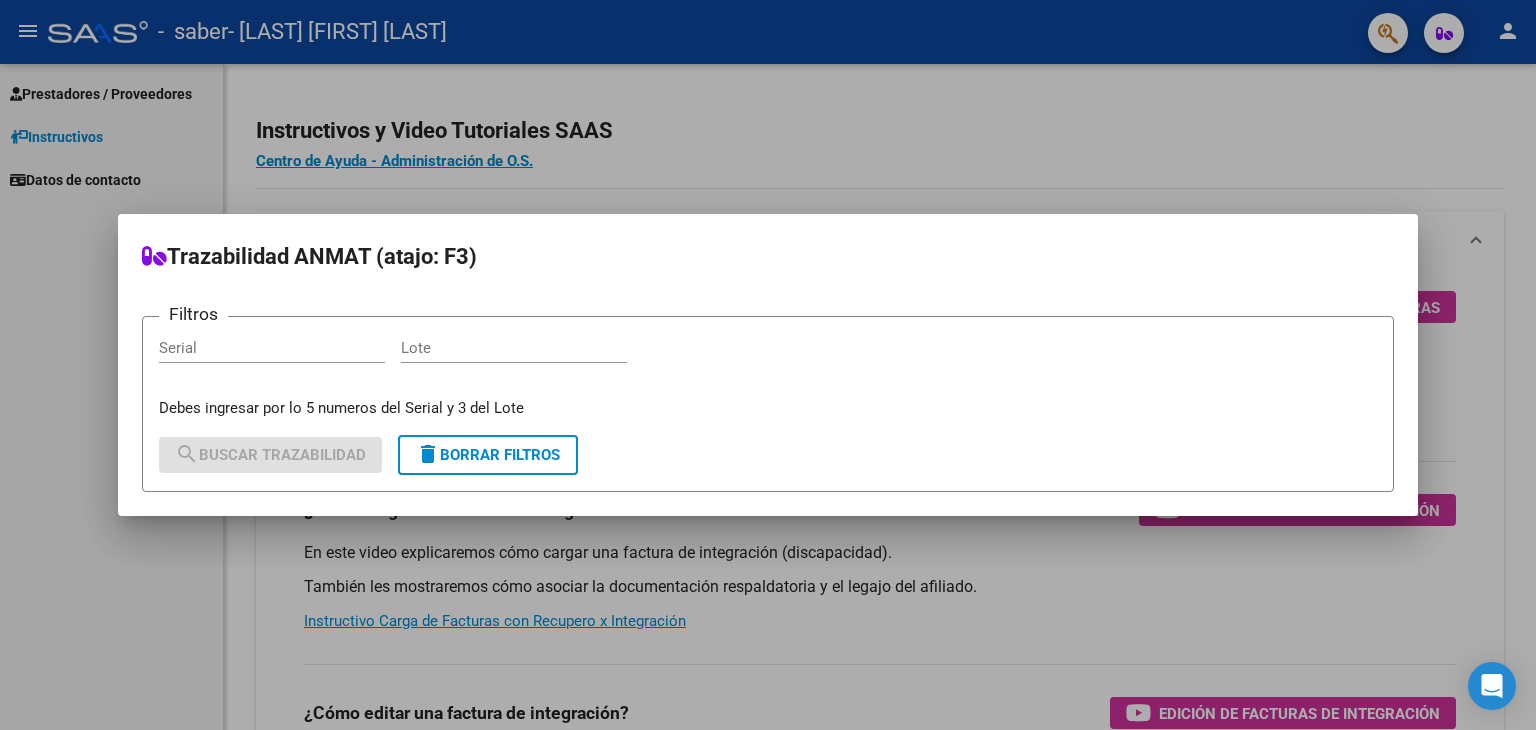 click at bounding box center (768, 365) 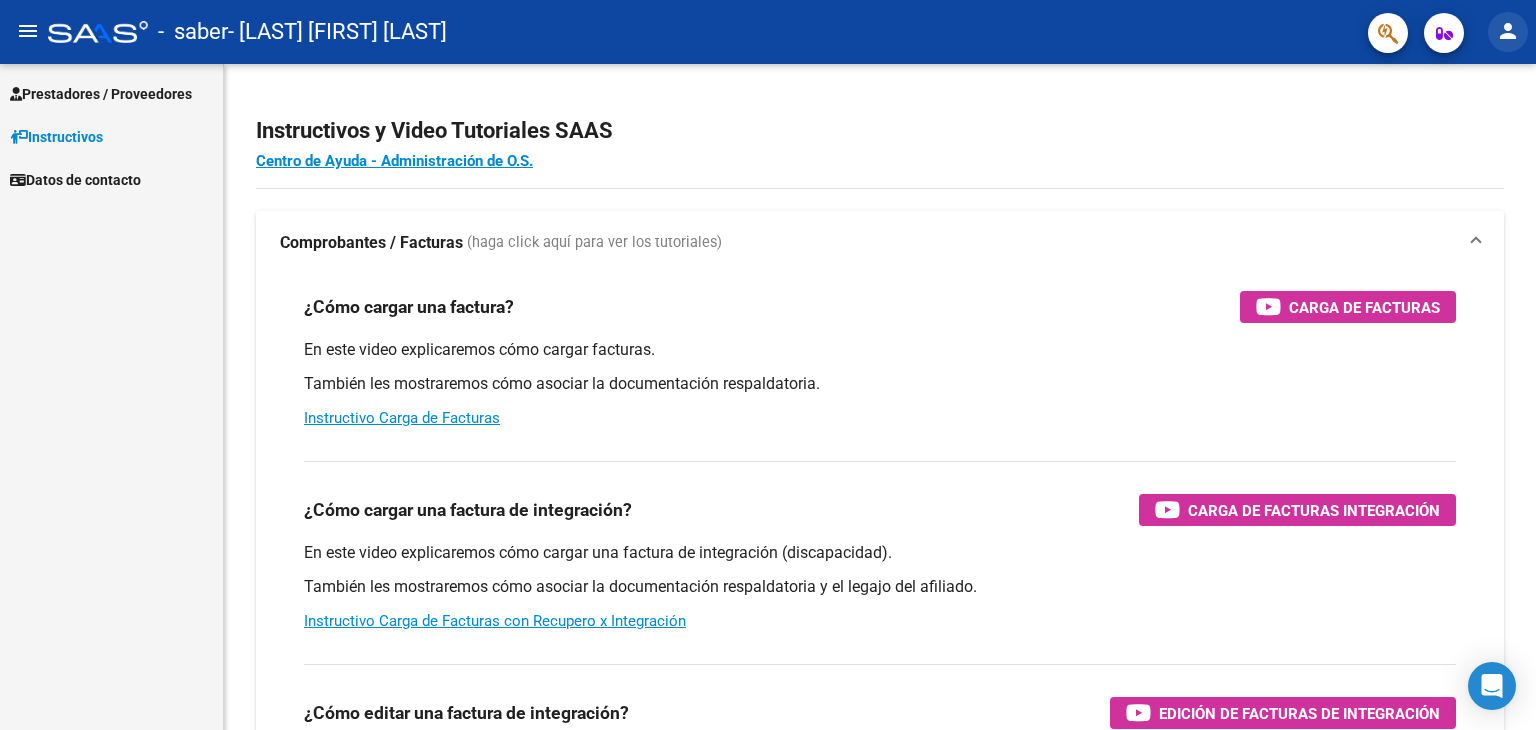 click on "person" 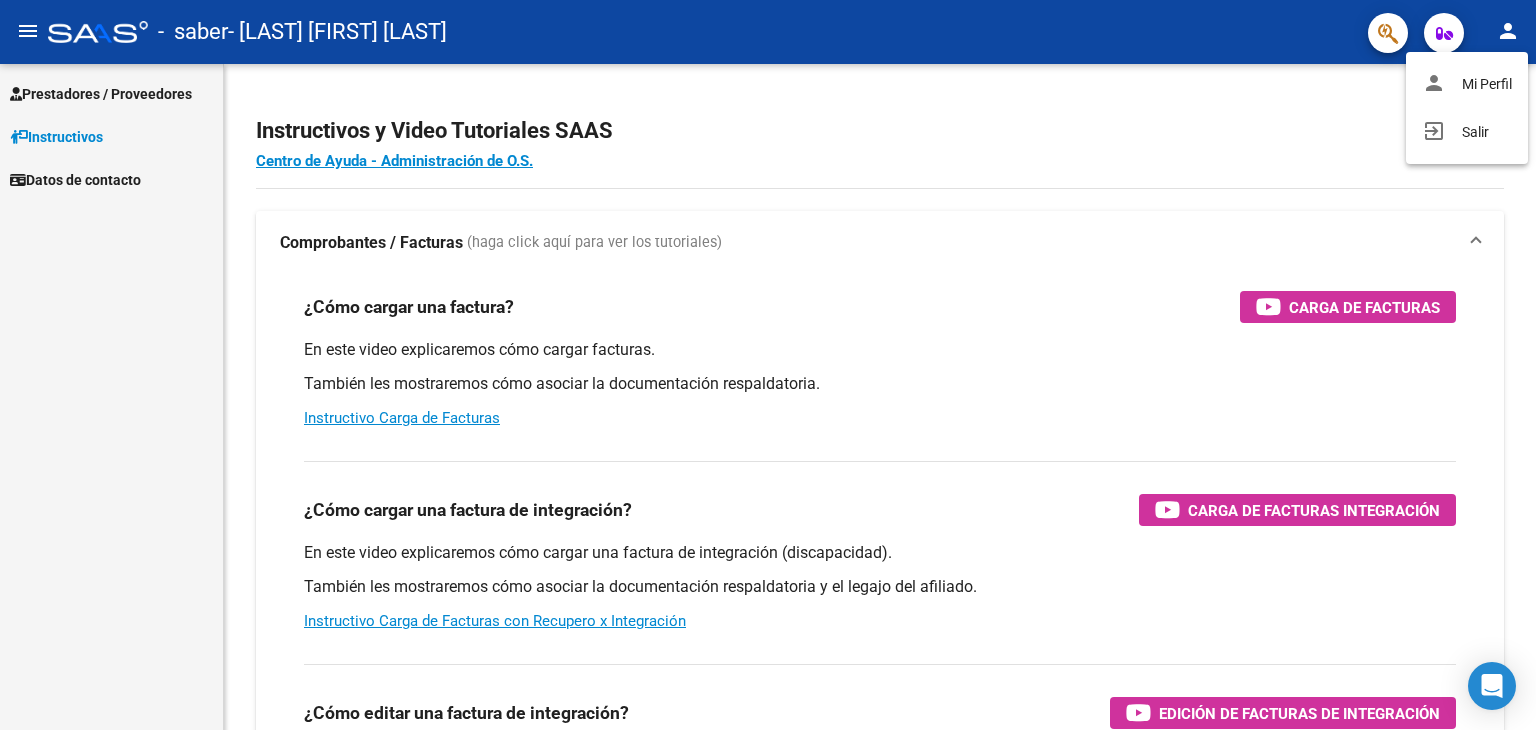 click at bounding box center [768, 365] 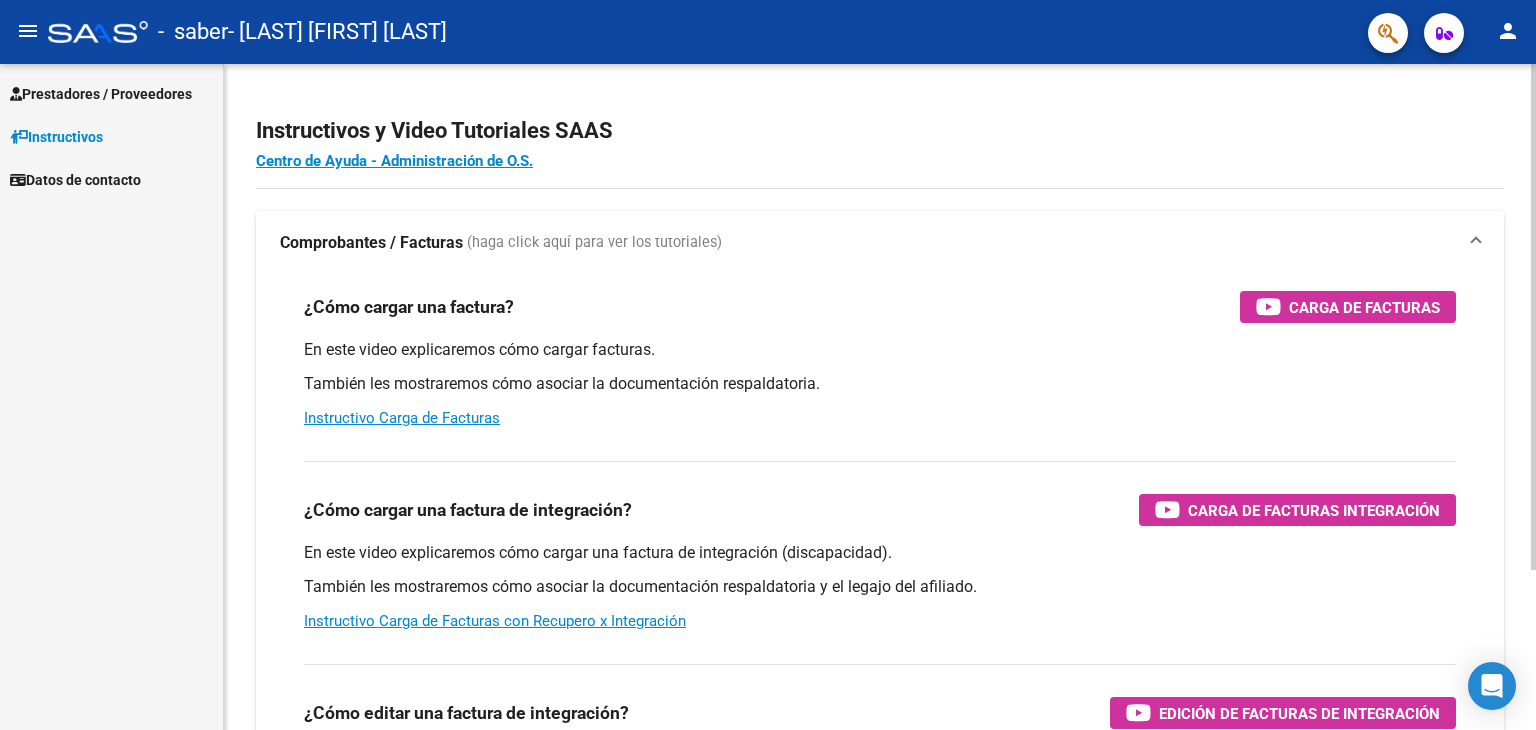 click on "Comprobantes / Facturas" at bounding box center (371, 243) 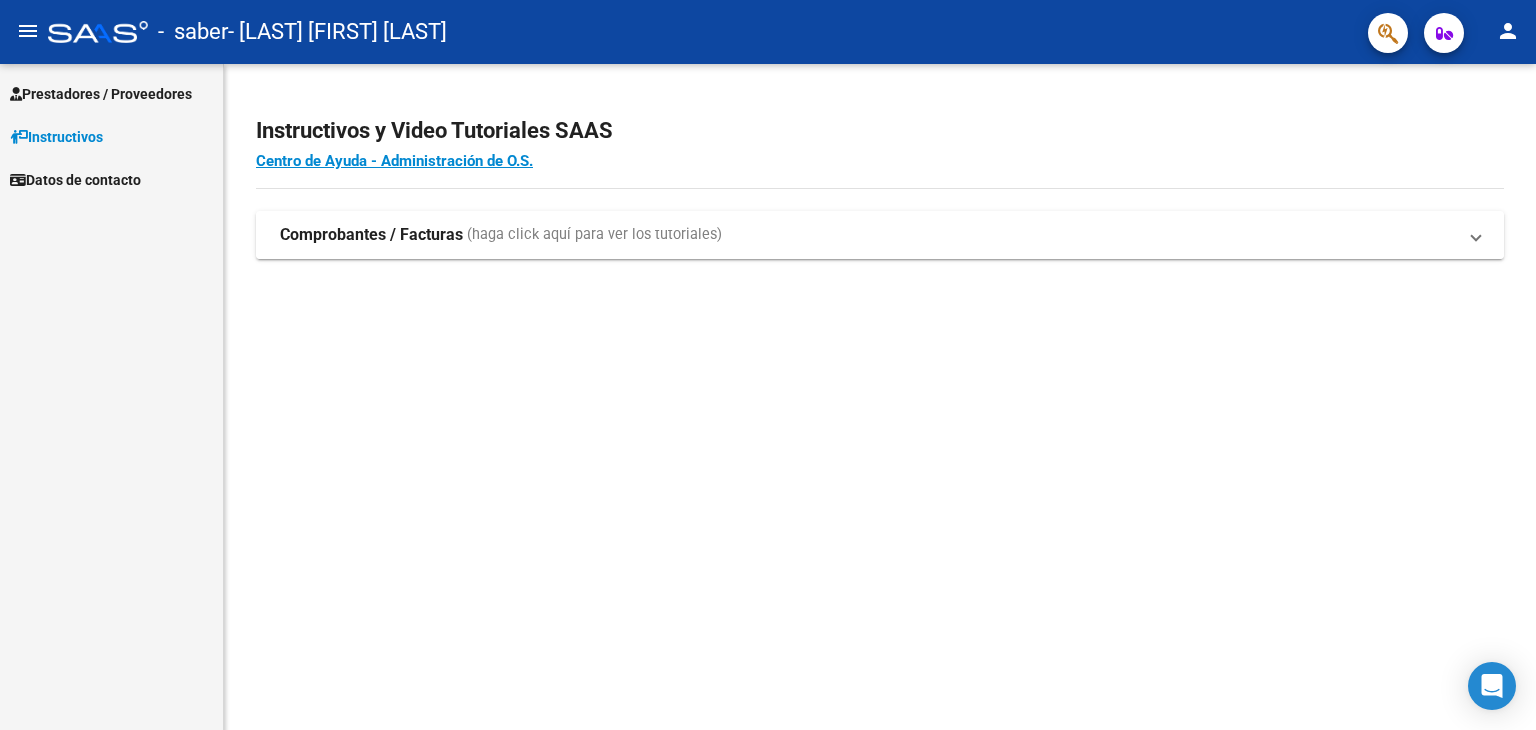 click on "Comprobantes / Facturas" at bounding box center [371, 235] 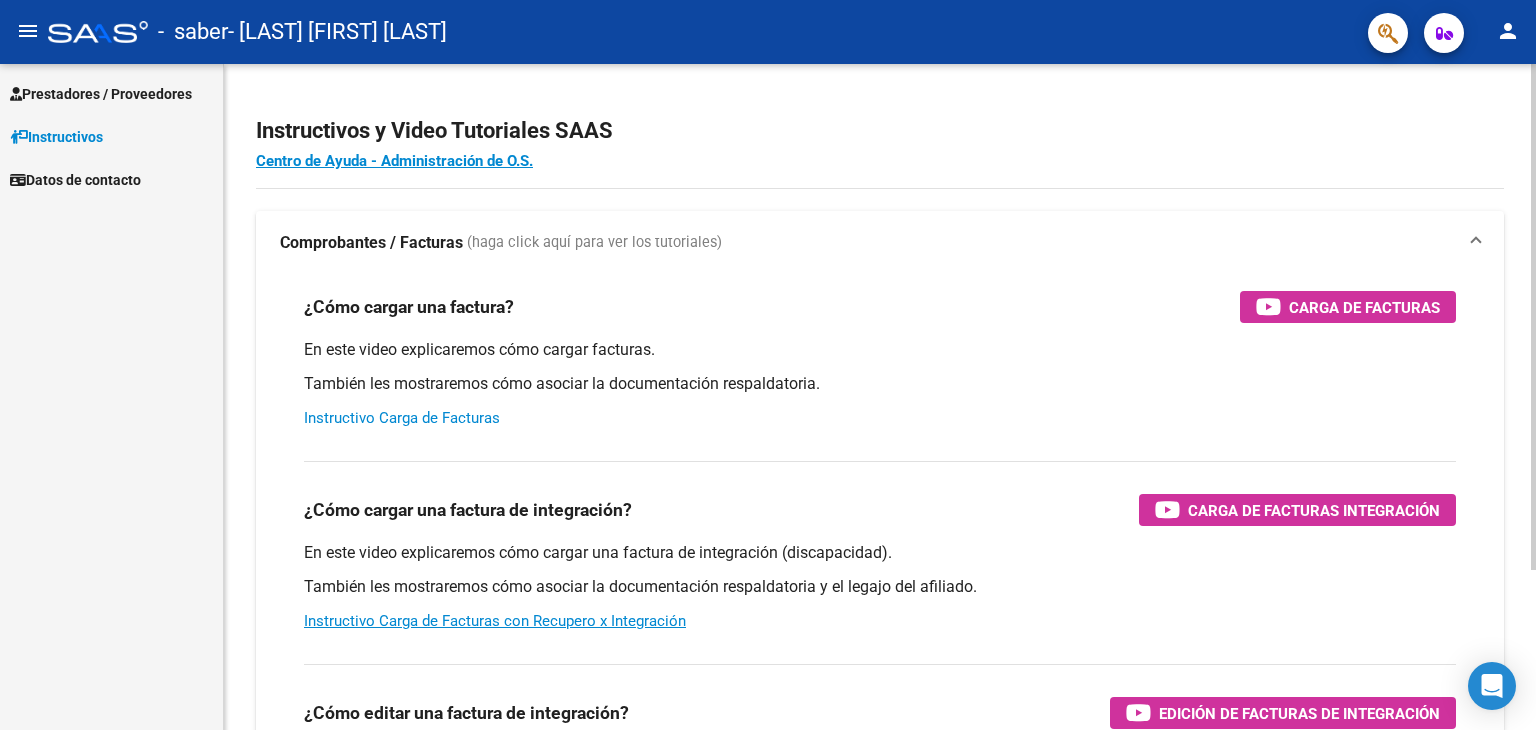 click on "Instructivo Carga de Facturas" at bounding box center (402, 418) 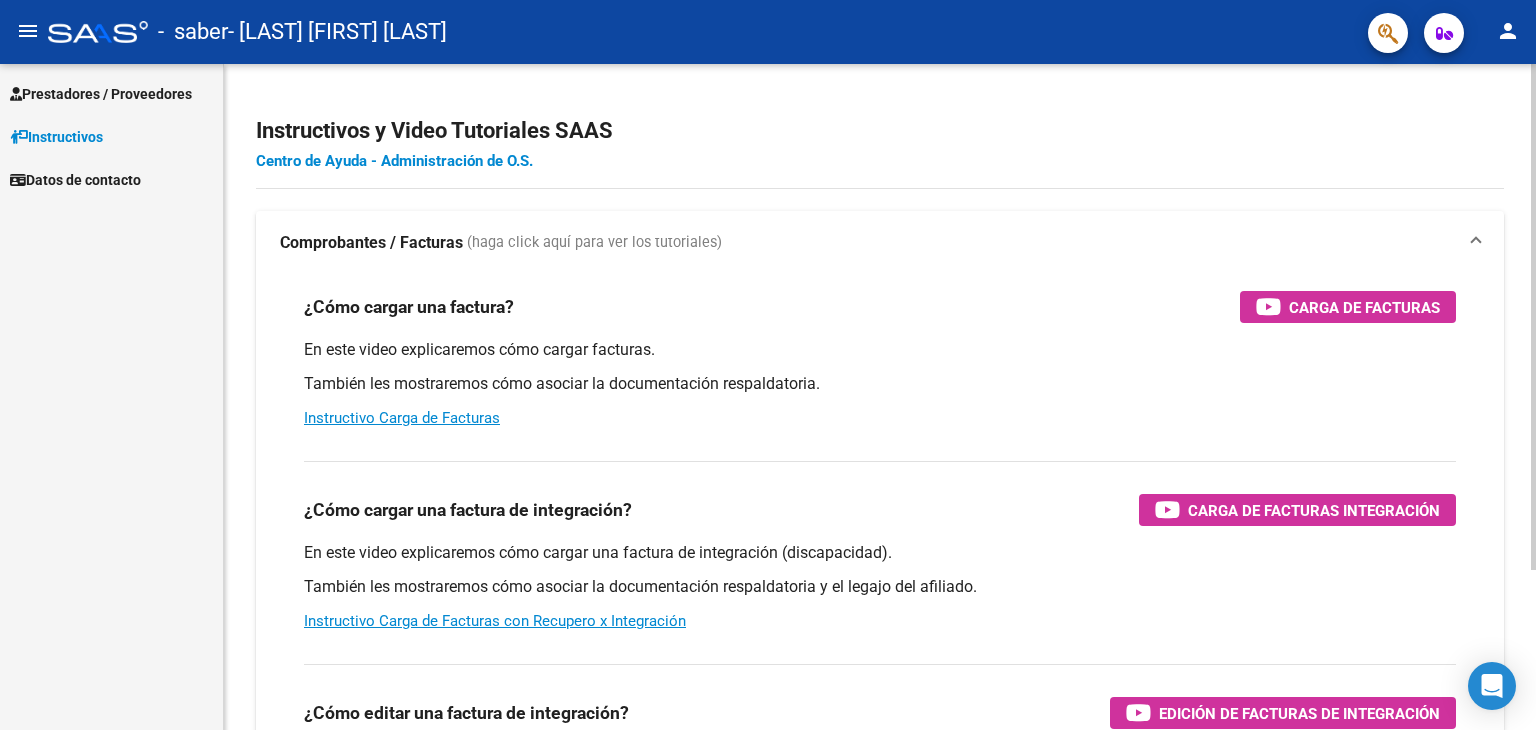 click on "Centro de Ayuda - Administración de O.S." 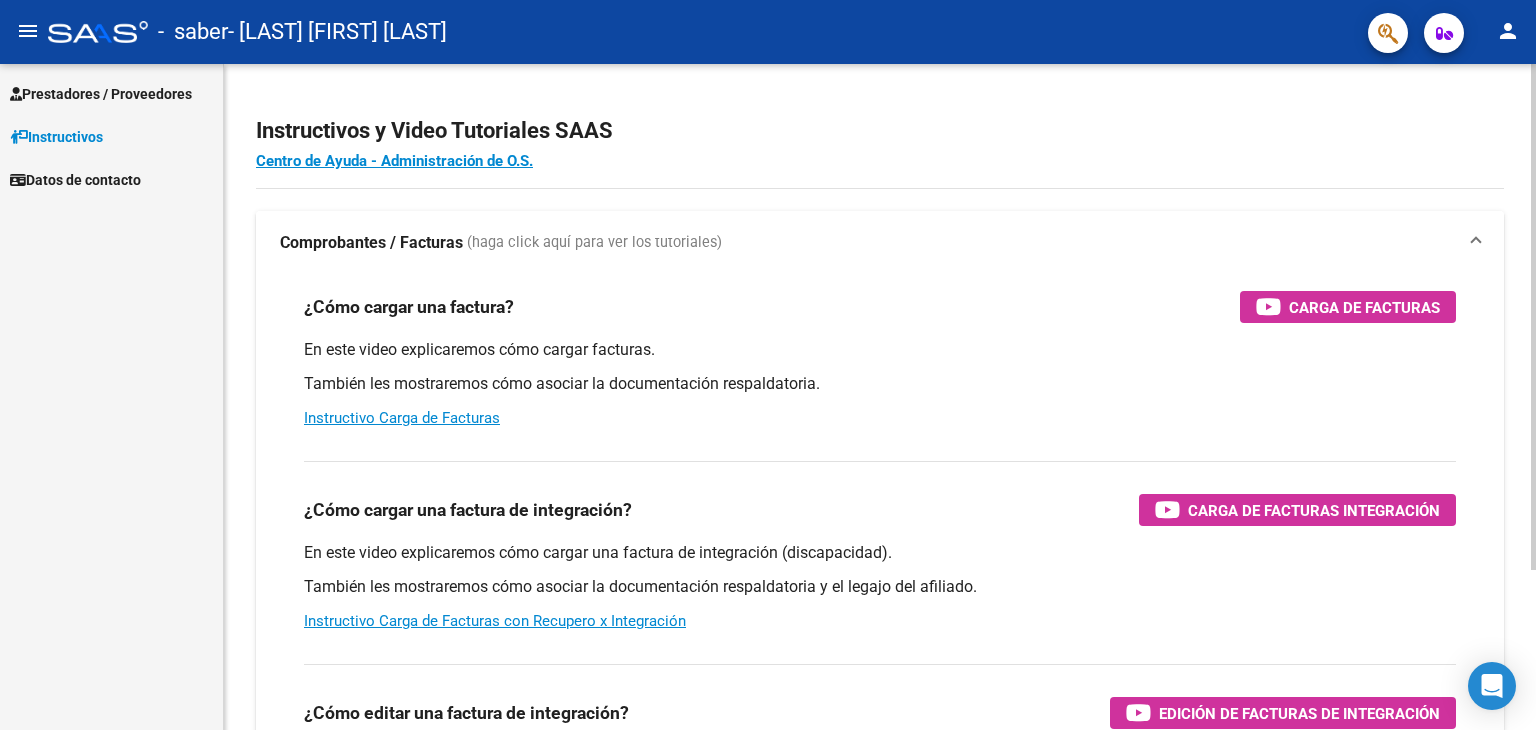 click on "Comprobantes / Facturas" at bounding box center (371, 243) 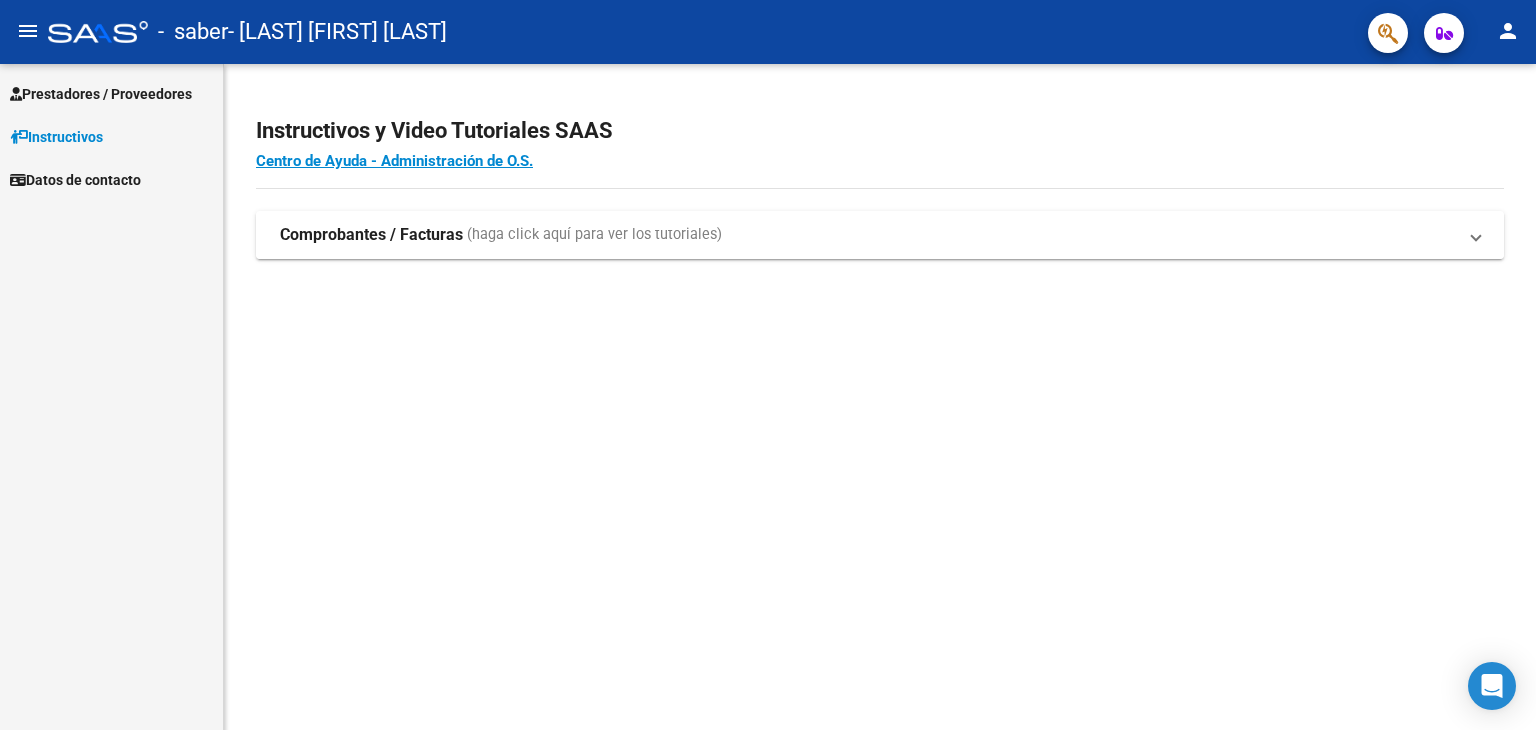click on "(haga click aquí para ver los tutoriales)" at bounding box center (594, 235) 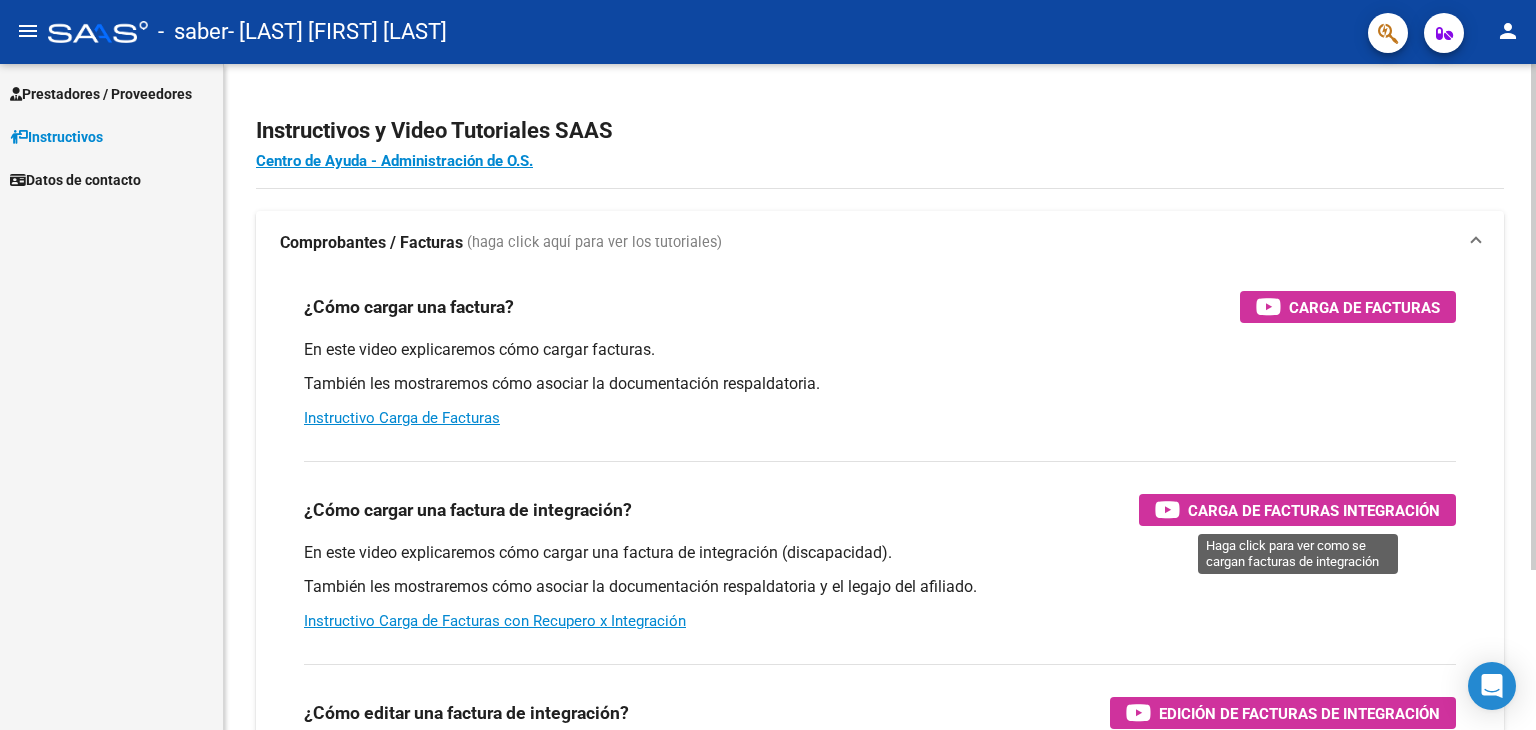 click on "Carga de Facturas Integración" at bounding box center (1314, 510) 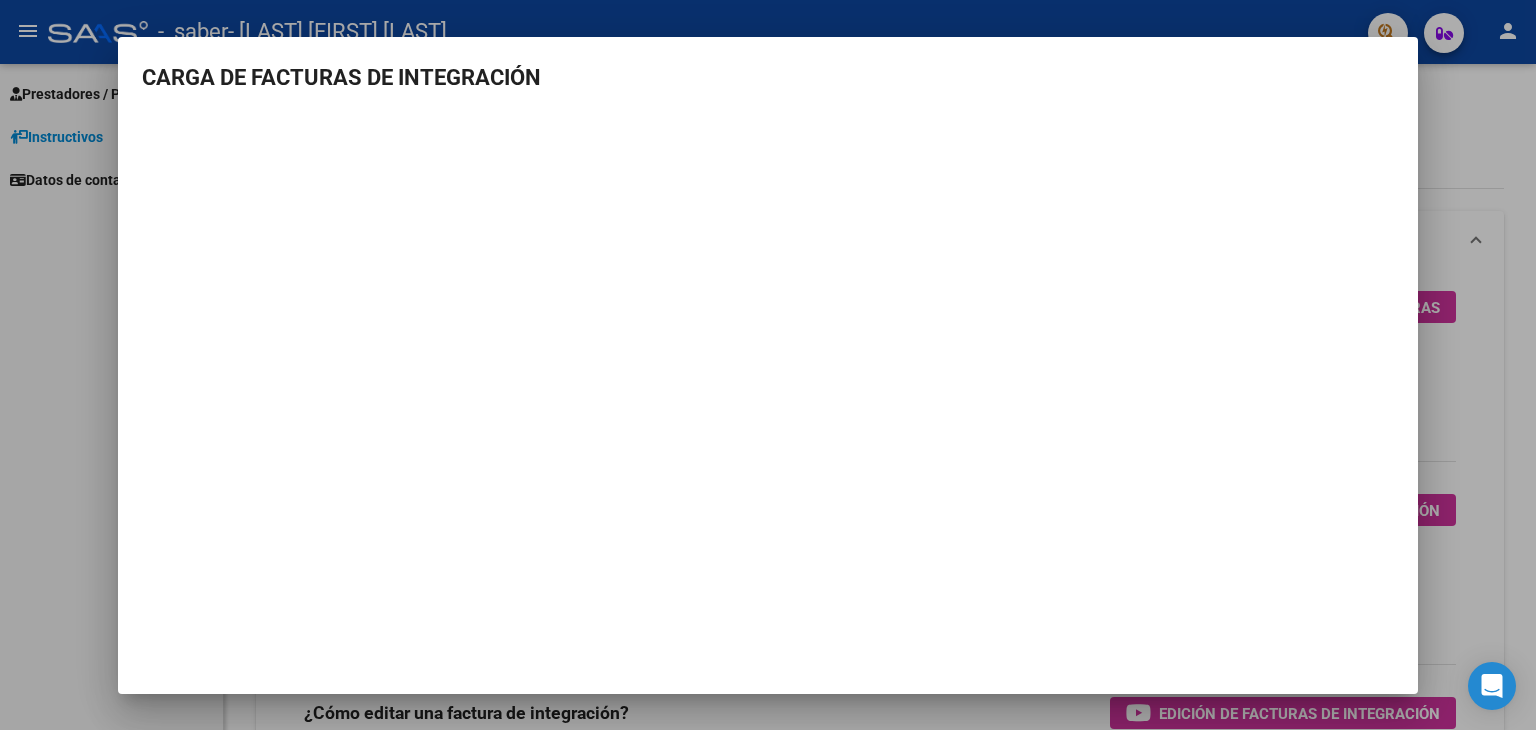 click on "CARGA DE FACTURAS DE INTEGRACIÓN" at bounding box center [768, 365] 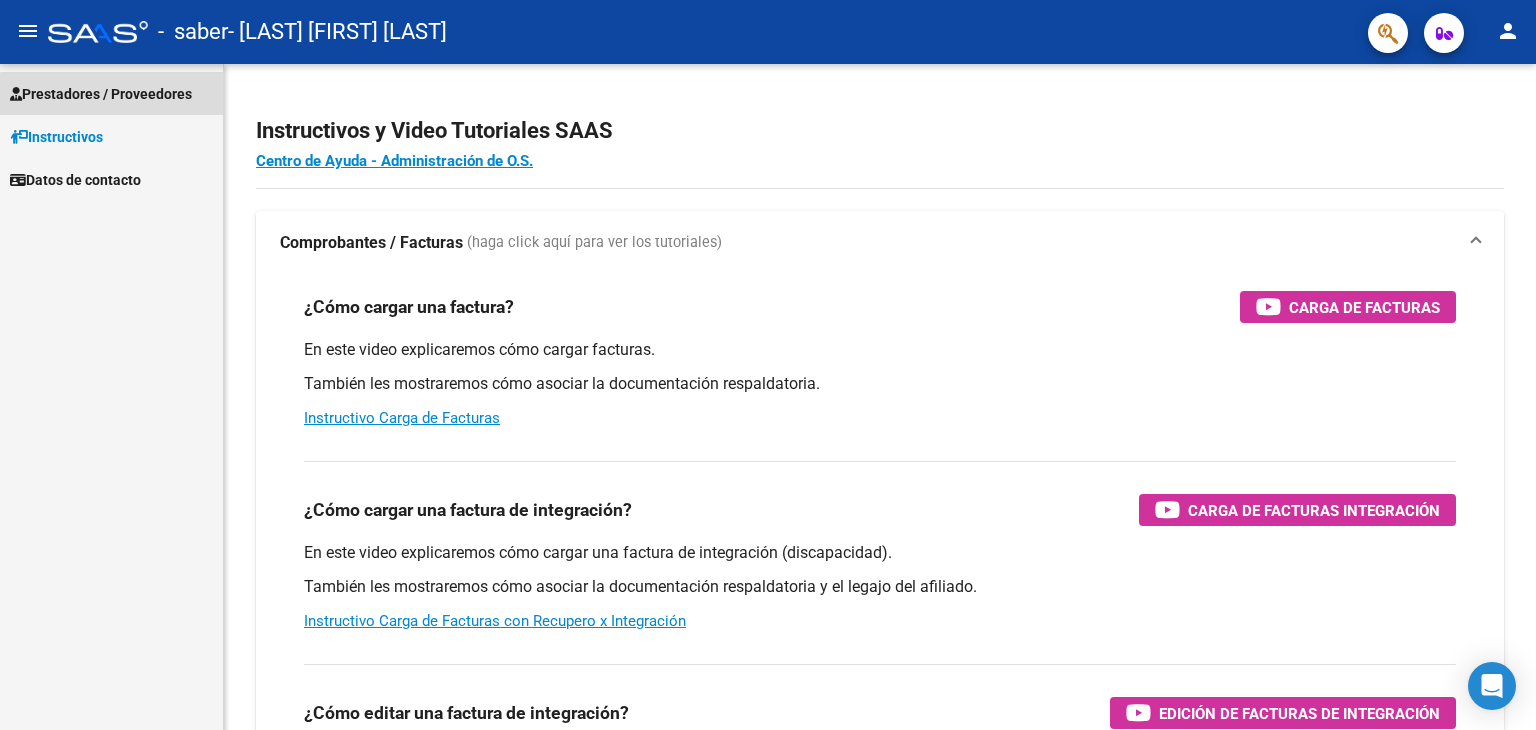 click on "Prestadores / Proveedores" at bounding box center (101, 94) 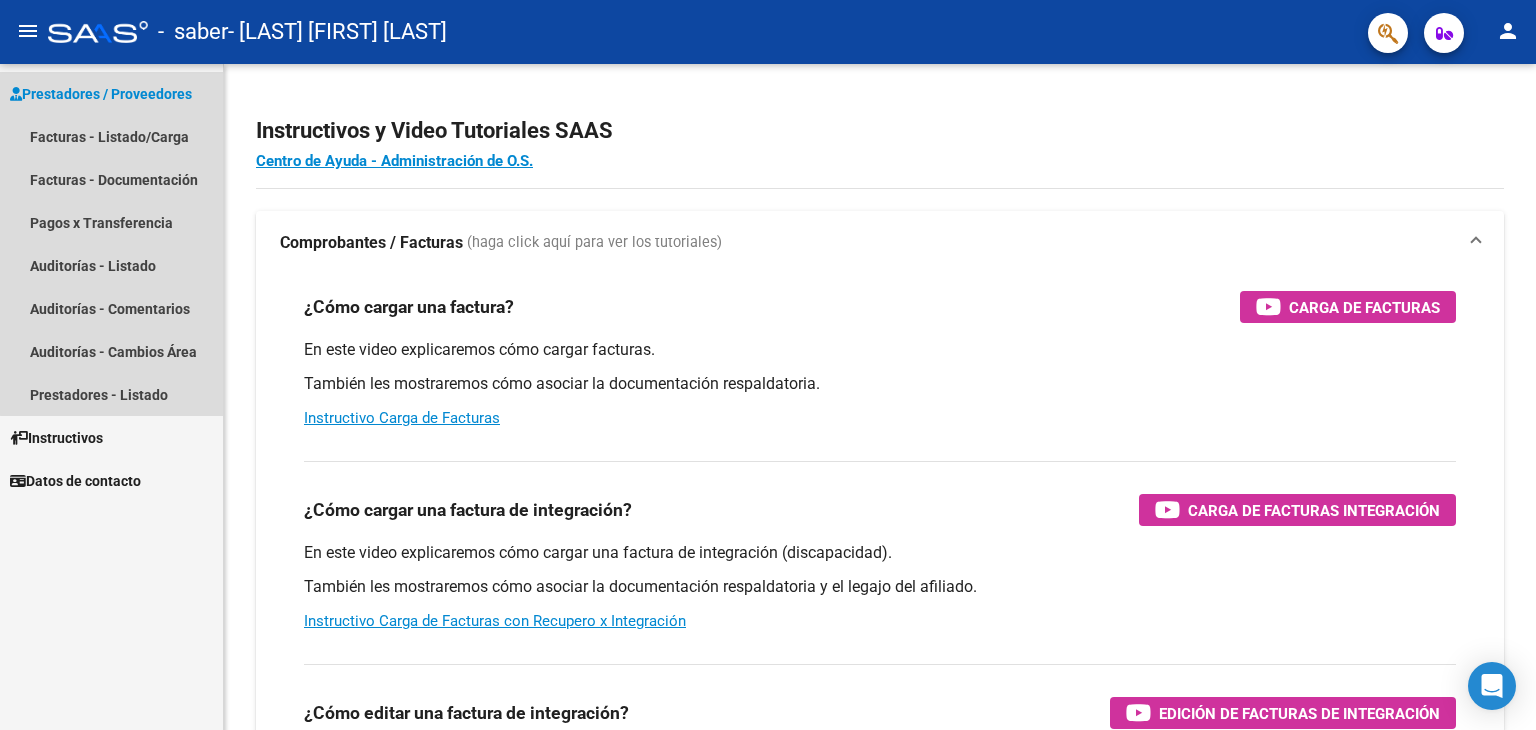 click on "Prestadores / Proveedores" at bounding box center (101, 94) 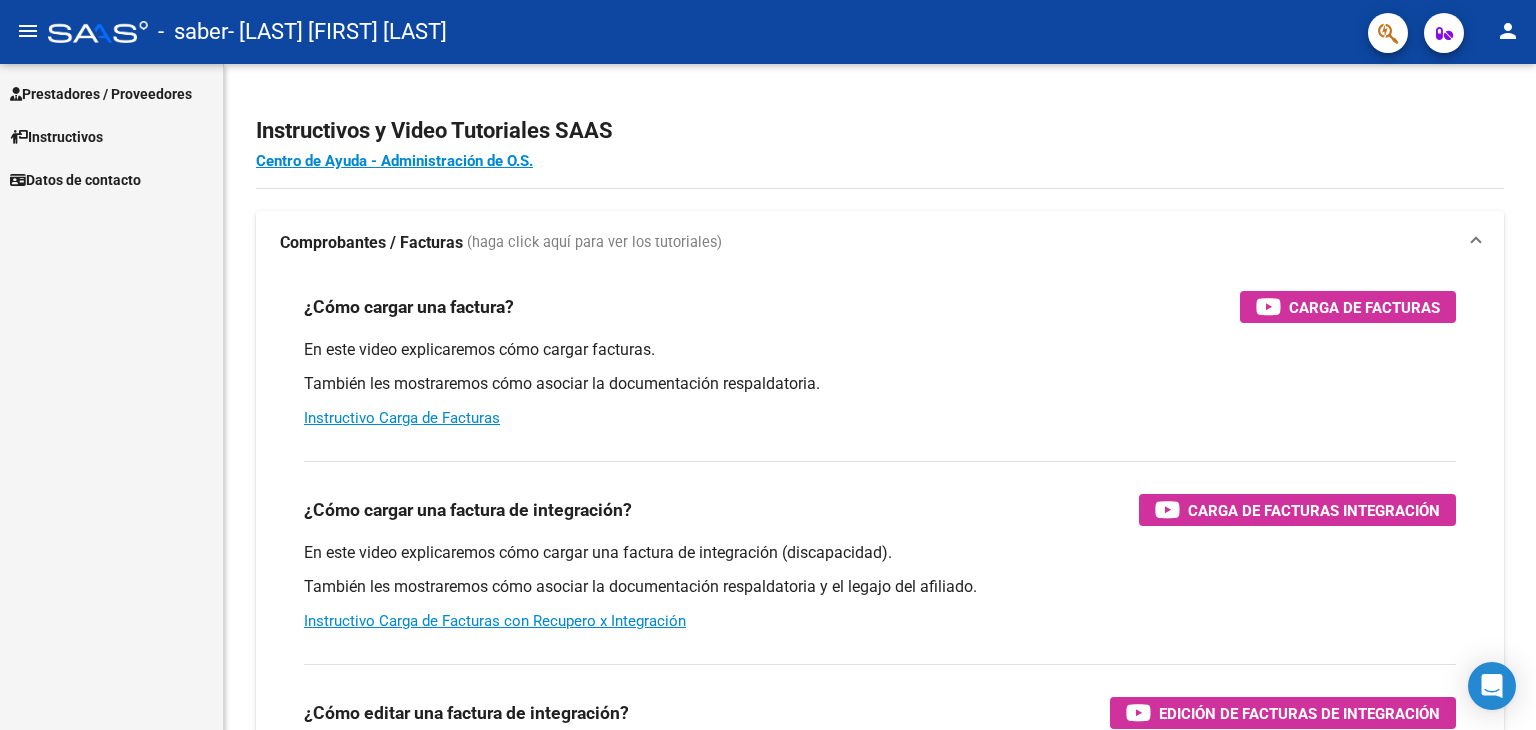 click on "Prestadores / Proveedores" at bounding box center [101, 94] 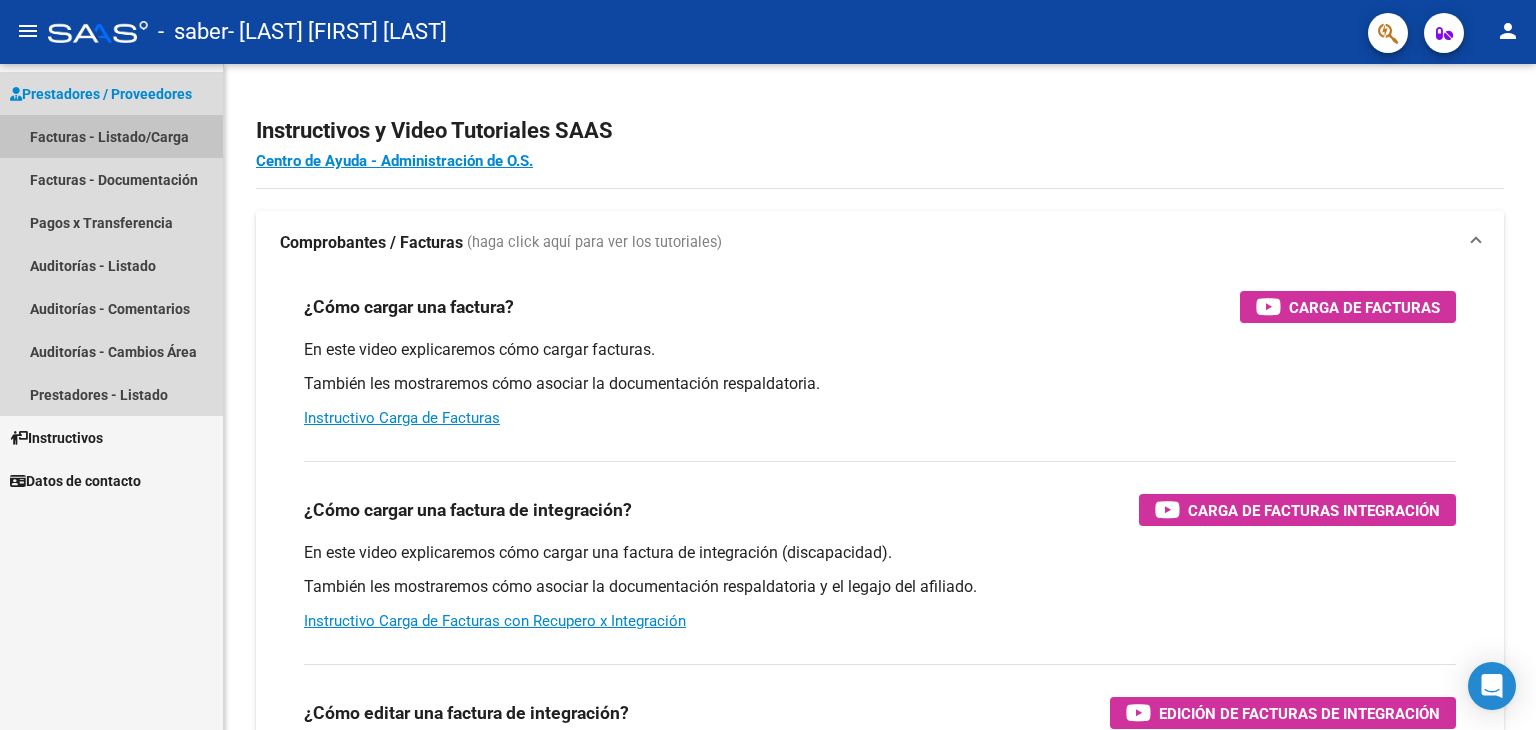 click on "Facturas - Listado/Carga" at bounding box center [111, 136] 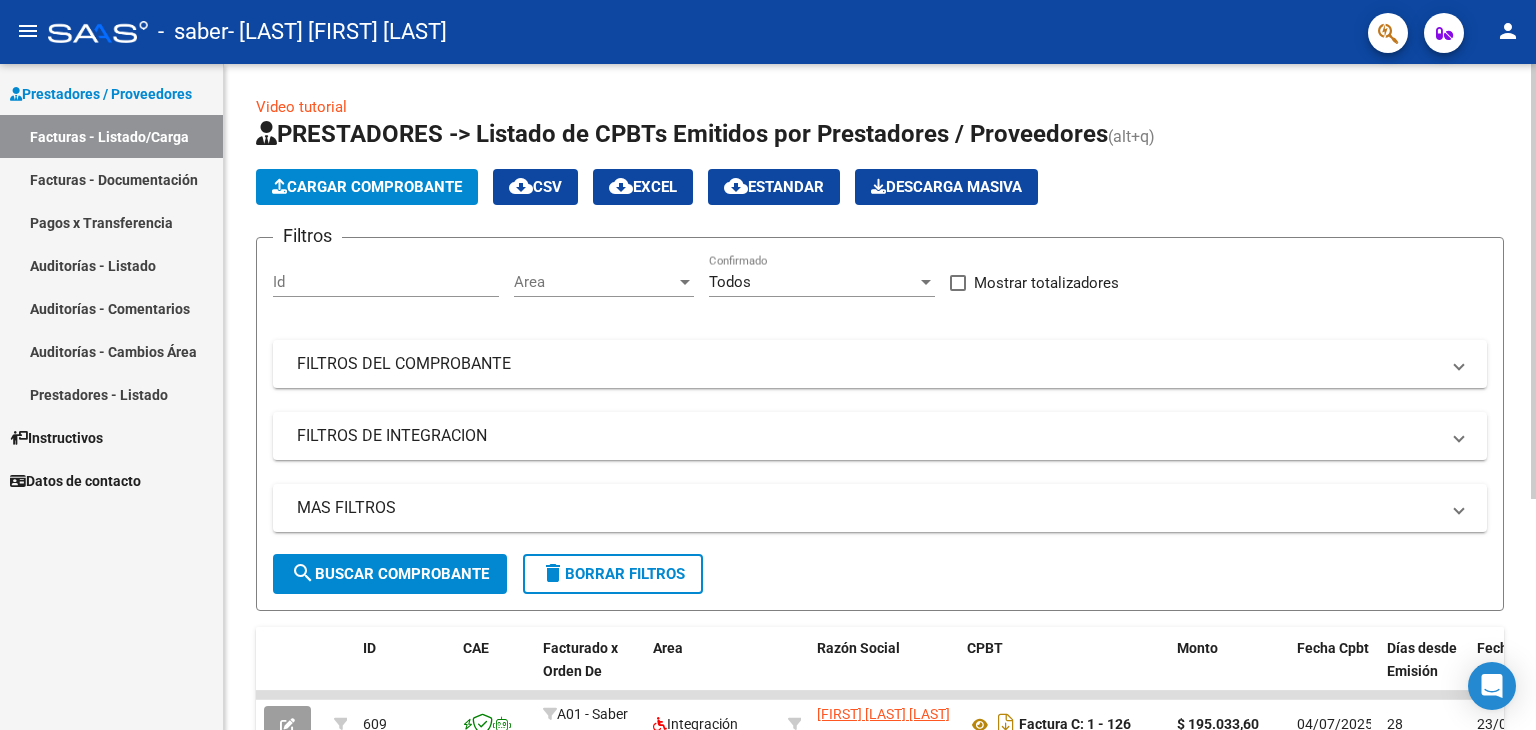 click on "Id" at bounding box center [386, 282] 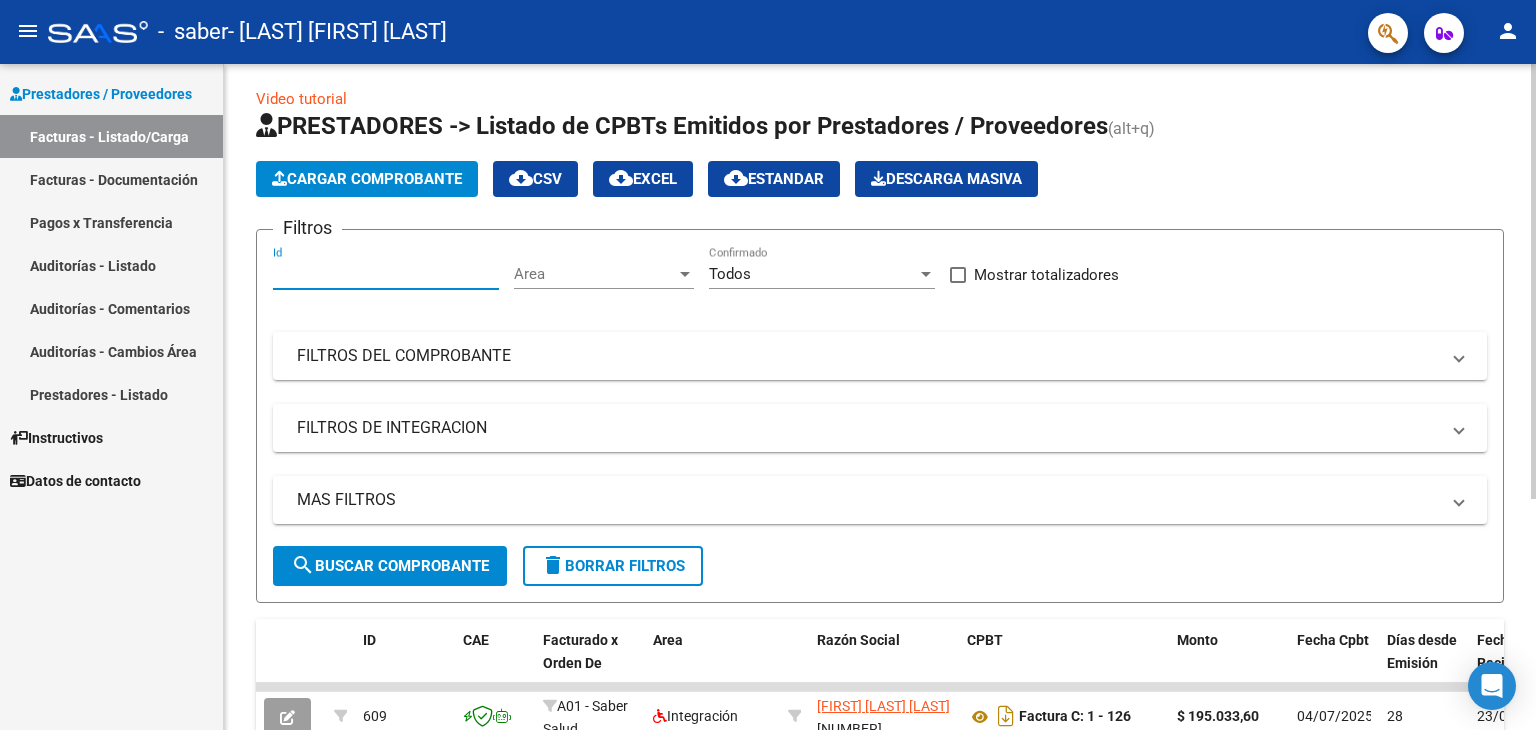 scroll, scrollTop: 0, scrollLeft: 0, axis: both 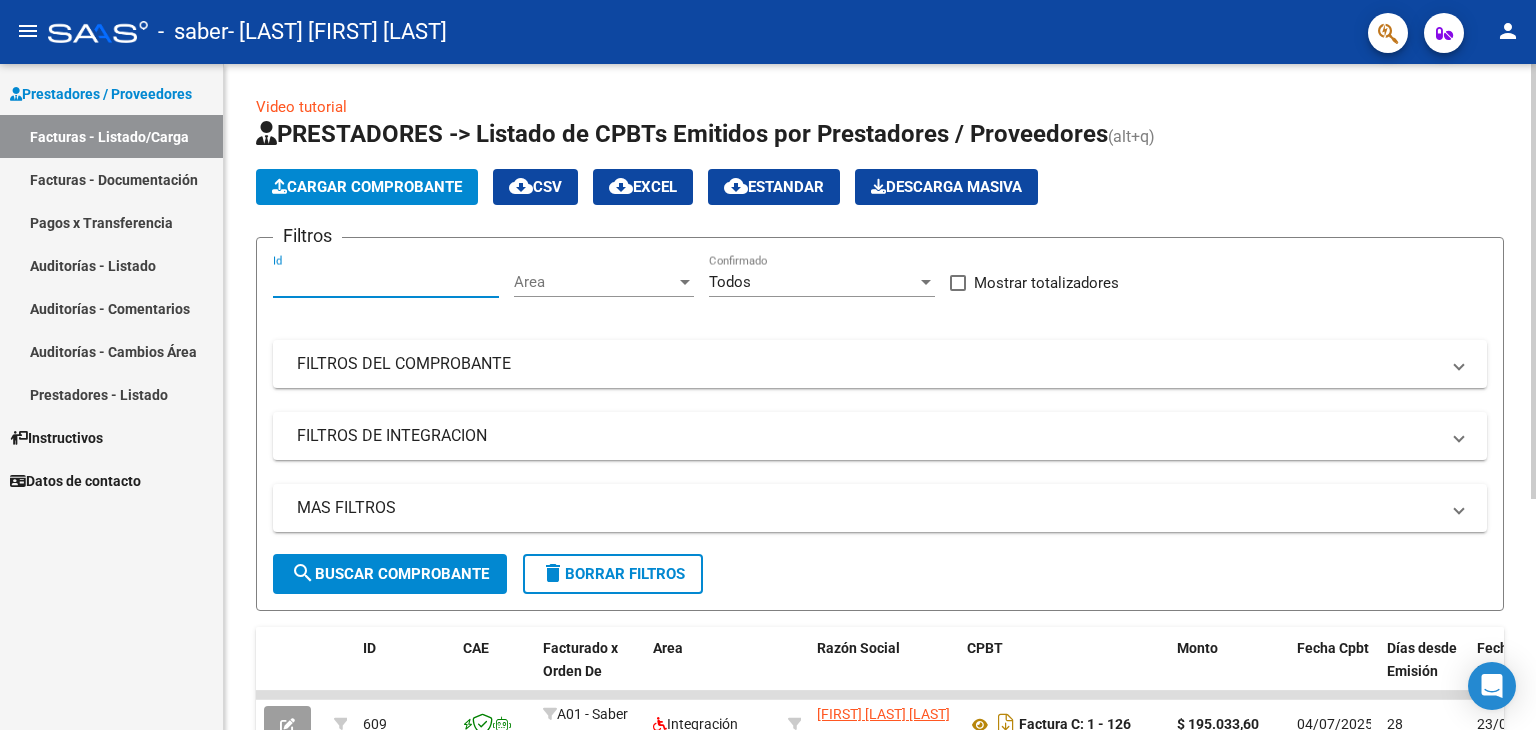 click on "Video tutorial   PRESTADORES -> Listado de CPBTs Emitidos por Prestadores / Proveedores (alt+q)   Cargar Comprobante
cloud_download  CSV  cloud_download  EXCEL  cloud_download  Estandar   Descarga Masiva
Filtros Id Area Area Todos Confirmado   Mostrar totalizadores   FILTROS DEL COMPROBANTE  Comprobante Tipo Comprobante Tipo Start date – End date Fec. Comprobante Desde / Hasta Días Emisión Desde(cant. días) Días Emisión Hasta(cant. días) CUIT / Razón Social Pto. Venta Nro. Comprobante Código SSS CAE Válido CAE Válido Todos Cargado Módulo Hosp. Todos Tiene facturacion Apócrifa Hospital Refes  FILTROS DE INTEGRACION  Período De Prestación Campos del Archivo de Rendición Devuelto x SSS (dr_envio) Todos Rendido x SSS (dr_envio) Tipo de Registro Tipo de Registro Período Presentación Período Presentación Campos del Legajo Asociado (preaprobación) Afiliado Legajo (cuil/nombre) Todos Solo facturas preaprobadas  MAS FILTROS  Todos Con Doc. Respaldatoria Todos Con Trazabilidad Todos – – 4" 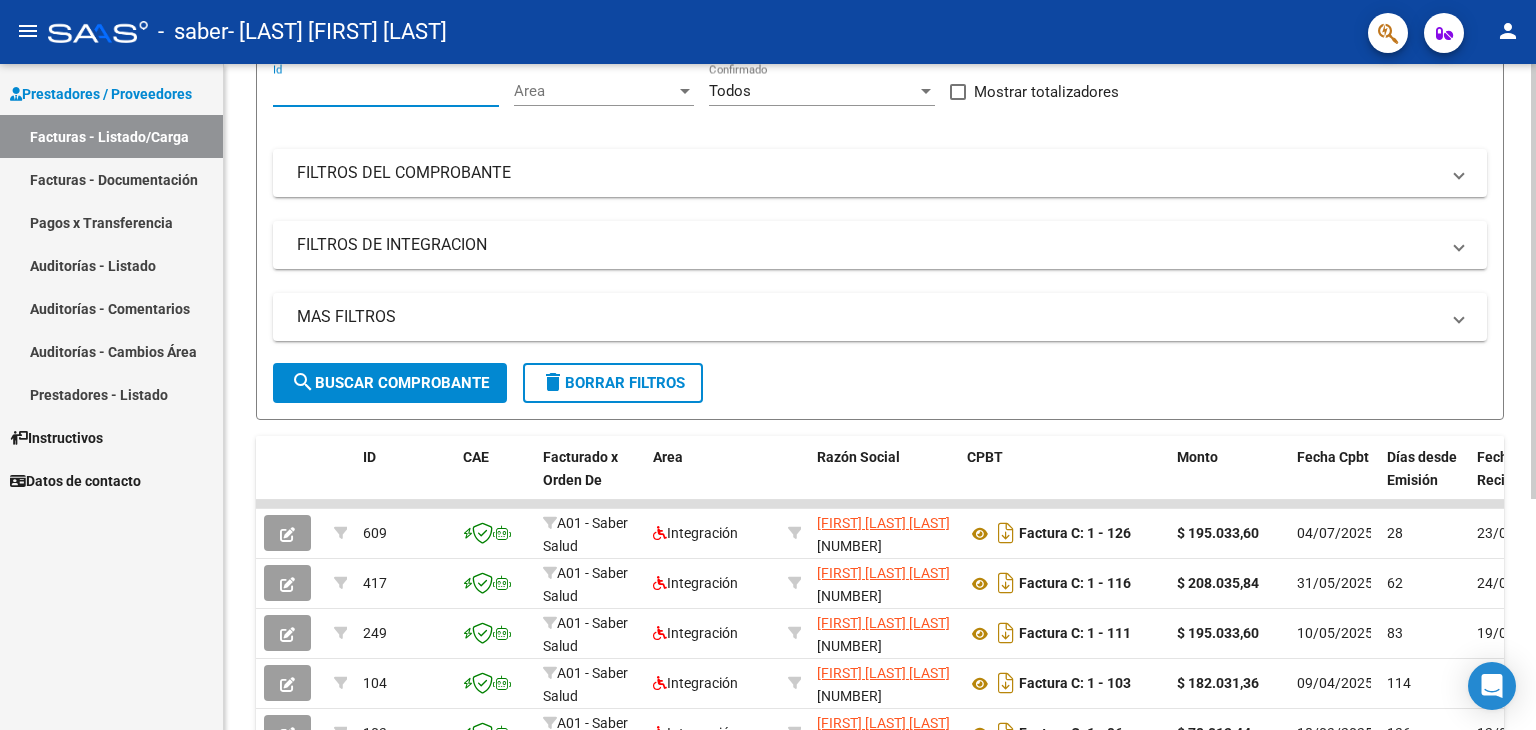 click on "Video tutorial   PRESTADORES -> Listado de CPBTs Emitidos por Prestadores / Proveedores (alt+q)   Cargar Comprobante
cloud_download  CSV  cloud_download  EXCEL  cloud_download  Estandar   Descarga Masiva
Filtros Id Area Area Todos Confirmado   Mostrar totalizadores   FILTROS DEL COMPROBANTE  Comprobante Tipo Comprobante Tipo Start date – End date Fec. Comprobante Desde / Hasta Días Emisión Desde(cant. días) Días Emisión Hasta(cant. días) CUIT / Razón Social Pto. Venta Nro. Comprobante Código SSS CAE Válido CAE Válido Todos Cargado Módulo Hosp. Todos Tiene facturacion Apócrifa Hospital Refes  FILTROS DE INTEGRACION  Período De Prestación Campos del Archivo de Rendición Devuelto x SSS (dr_envio) Todos Rendido x SSS (dr_envio) Tipo de Registro Tipo de Registro Período Presentación Período Presentación Campos del Legajo Asociado (preaprobación) Afiliado Legajo (cuil/nombre) Todos Solo facturas preaprobadas  MAS FILTROS  Todos Con Doc. Respaldatoria Todos Con Trazabilidad Todos – – 4" 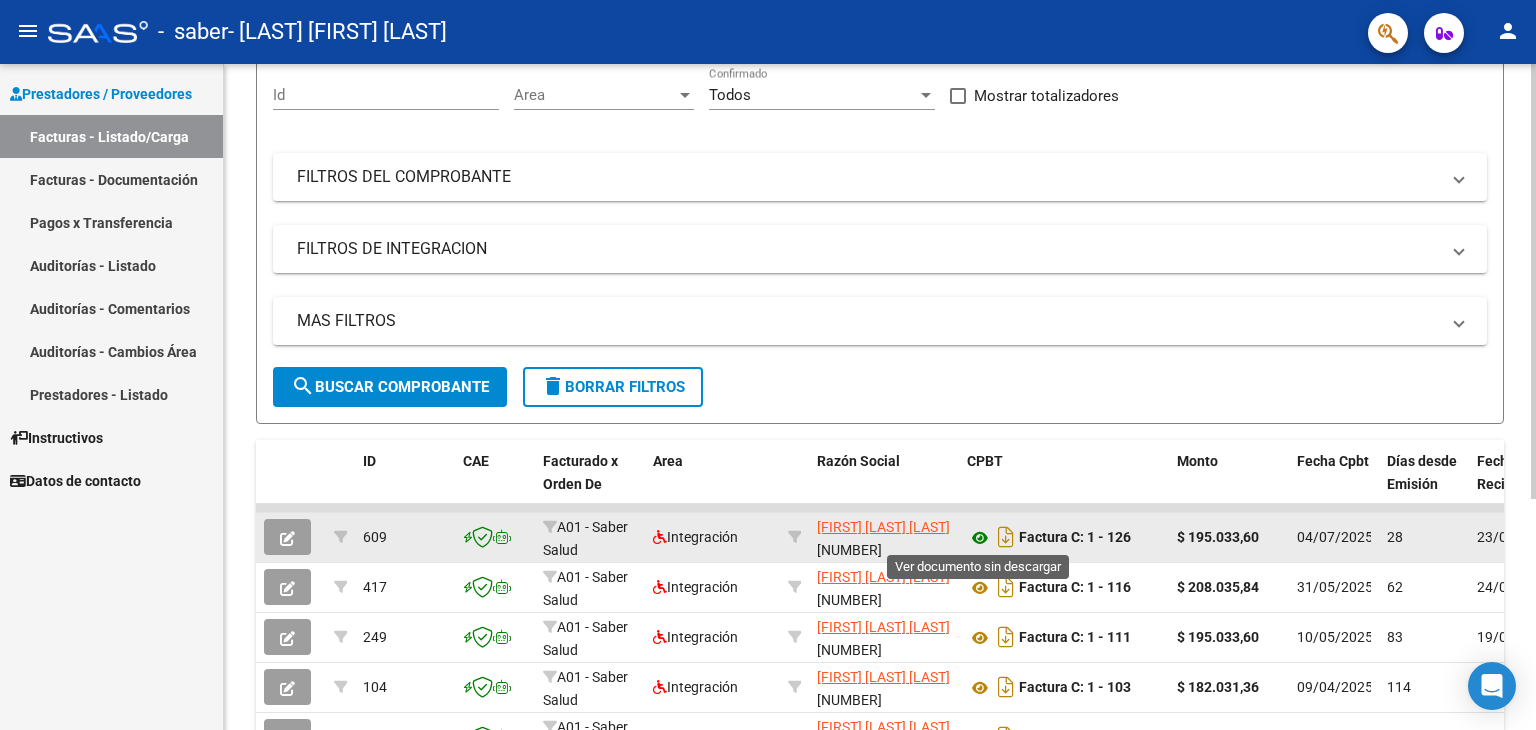 click 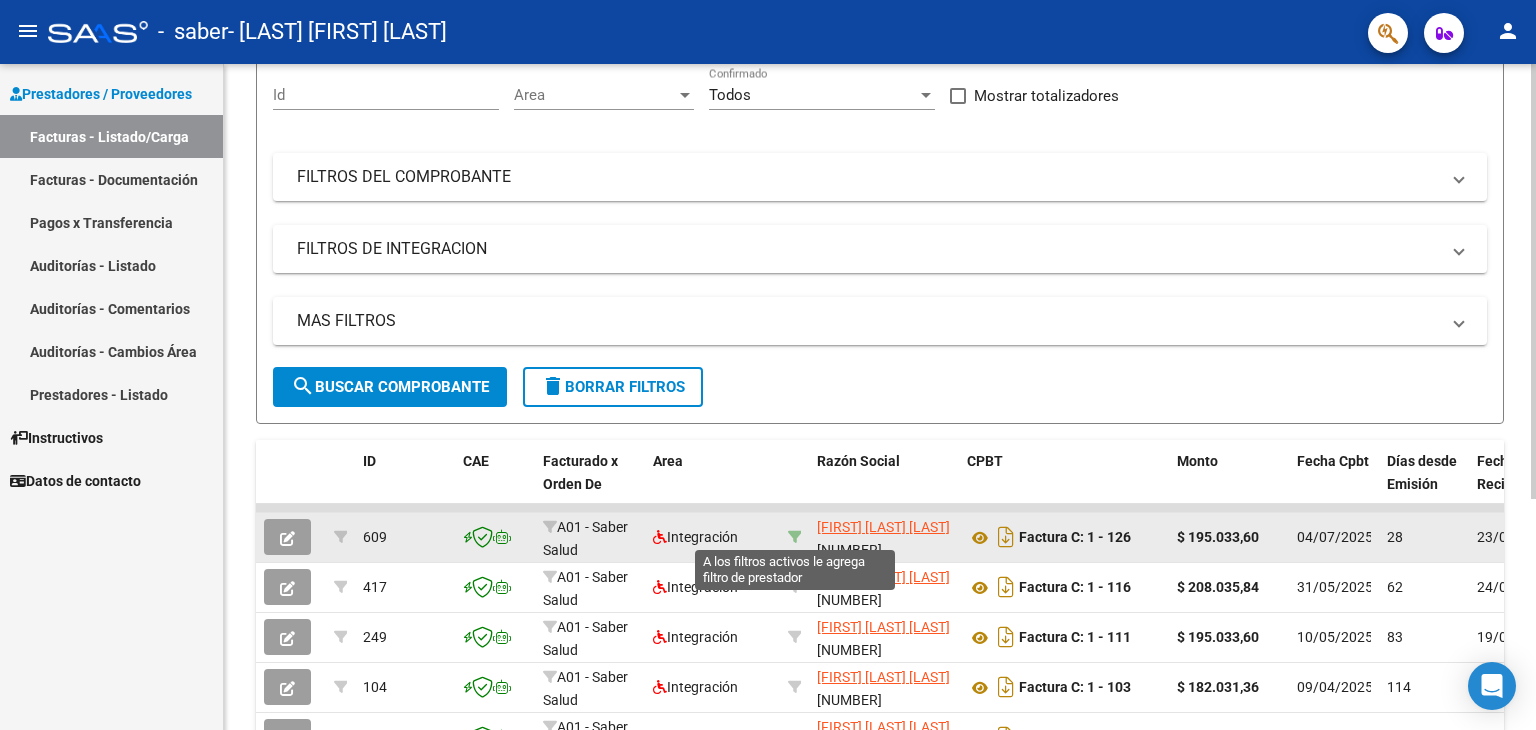 click 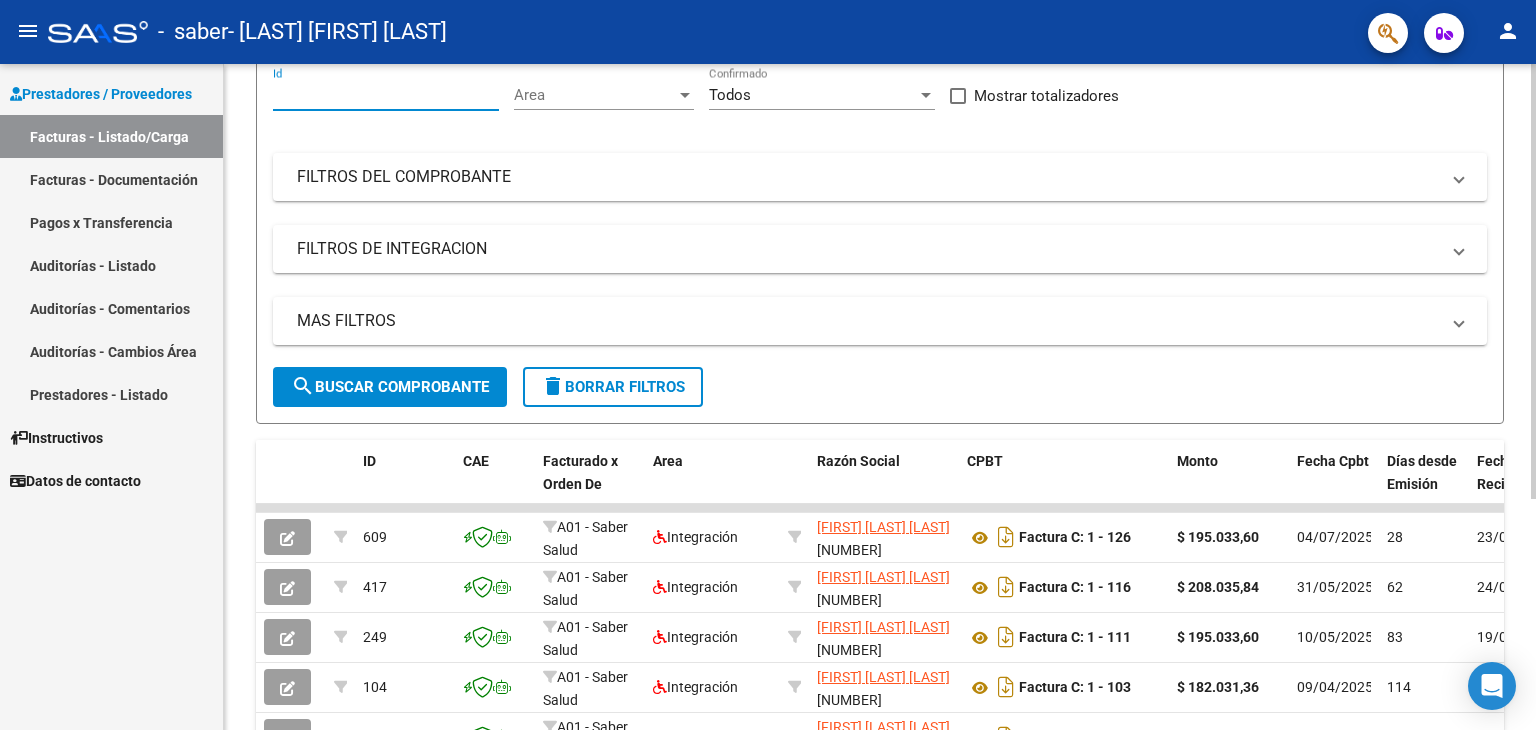 click on "Id" at bounding box center (386, 95) 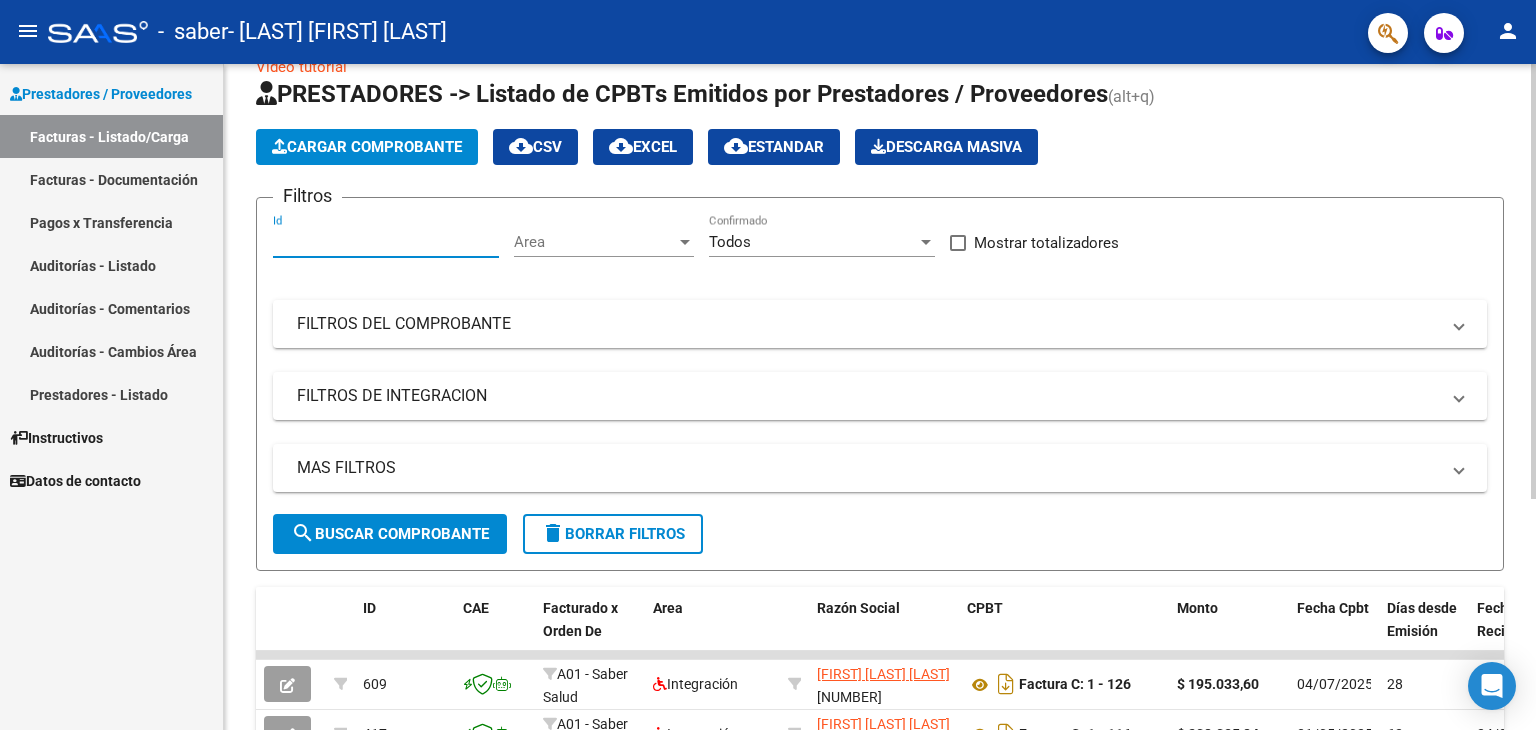 click 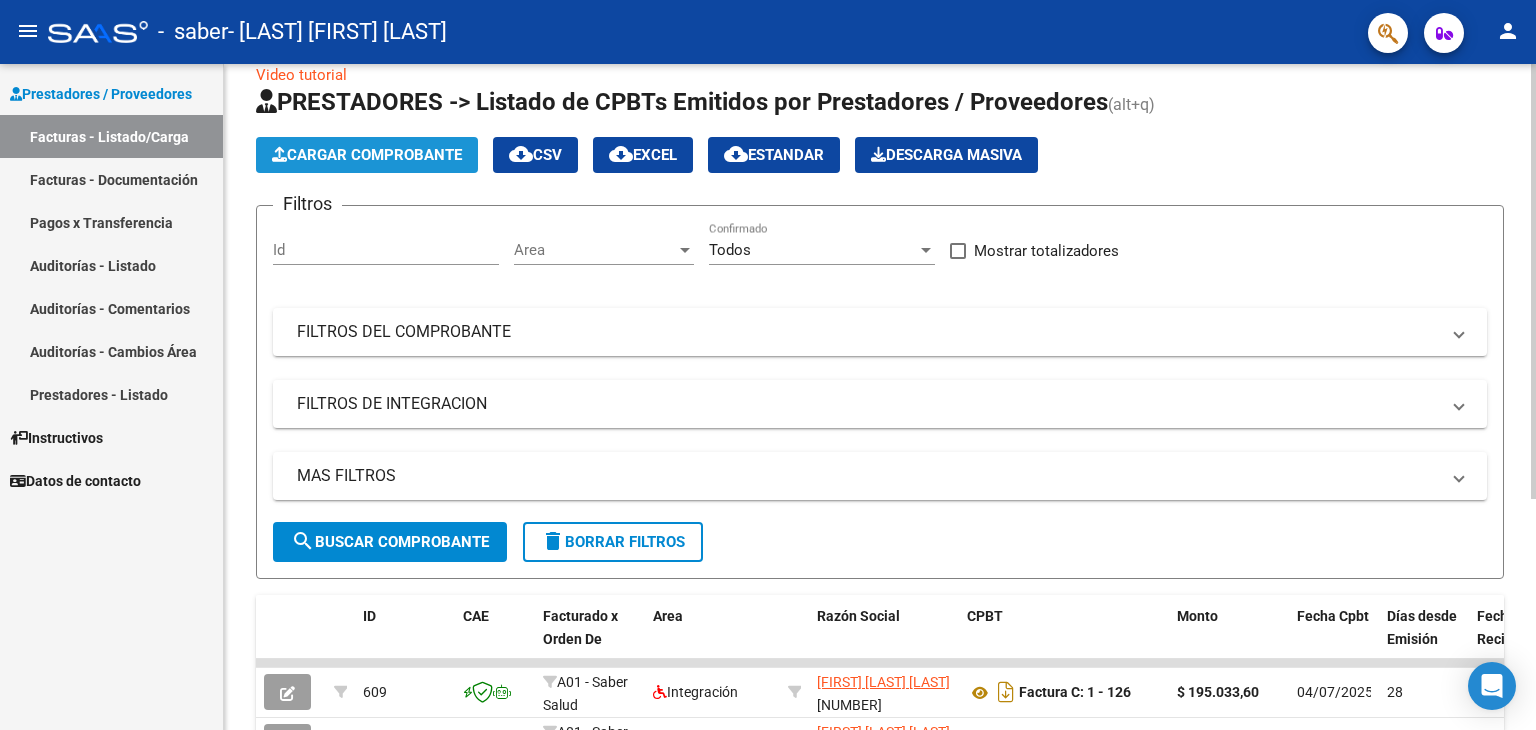 click on "Cargar Comprobante" 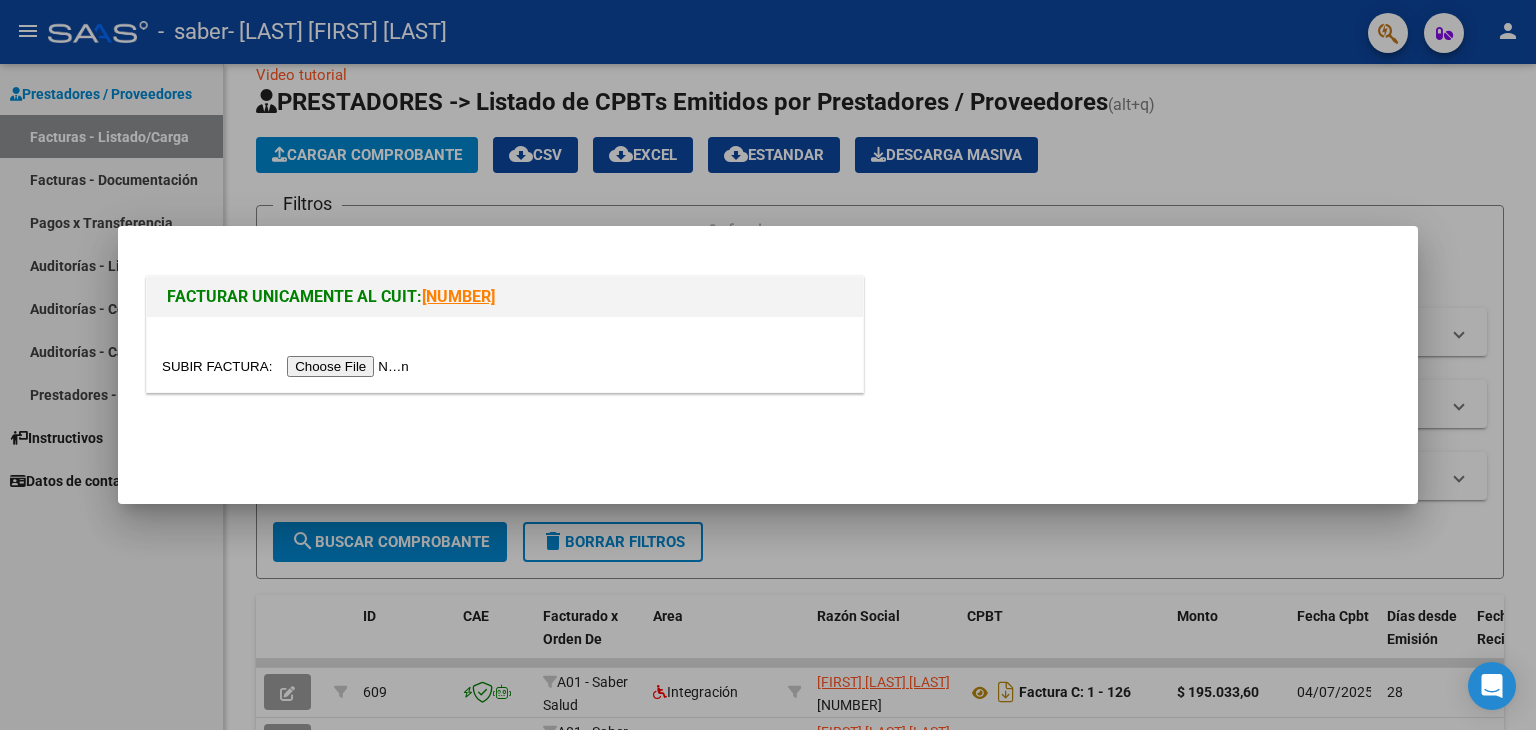 click at bounding box center (288, 366) 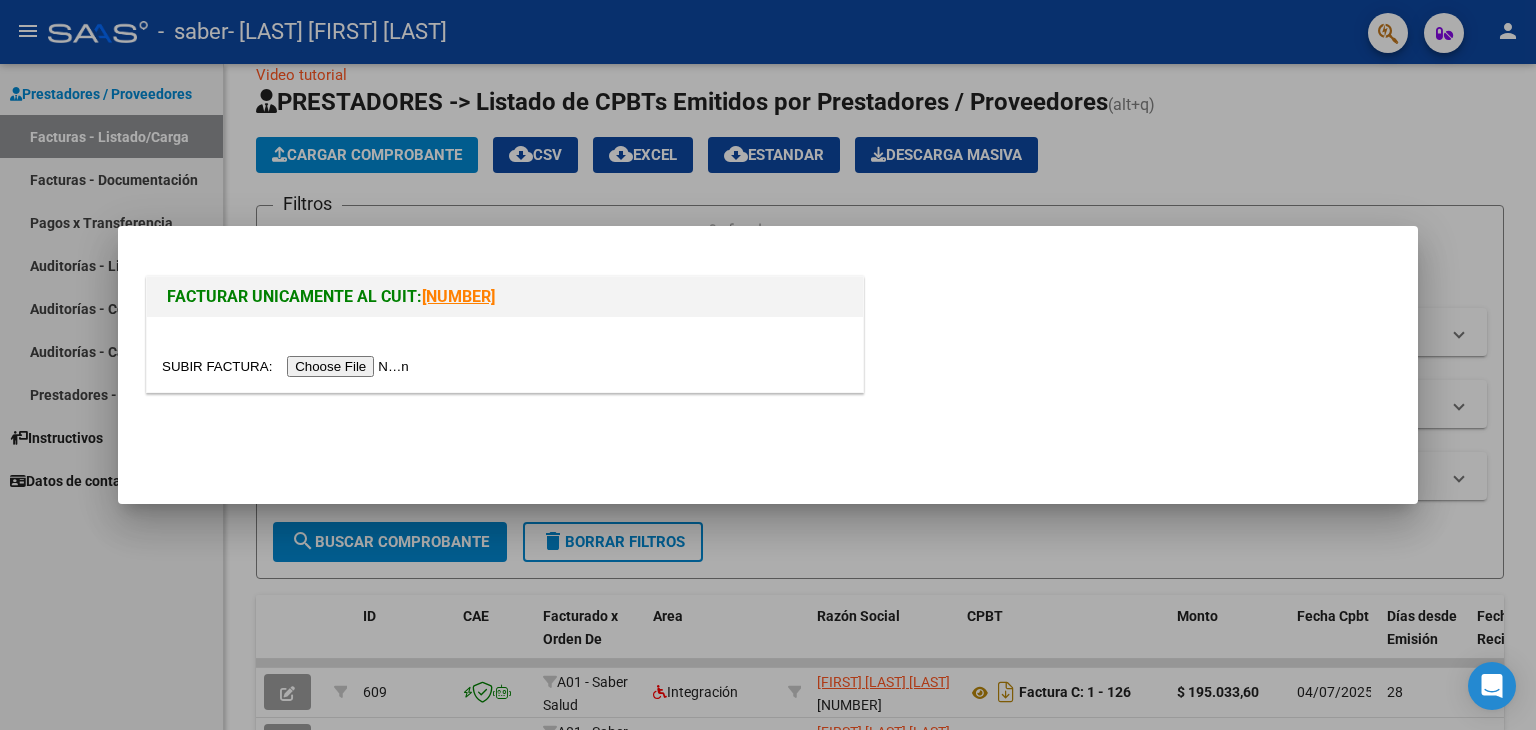 click at bounding box center (288, 366) 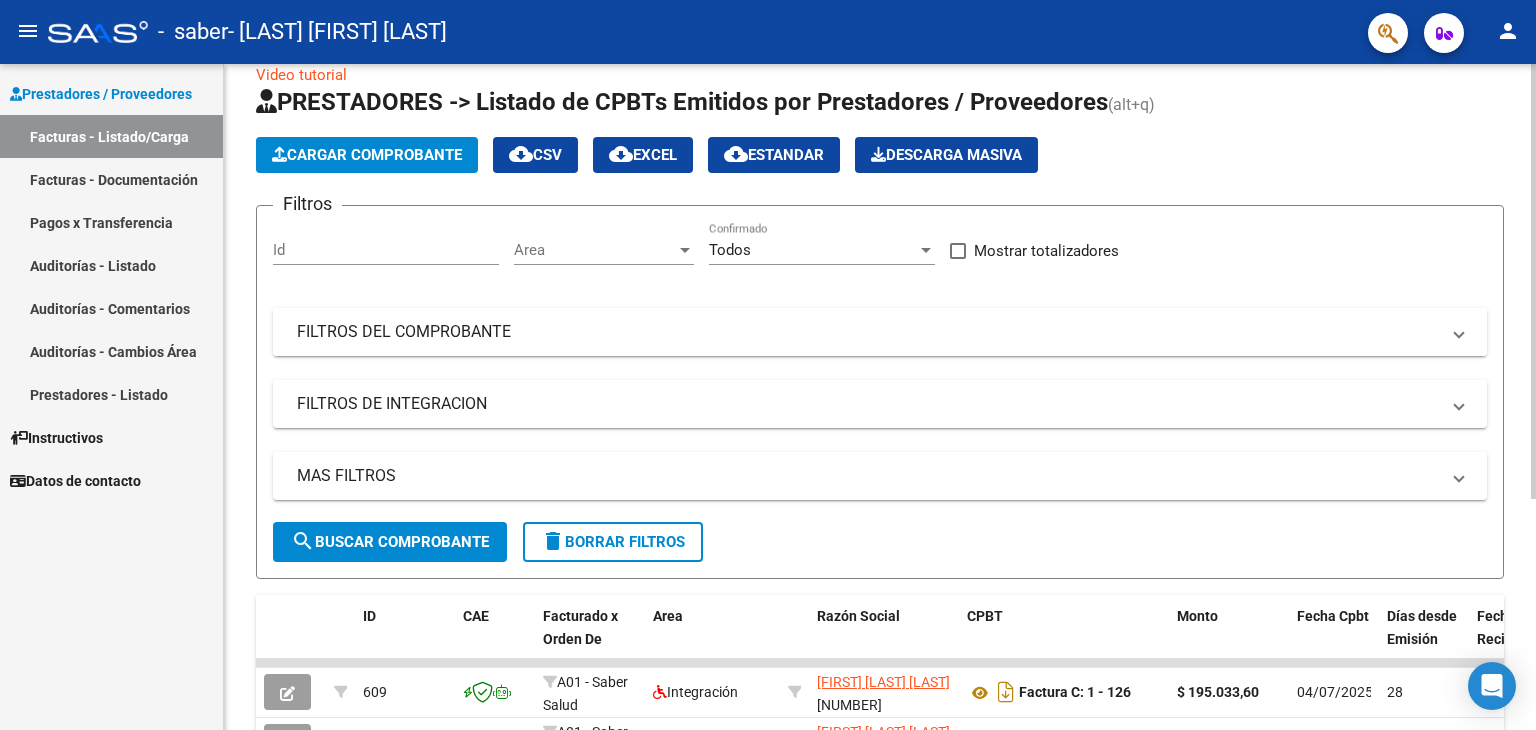 click on "FILTROS DEL COMPROBANTE" at bounding box center [868, 332] 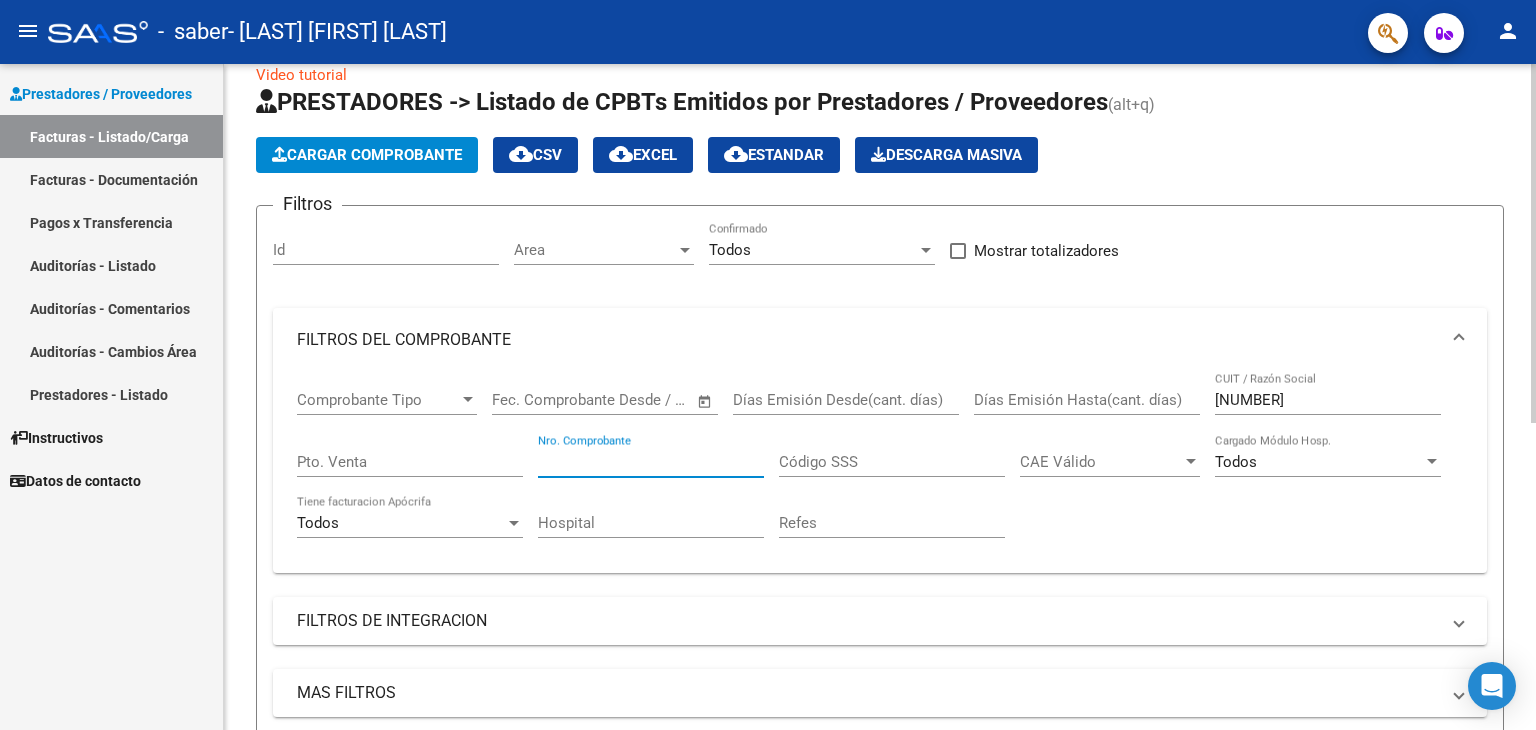 click on "Nro. Comprobante" at bounding box center (651, 462) 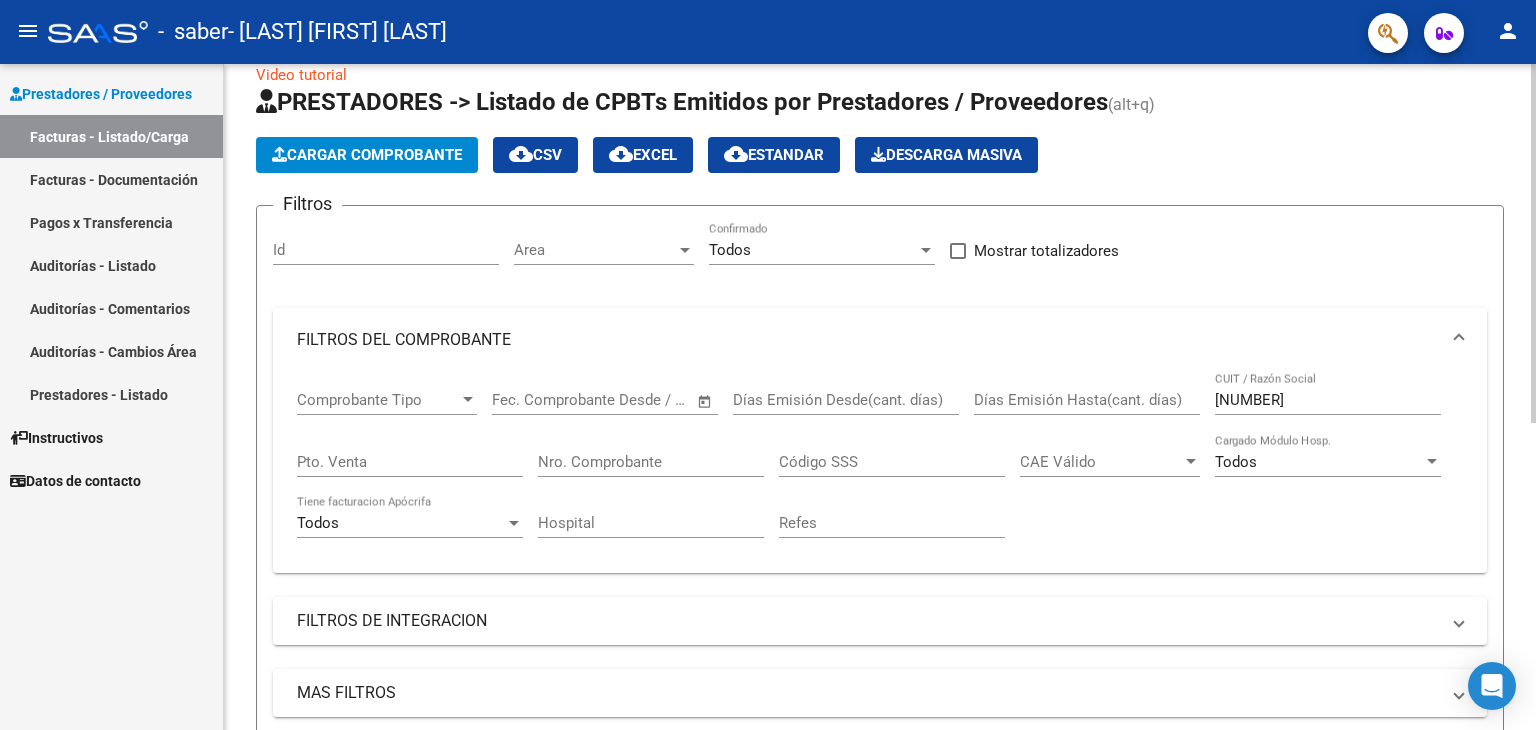 click on "Pto. Venta" 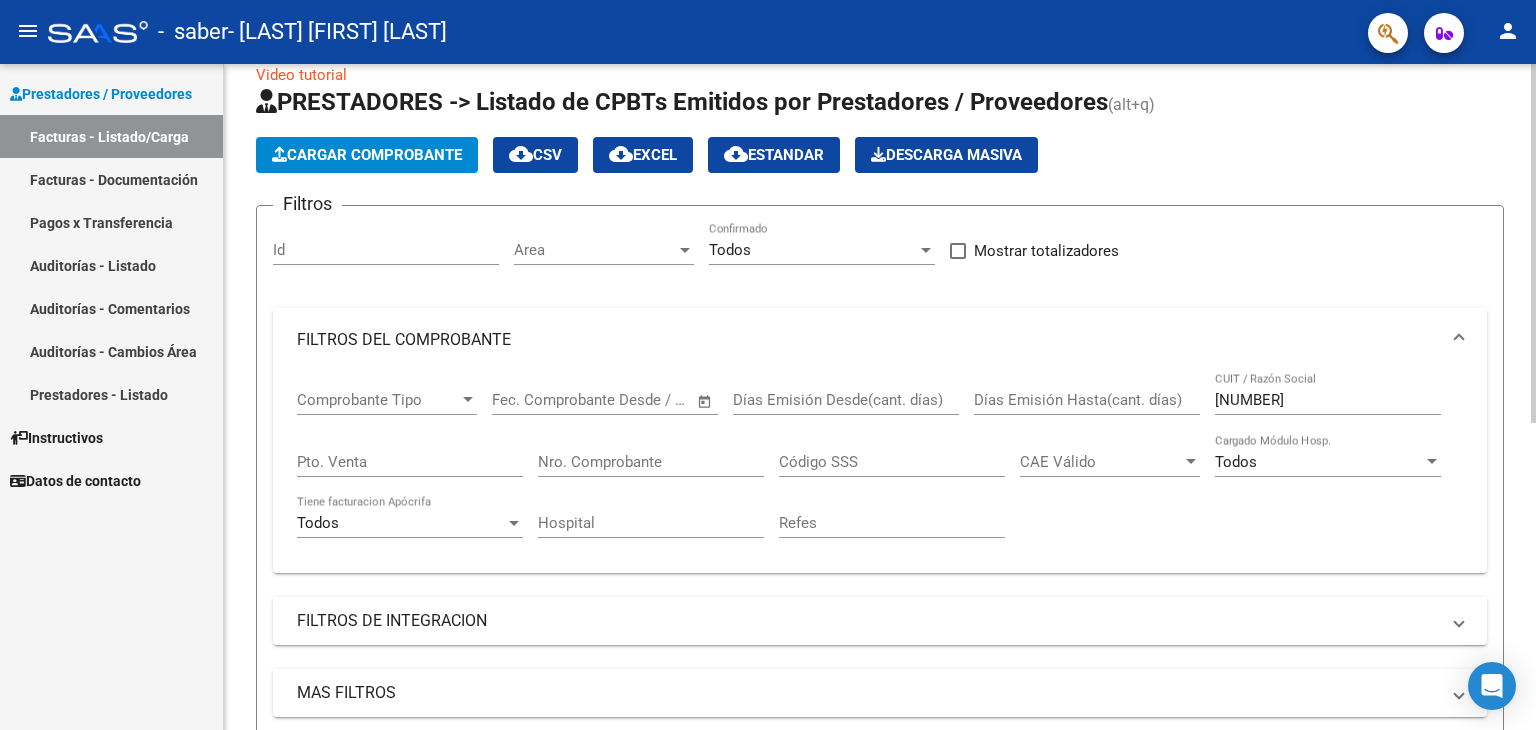 click on "Código SSS" 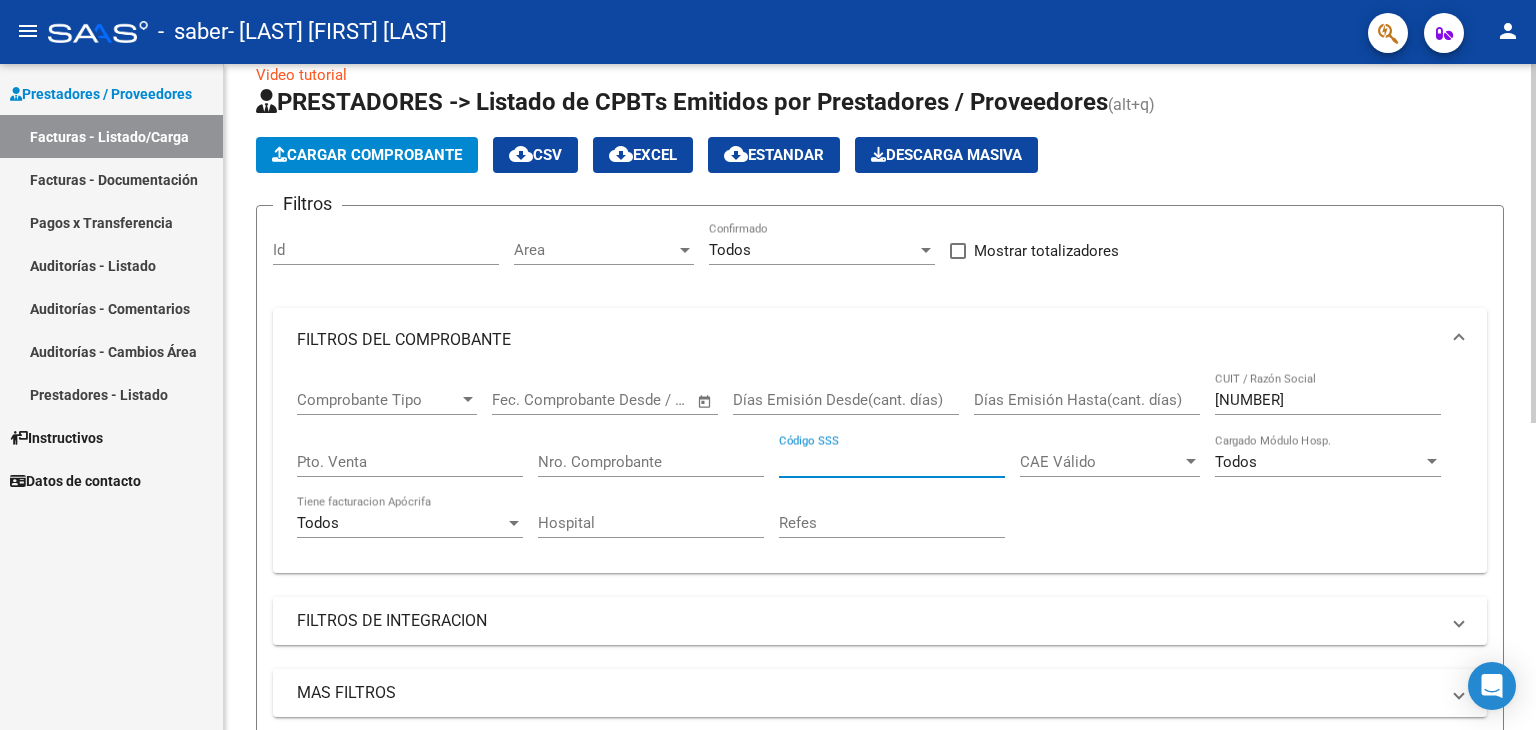 click on "CAE Válido" at bounding box center (1101, 462) 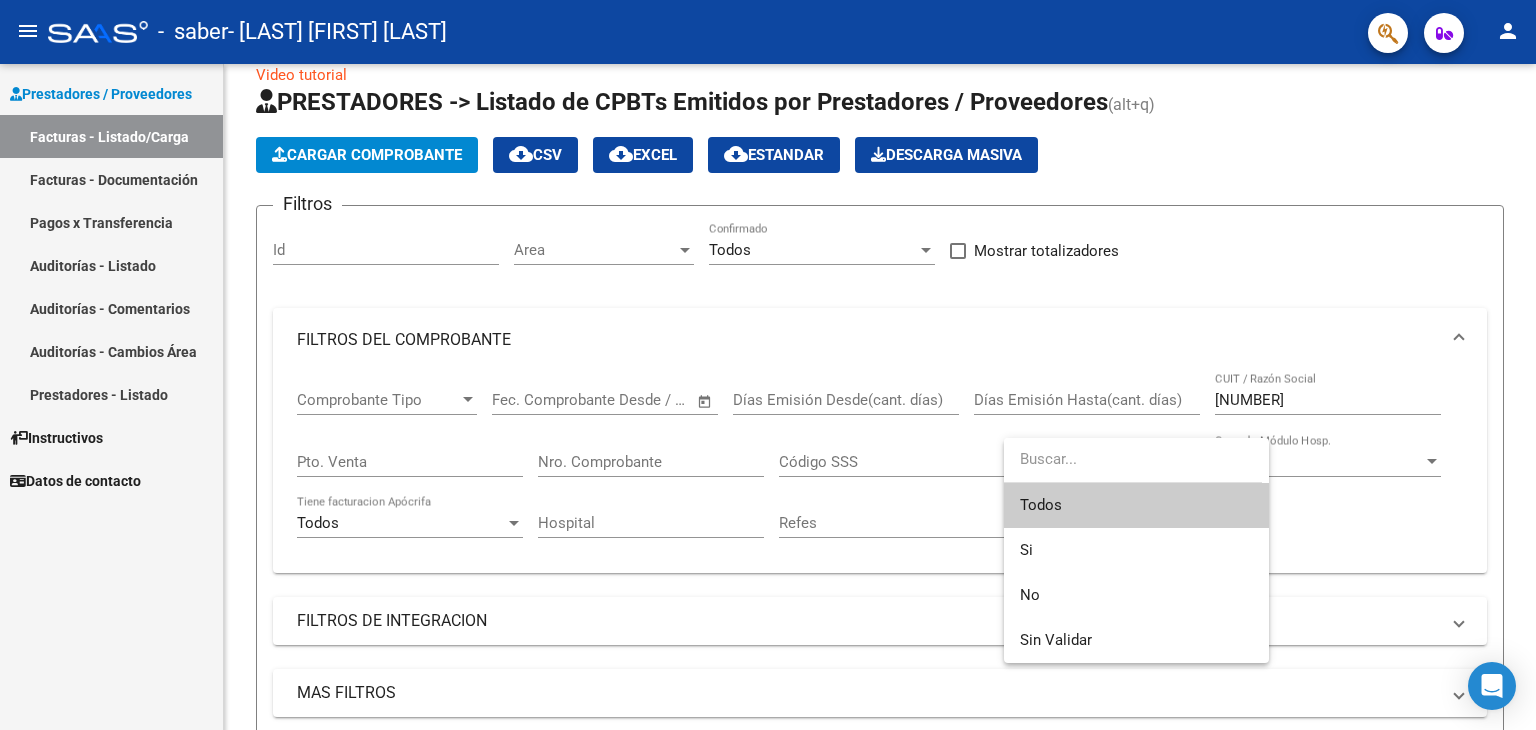 click at bounding box center [768, 365] 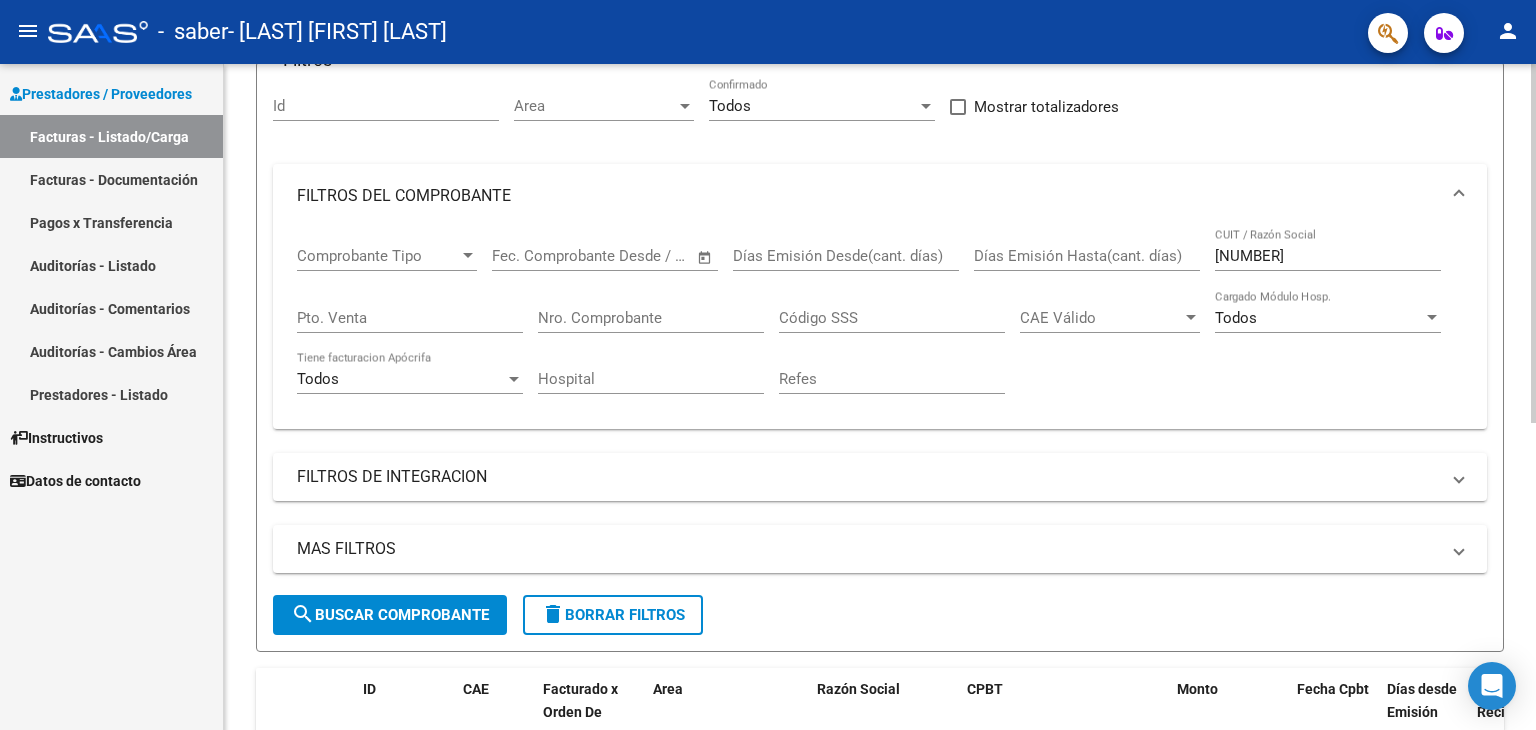 click 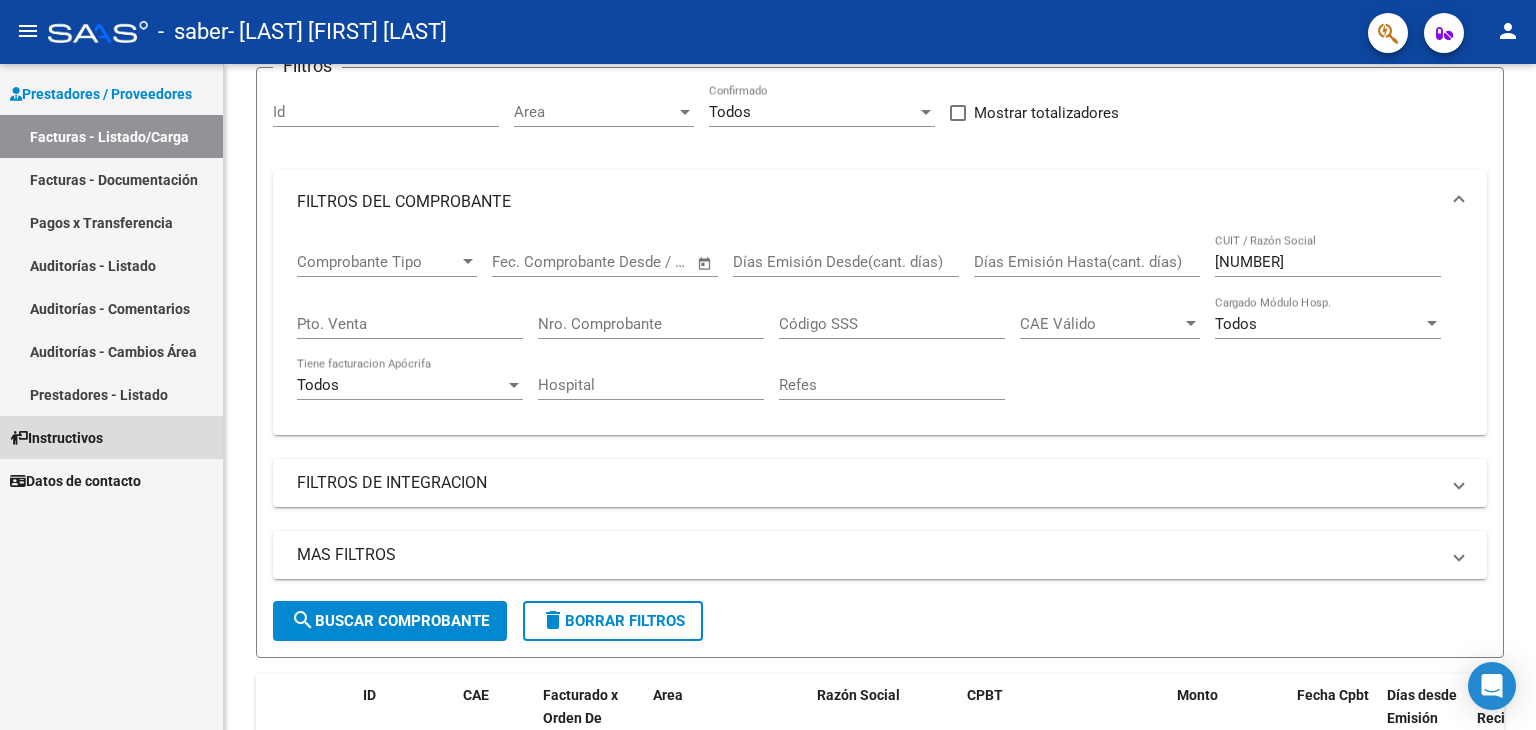 click on "Instructivos" at bounding box center (56, 438) 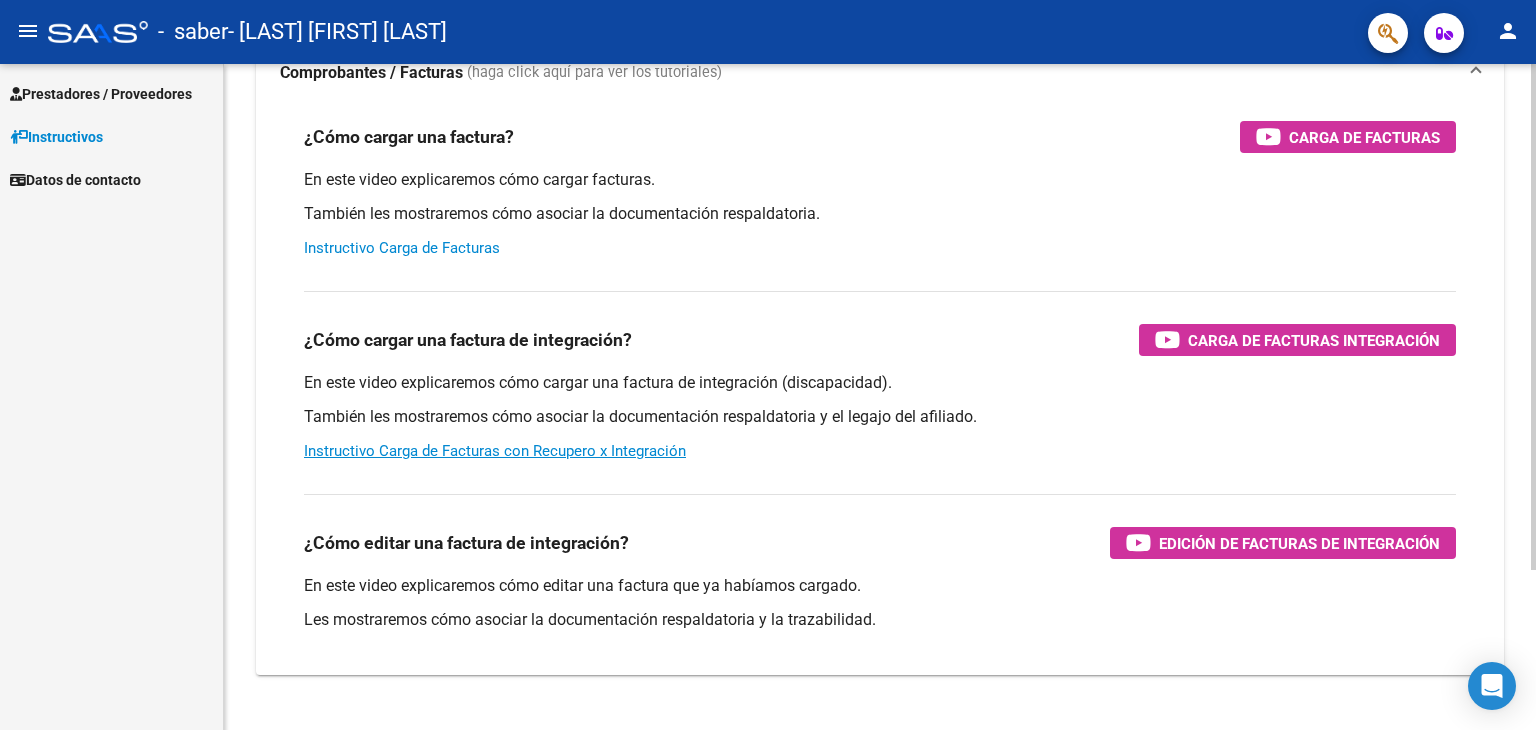 click on "Instructivo Carga de Facturas" at bounding box center [402, 248] 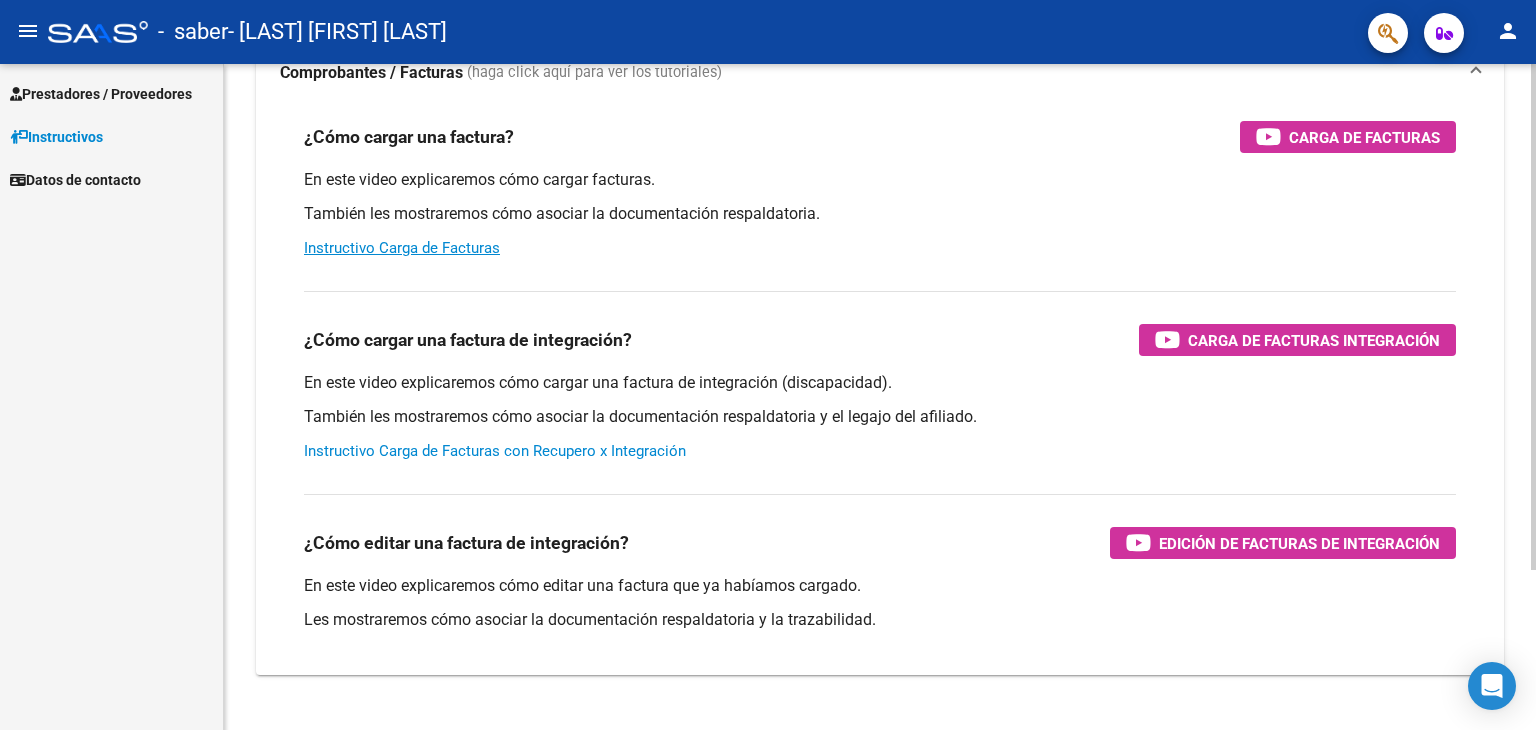 click on "Instructivo Carga de Facturas con Recupero x Integración" at bounding box center (495, 451) 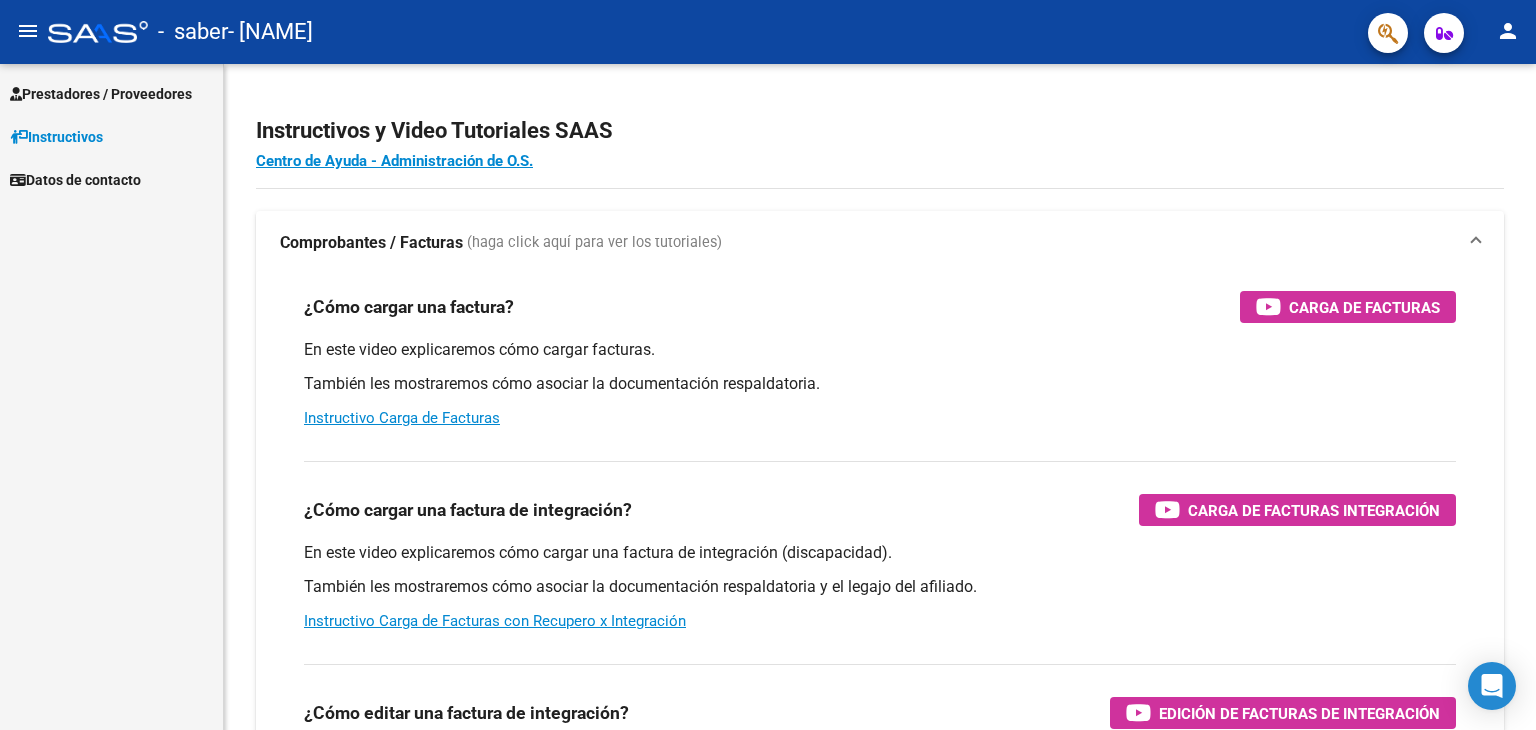 scroll, scrollTop: 0, scrollLeft: 0, axis: both 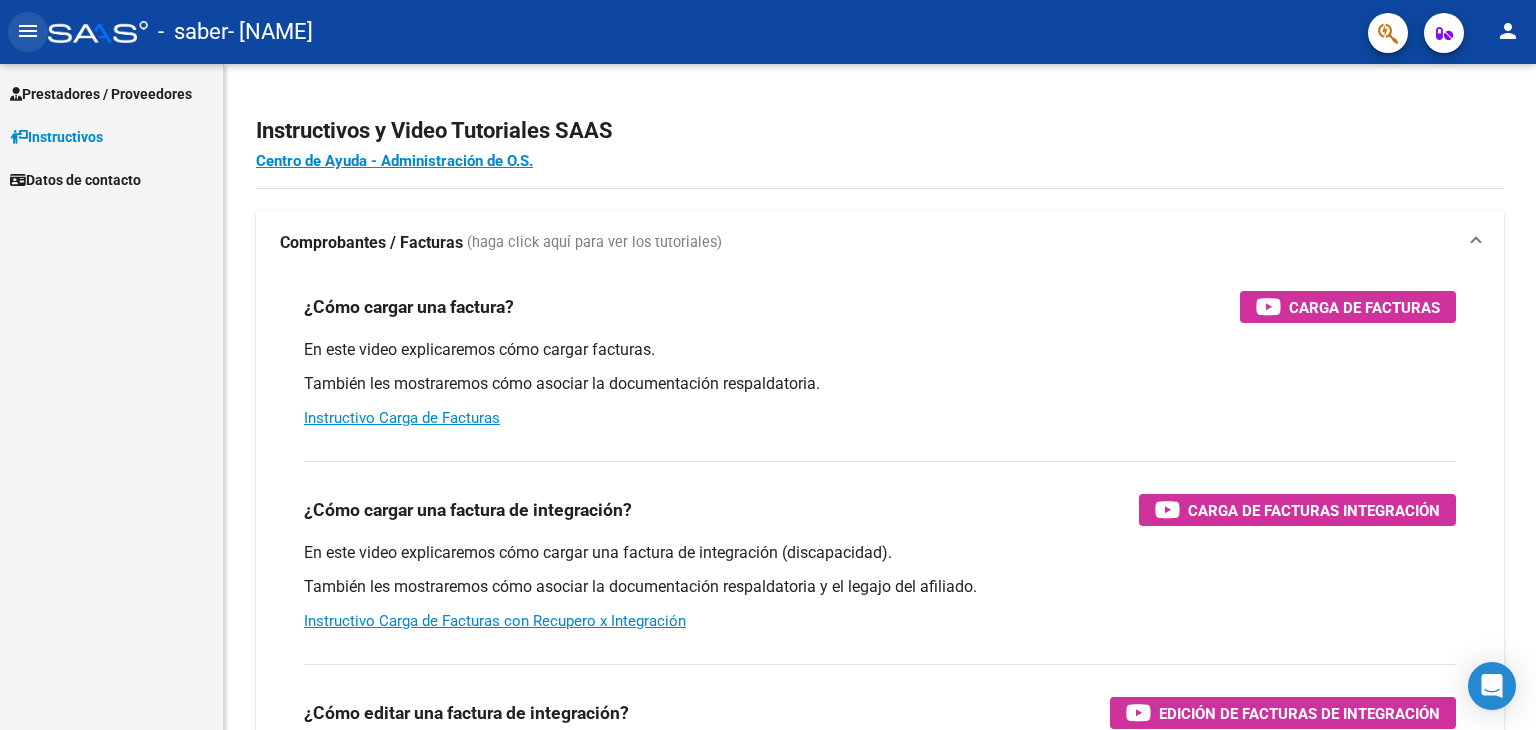 click on "menu" 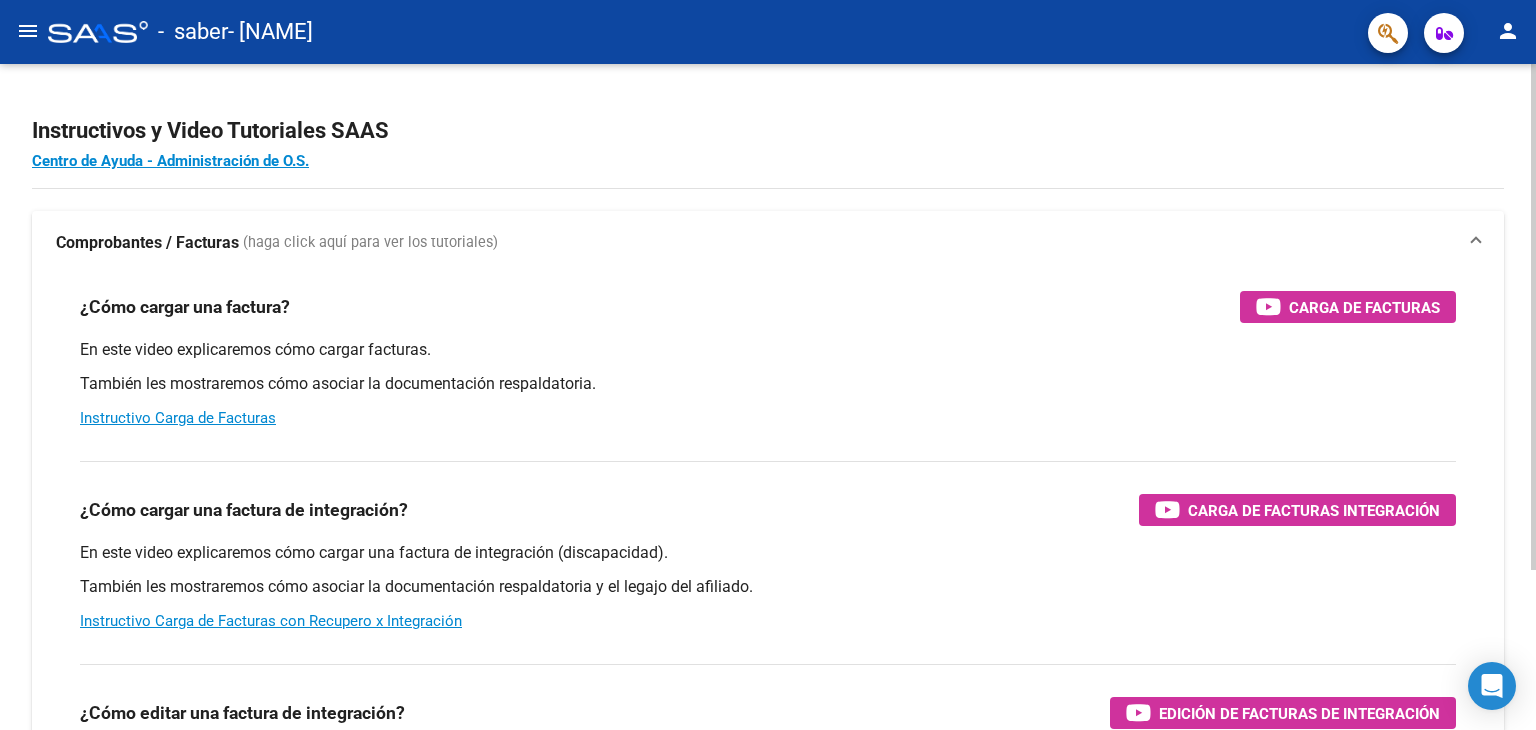 click 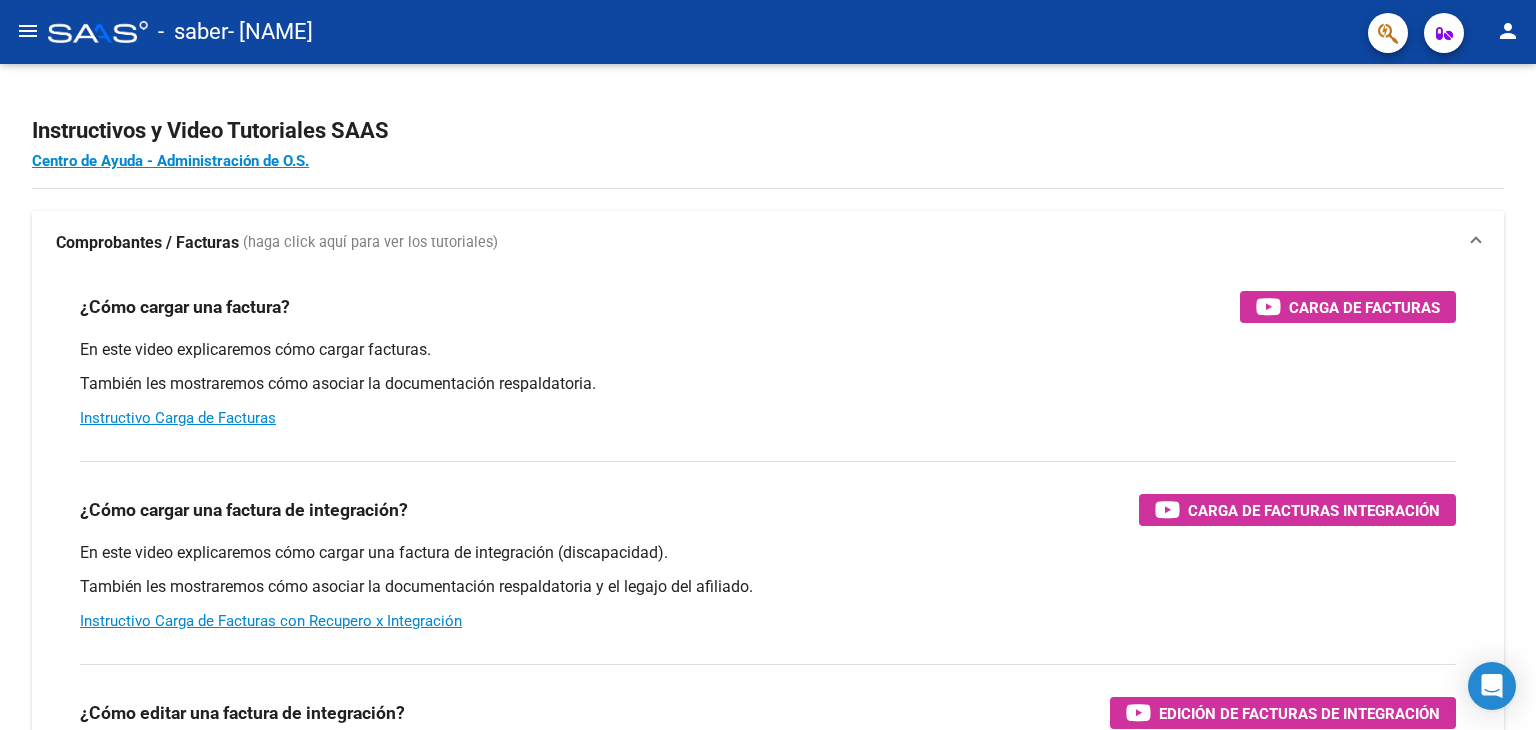 click on "person" 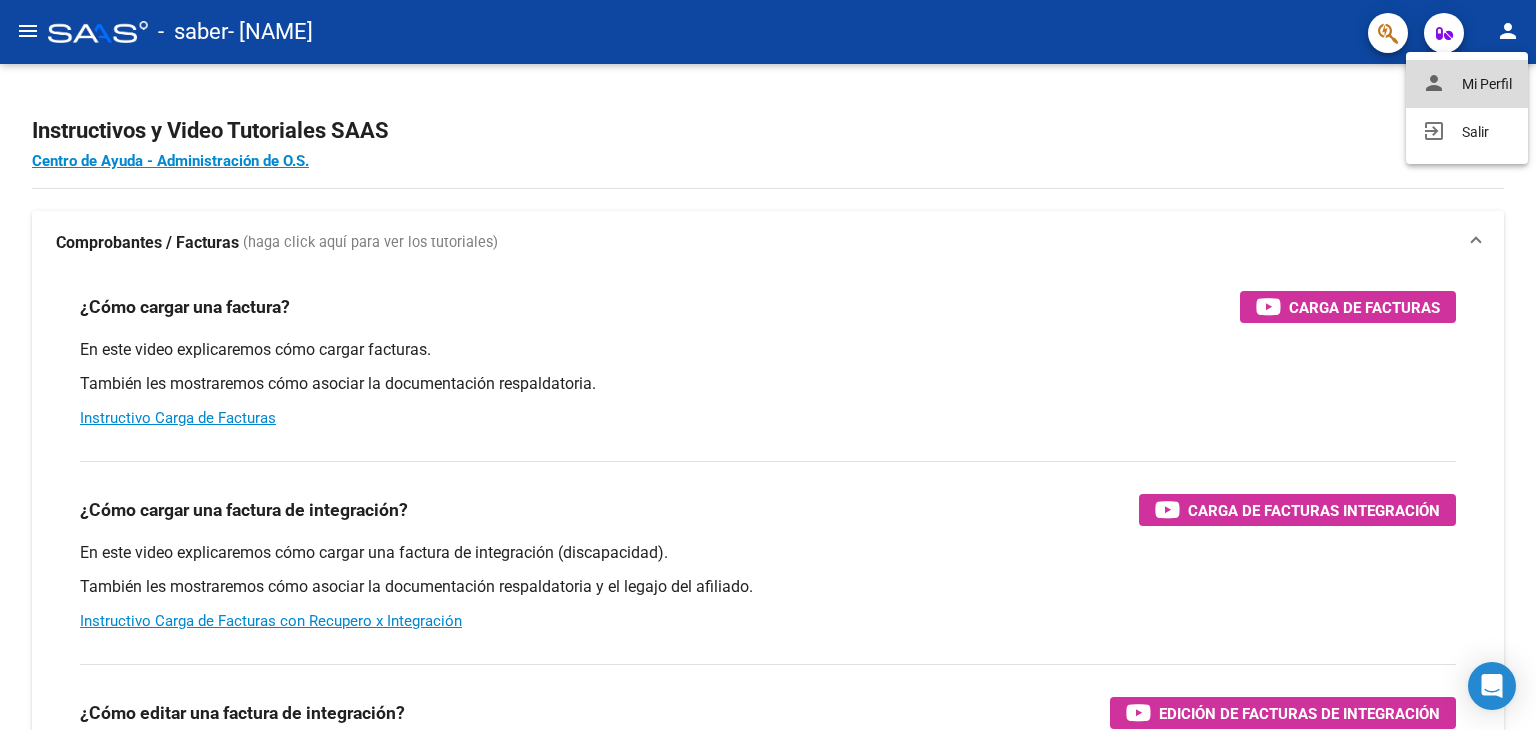 click on "person  Mi Perfil" at bounding box center [1467, 84] 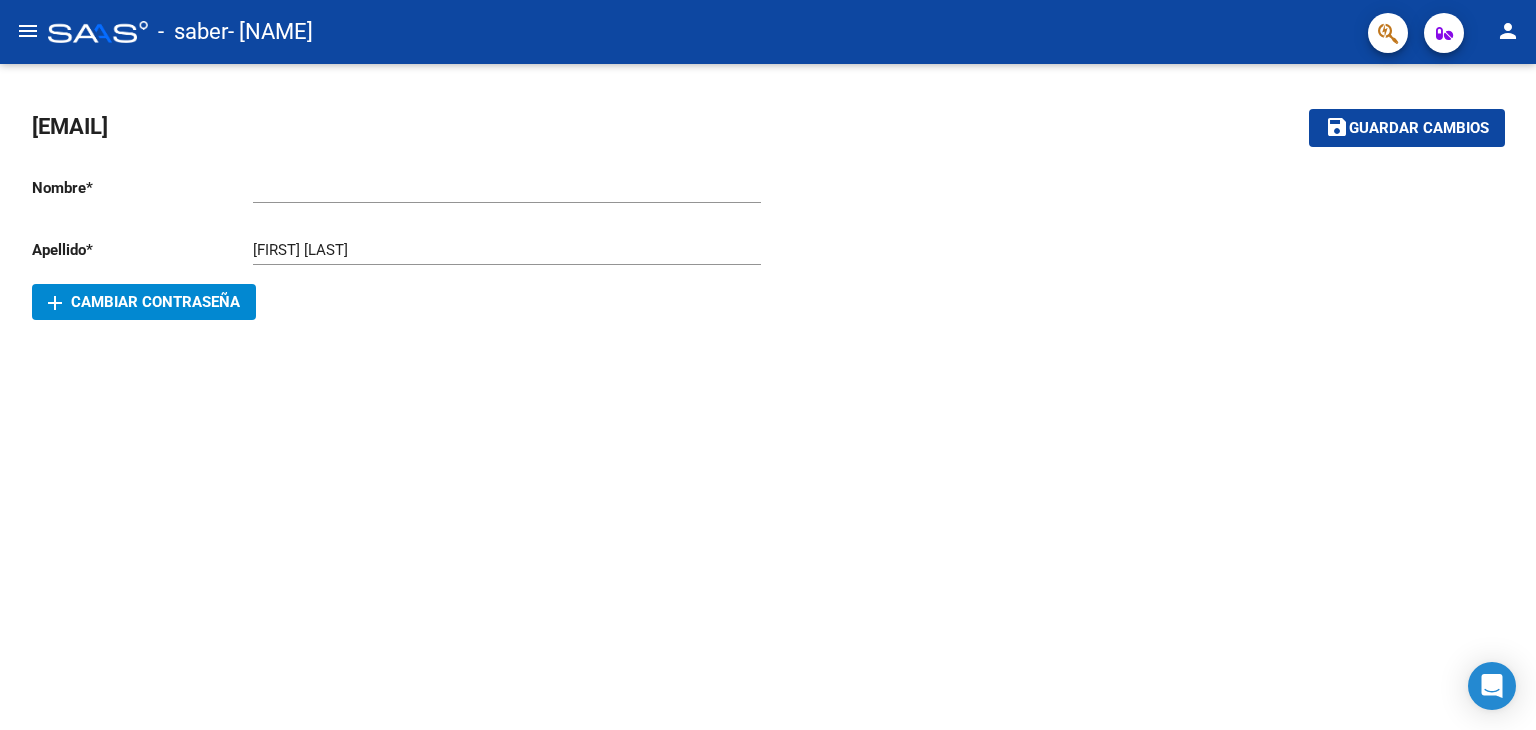 click 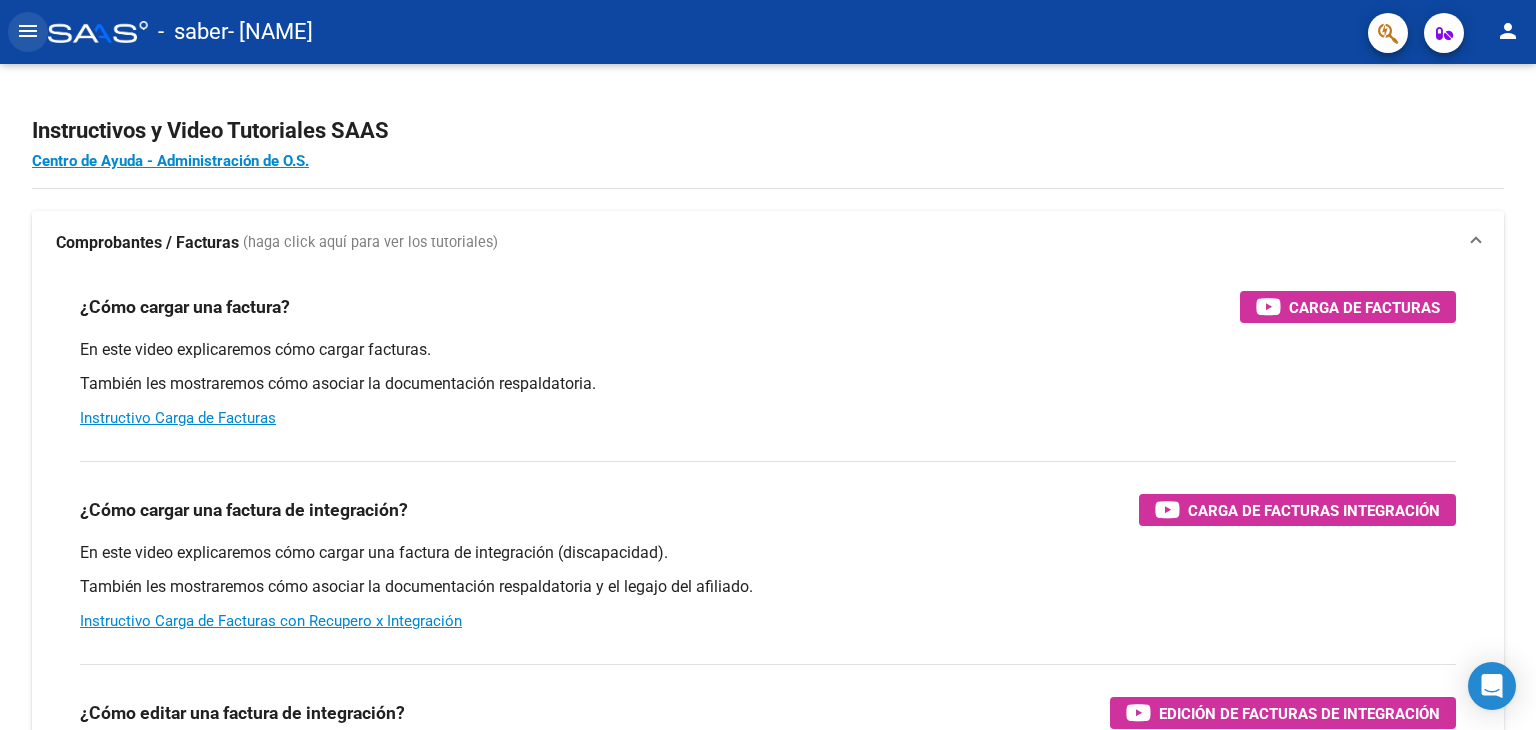 click on "menu" 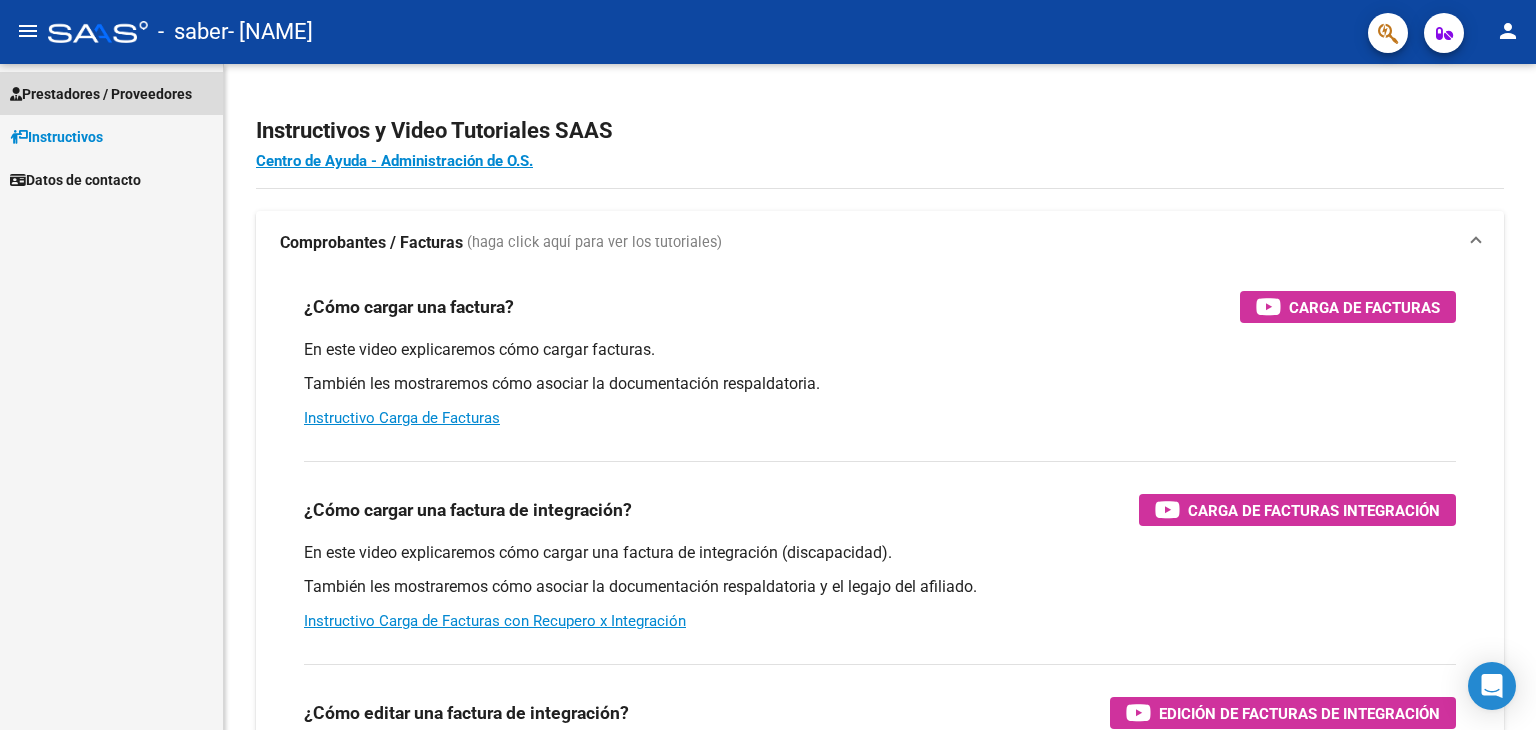 click on "Prestadores / Proveedores" at bounding box center [101, 94] 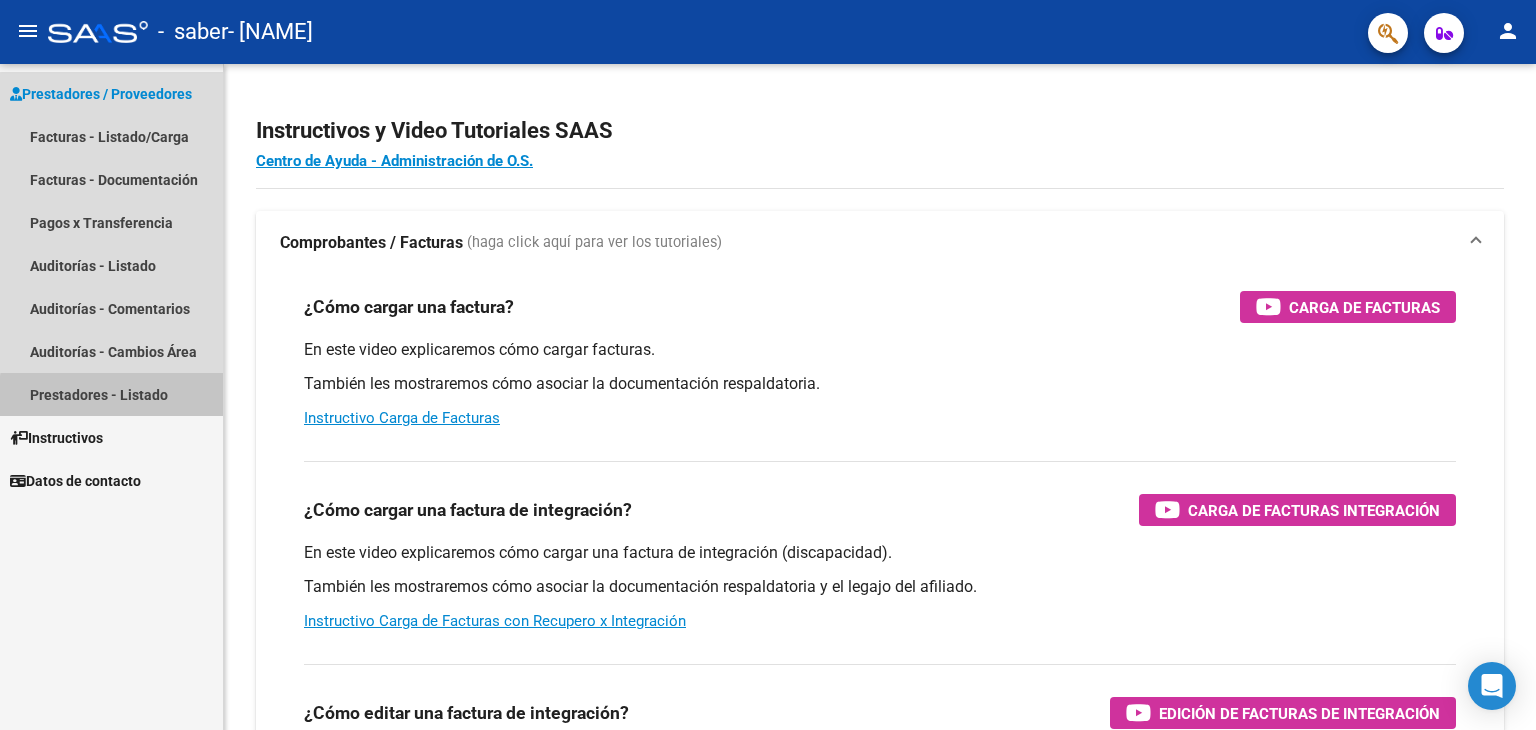 click on "Prestadores - Listado" at bounding box center (111, 394) 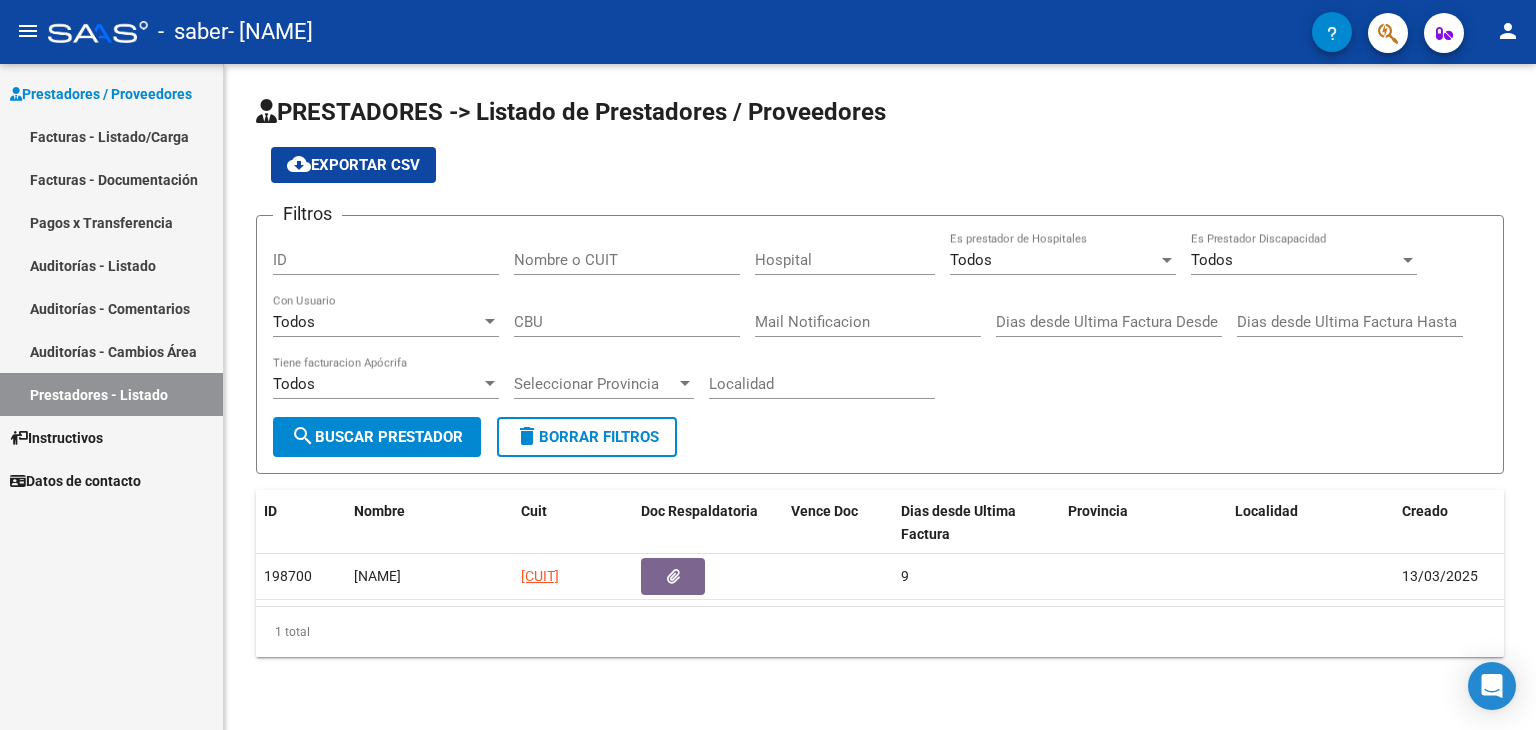 drag, startPoint x: 1524, startPoint y: 431, endPoint x: 1220, endPoint y: 665, distance: 383.63004 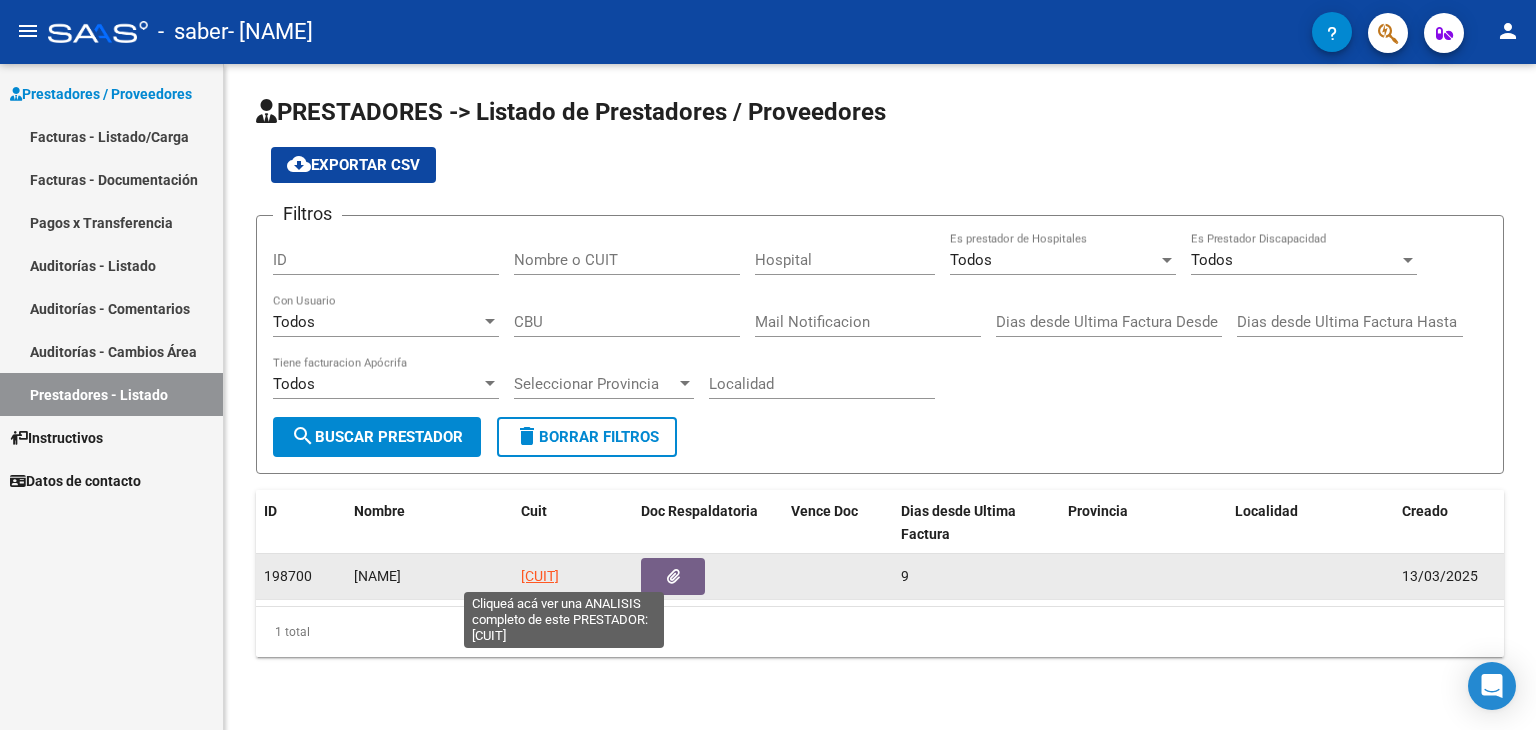 click on "[CUIT]" 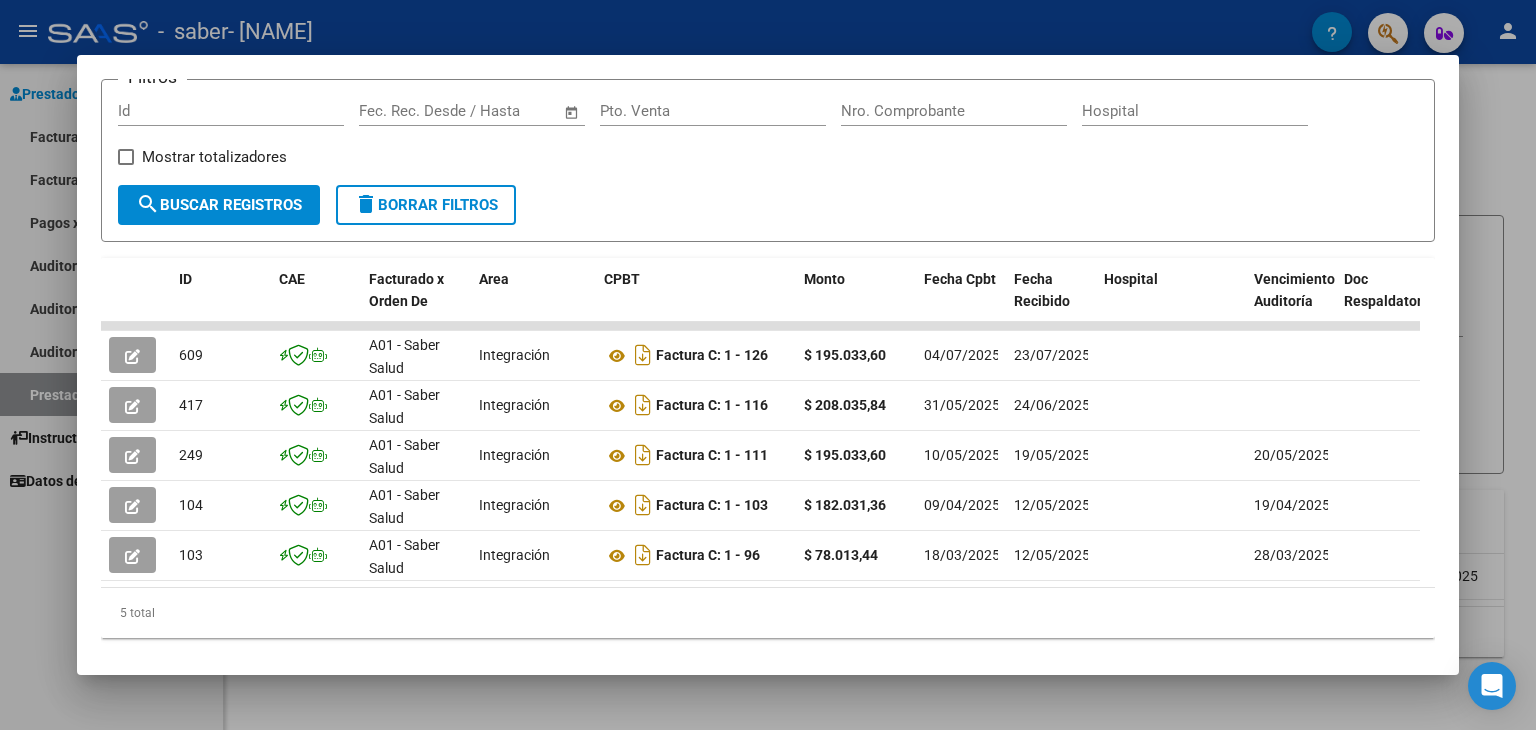 scroll, scrollTop: 299, scrollLeft: 0, axis: vertical 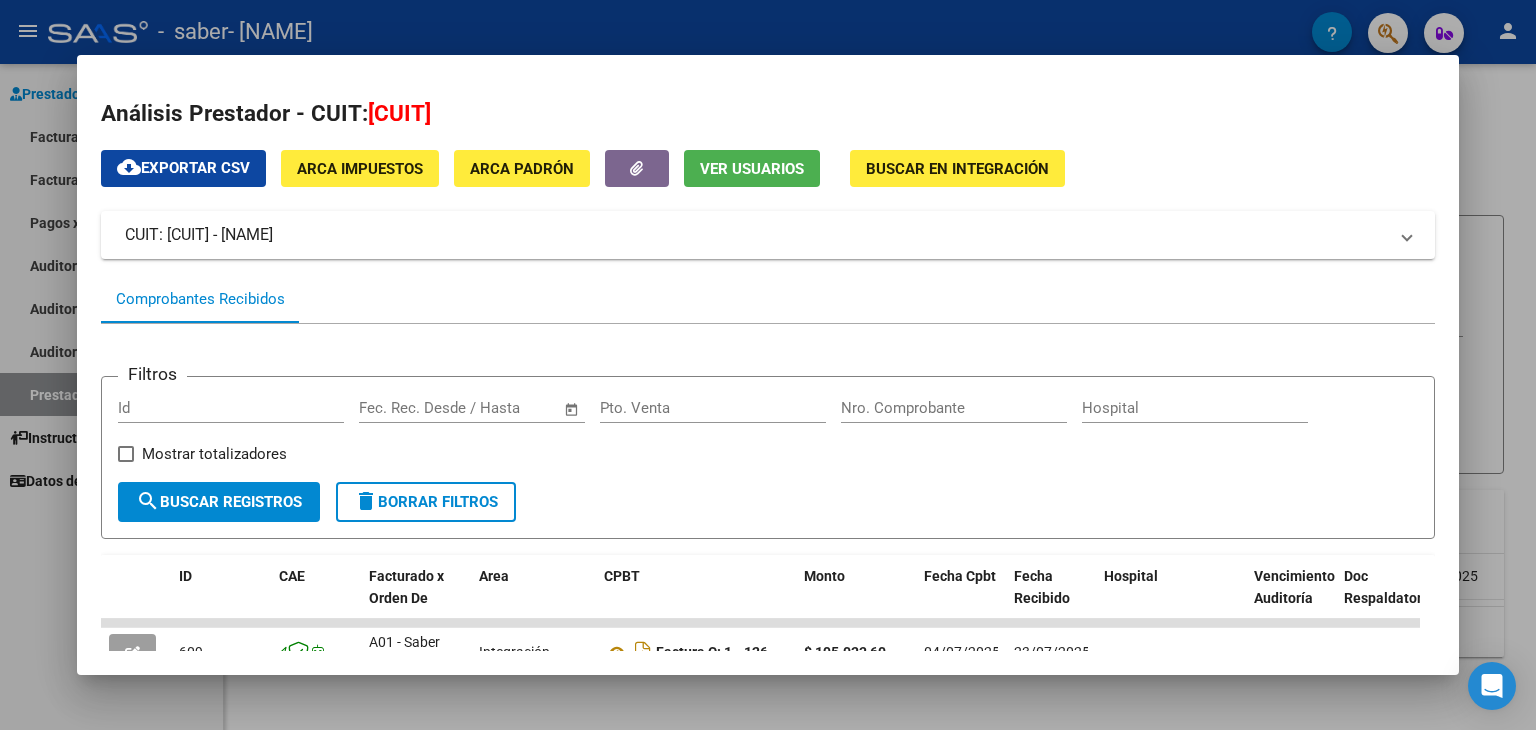 click at bounding box center [768, 365] 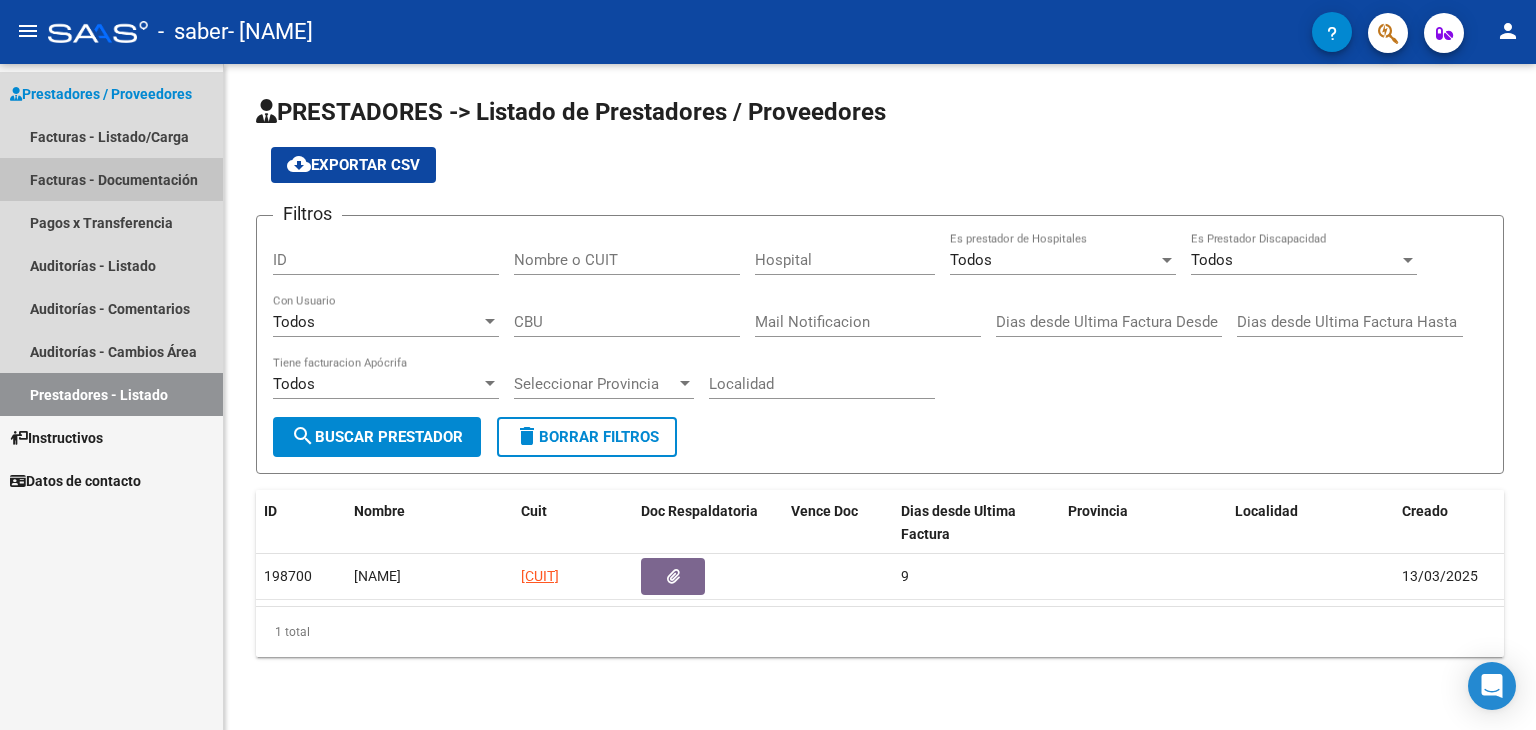 click on "Facturas - Documentación" at bounding box center [111, 179] 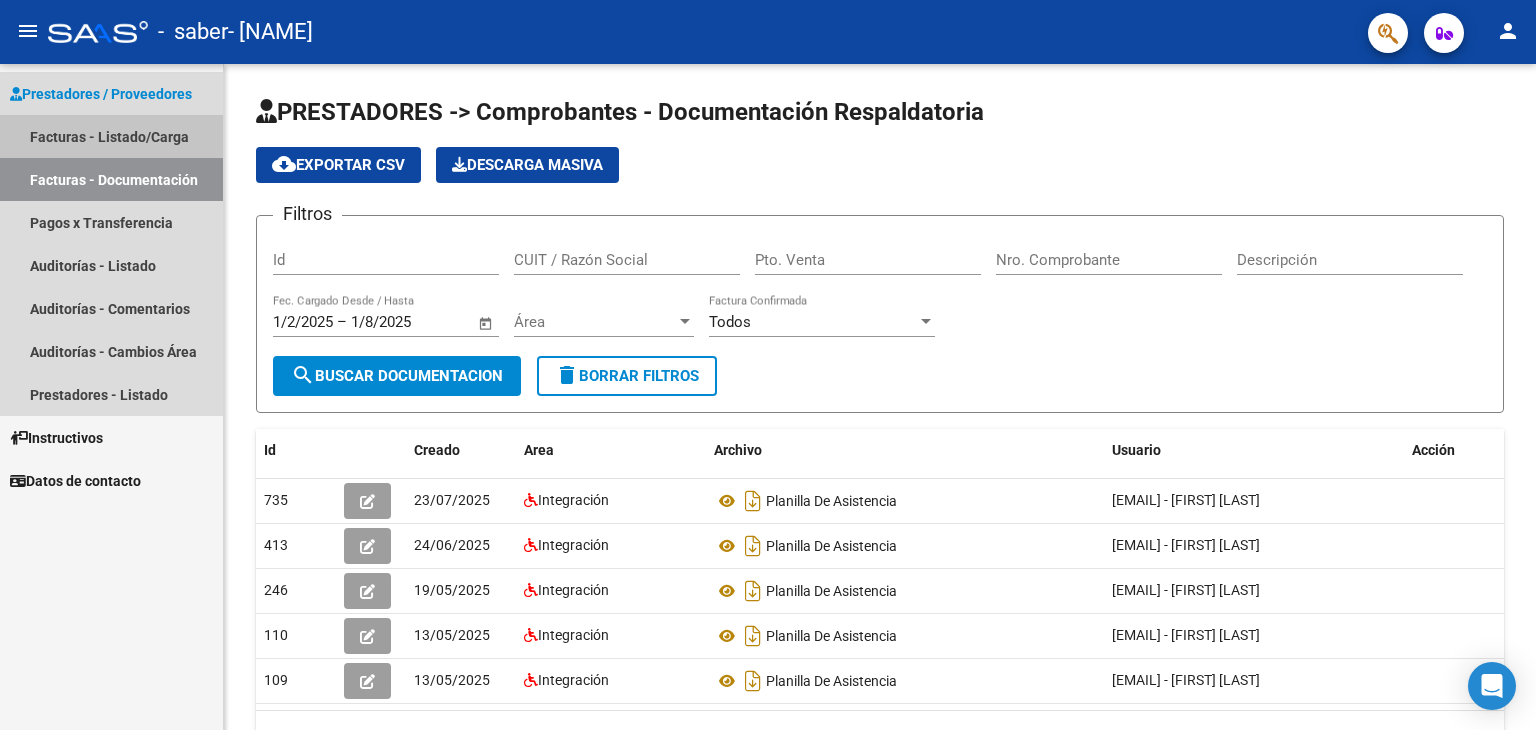 click on "Facturas - Listado/Carga" at bounding box center (111, 136) 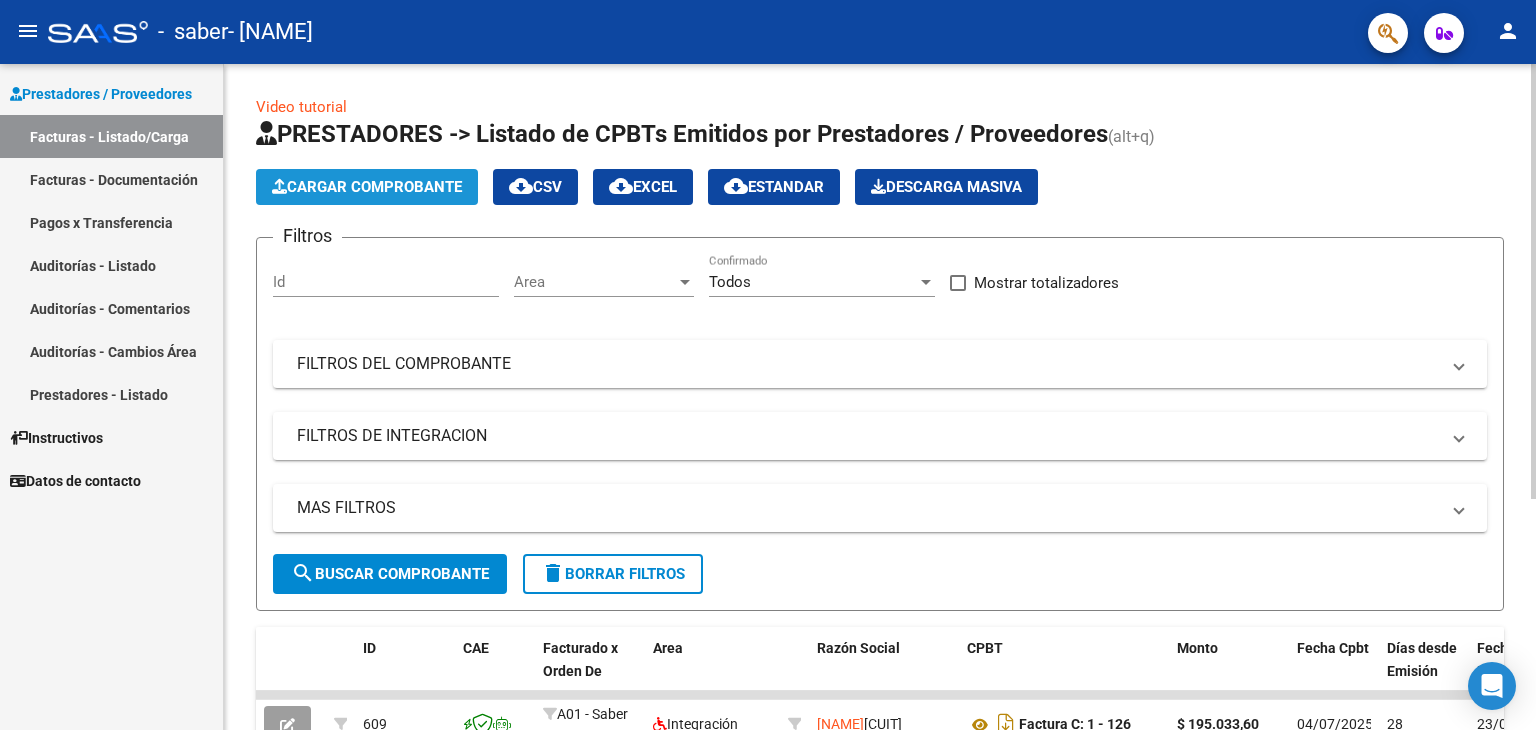 click on "Cargar Comprobante" 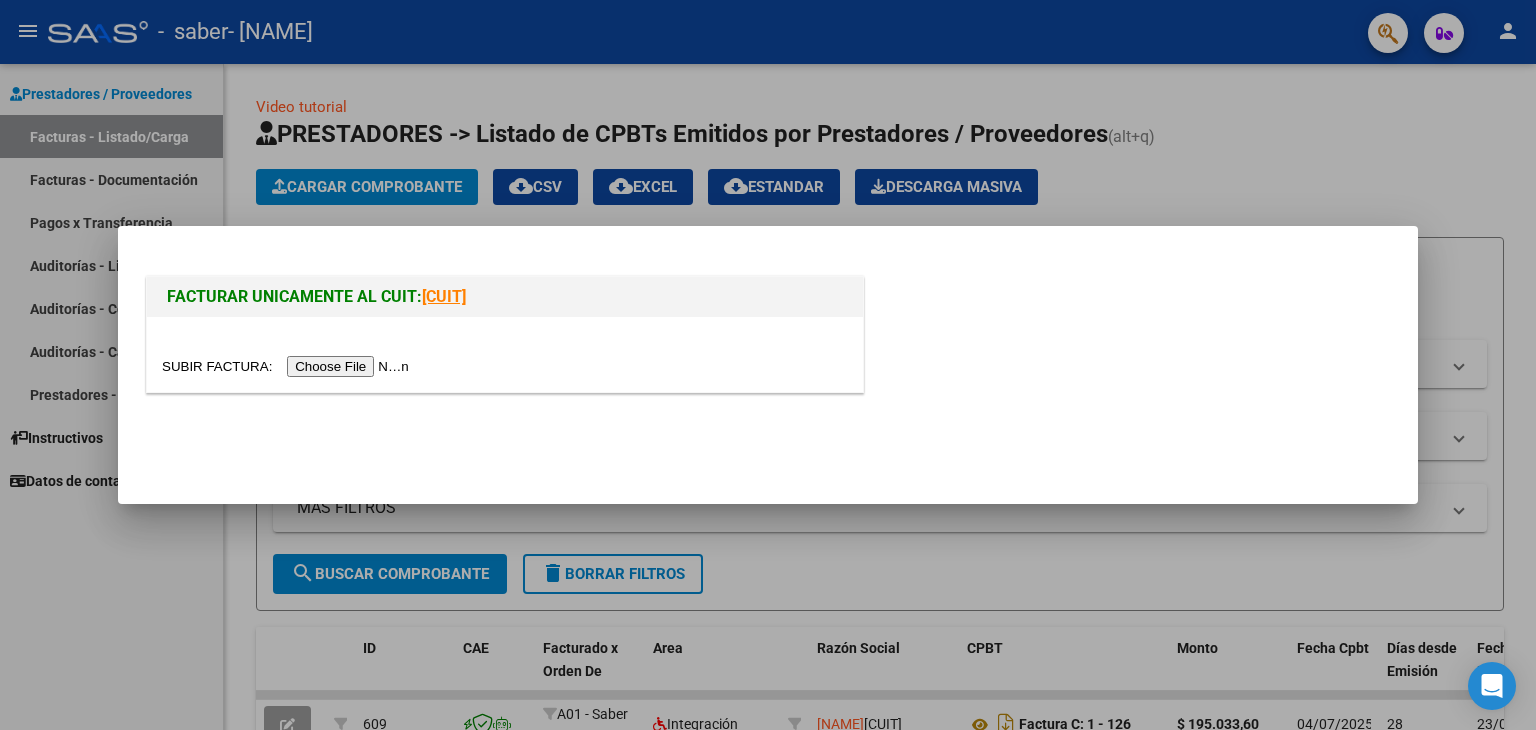 click at bounding box center [288, 366] 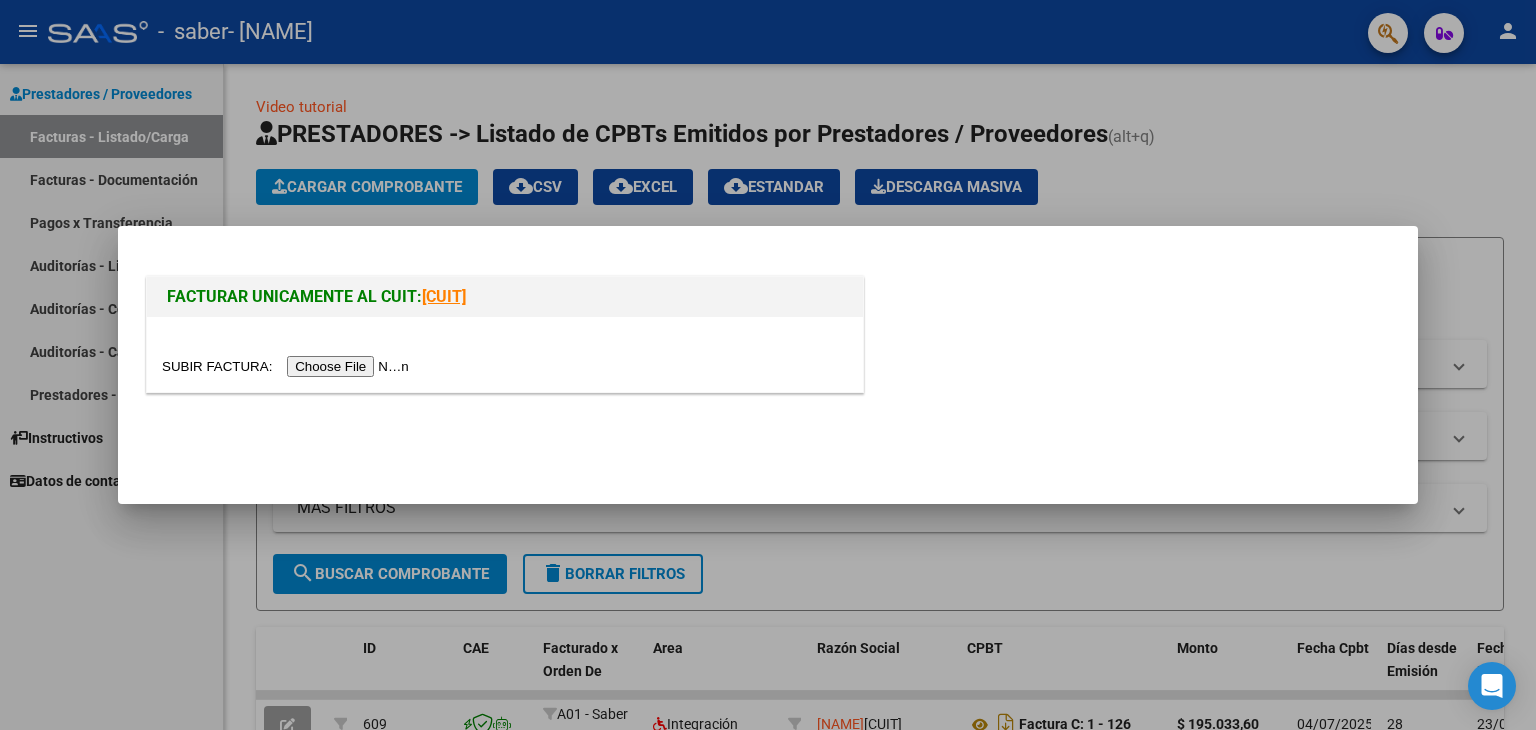click on "FACTURAR UNICAMENTE AL CUIT:   [CUIT]" at bounding box center (768, 327) 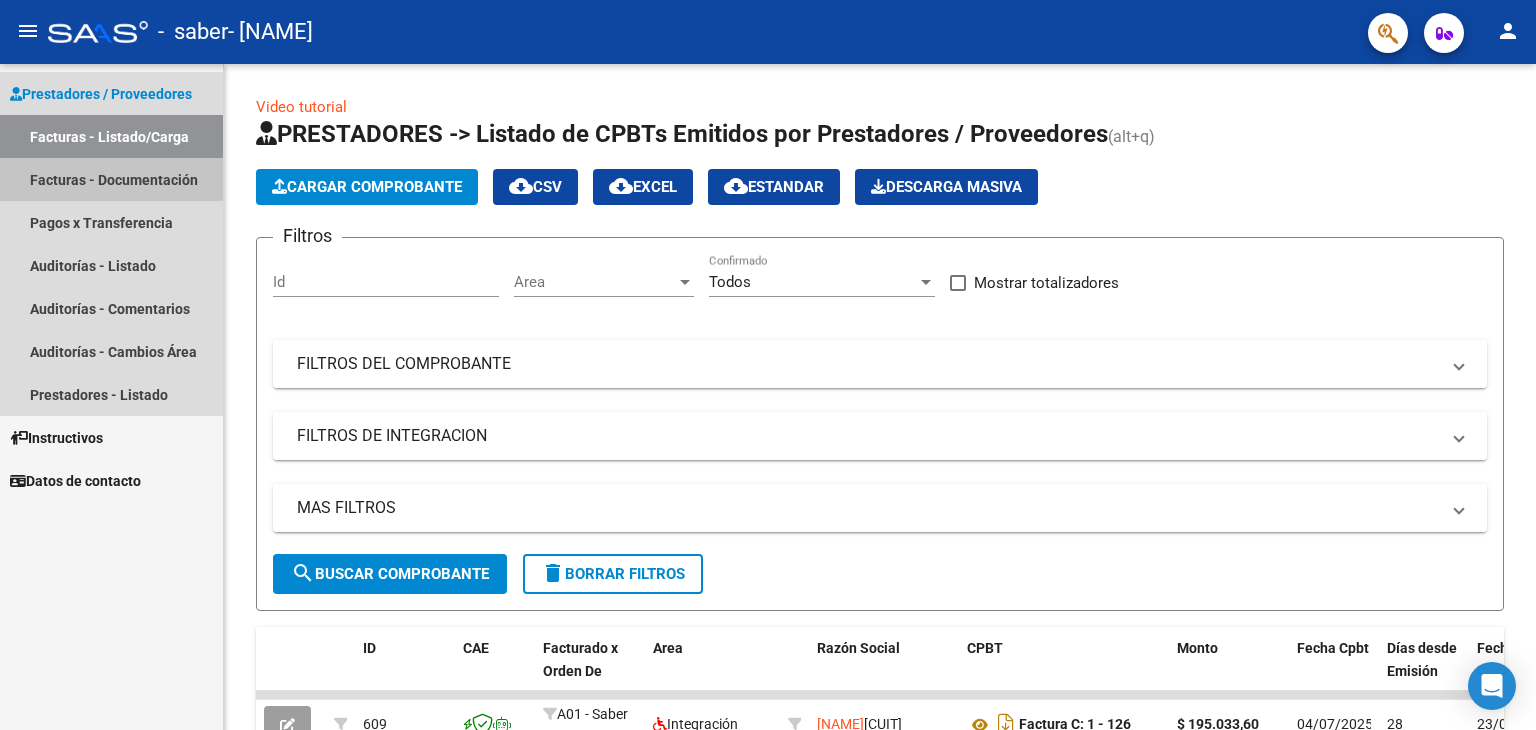 click on "Facturas - Documentación" at bounding box center (111, 179) 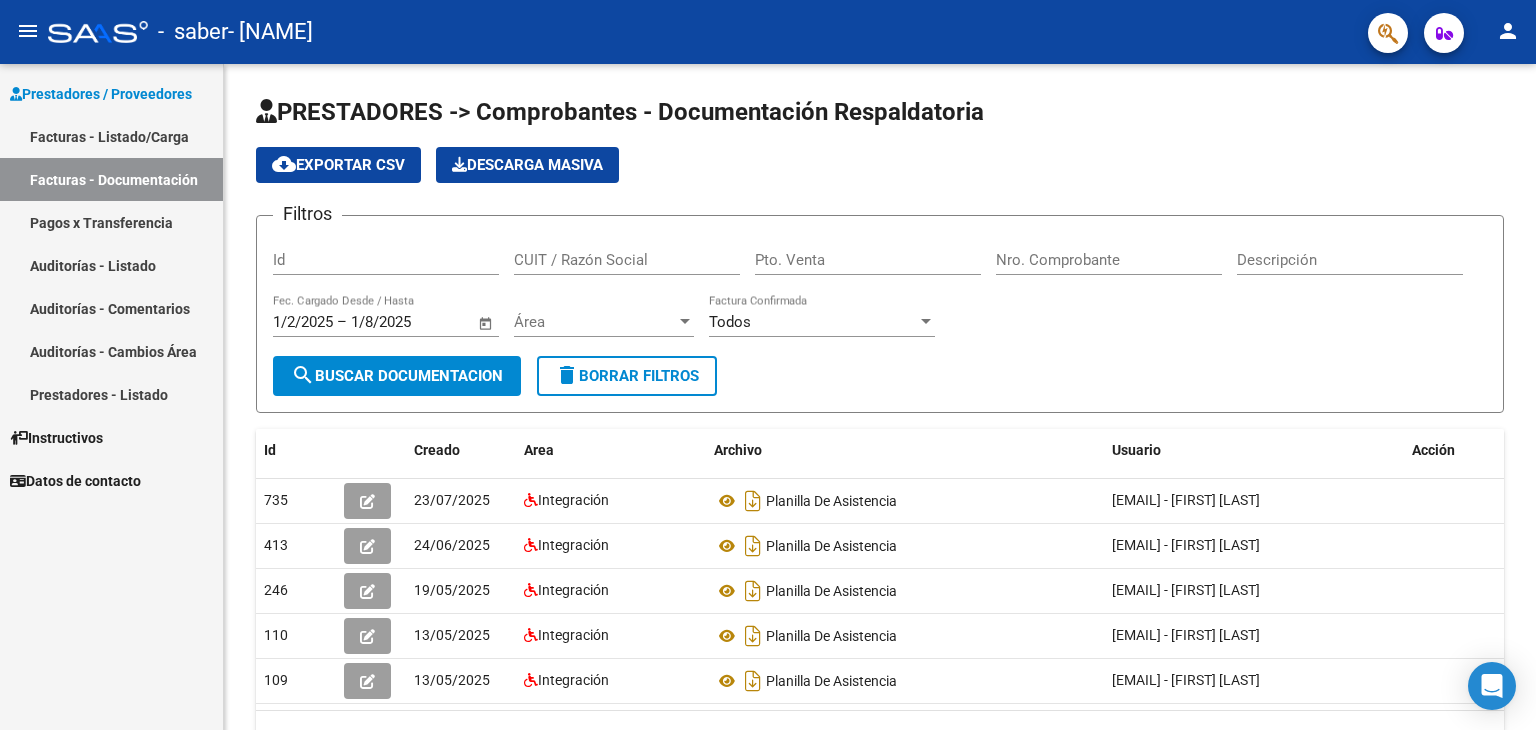 click on "Prestadores / Proveedores" at bounding box center (101, 94) 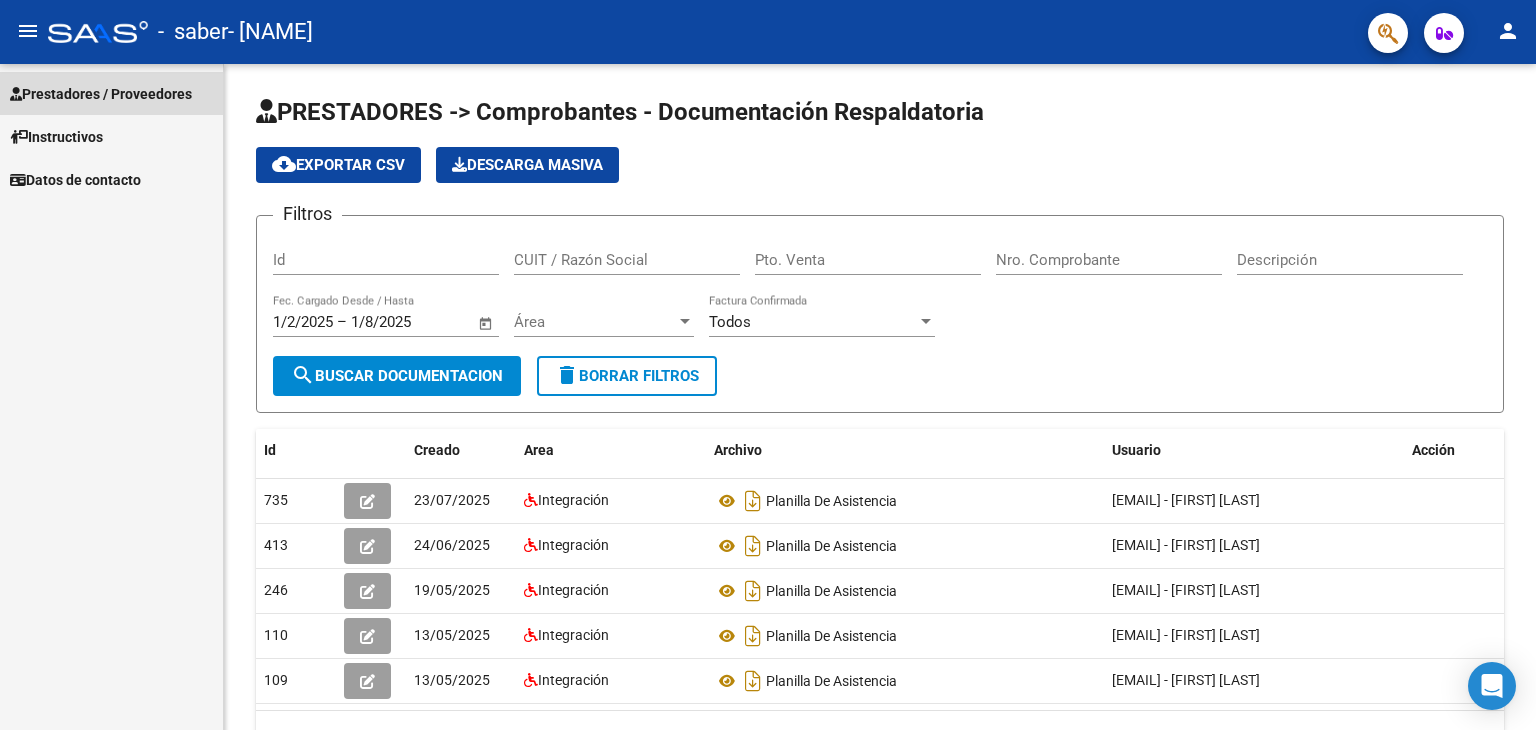 click on "Prestadores / Proveedores" at bounding box center [101, 94] 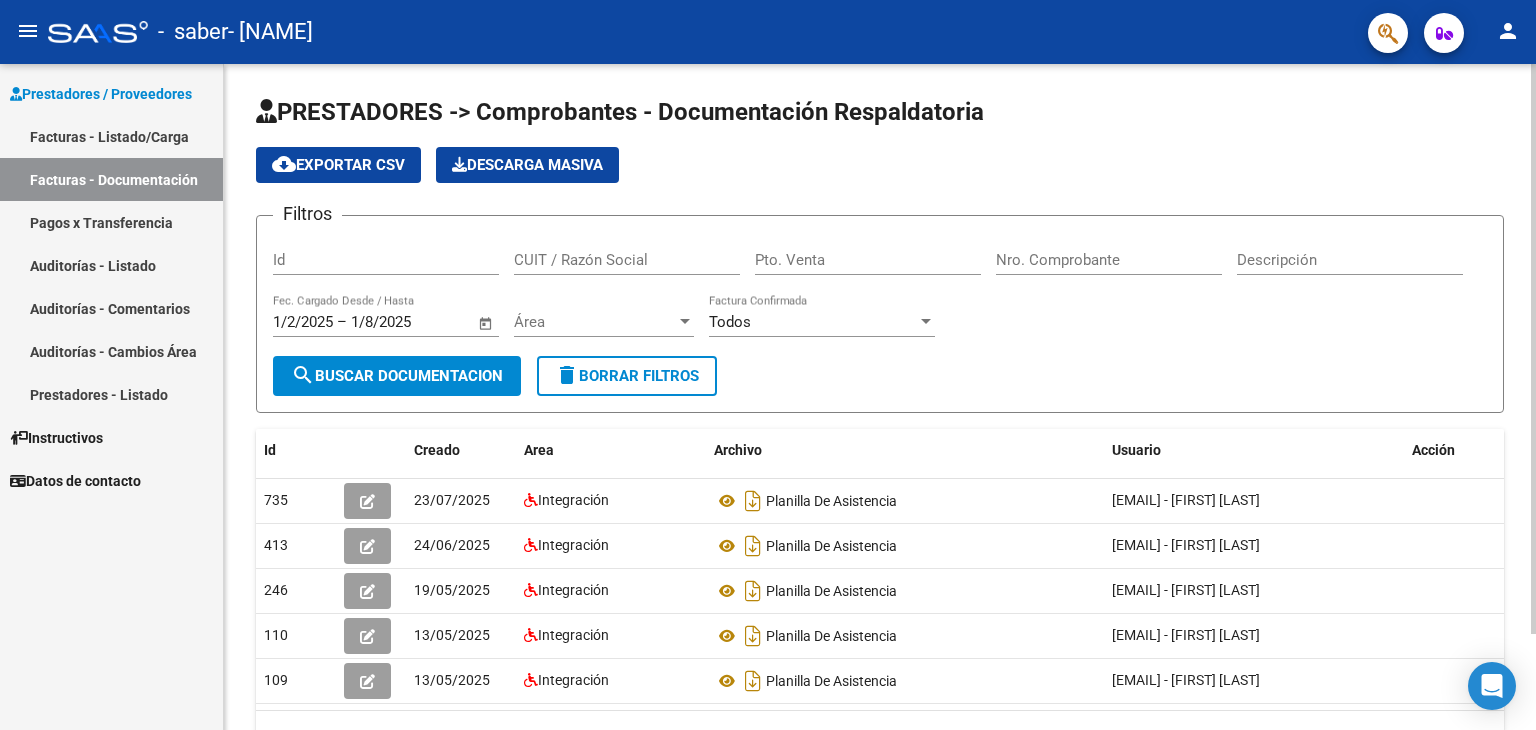 click on "PRESTADORES -> Comprobantes - Documentación Respaldatoria" 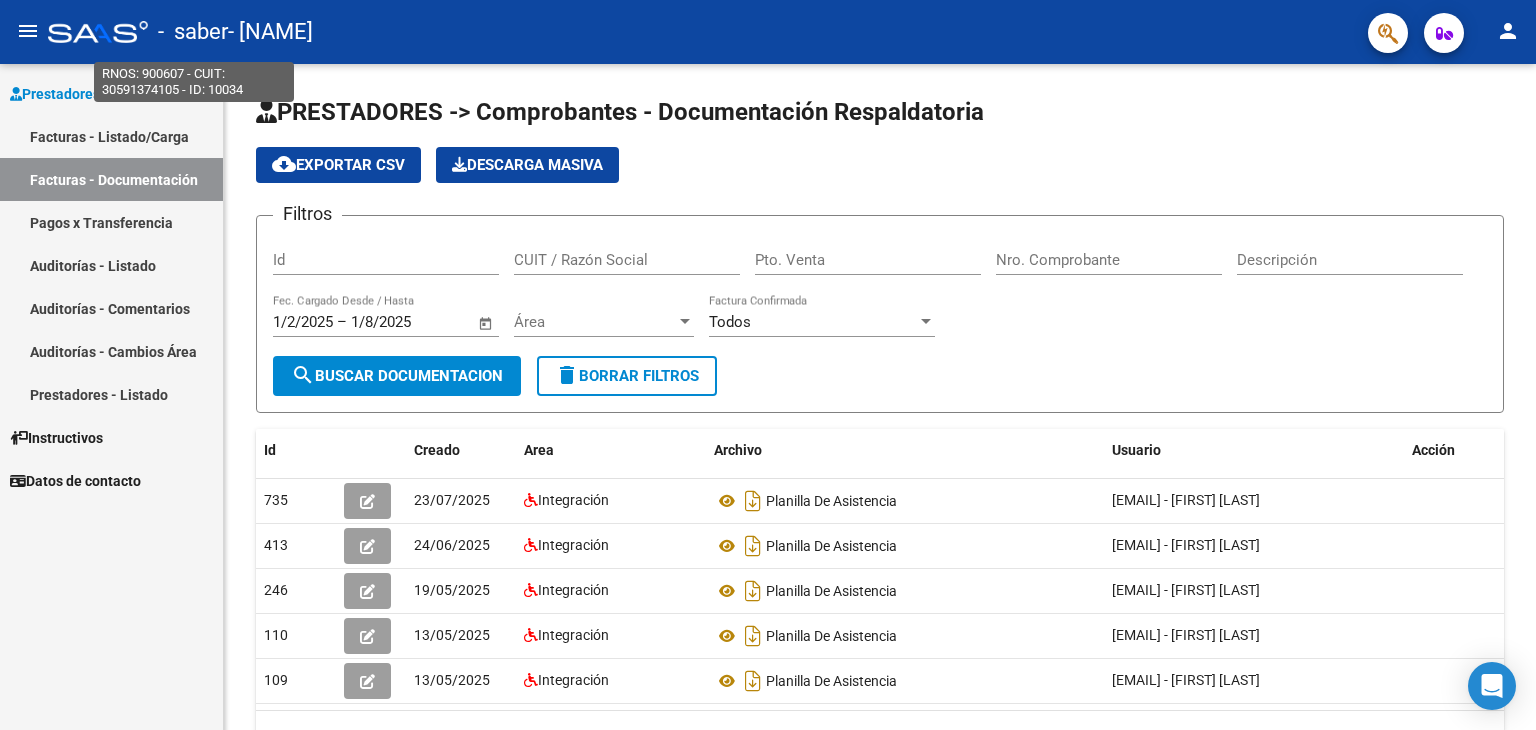 click on "-   saber" 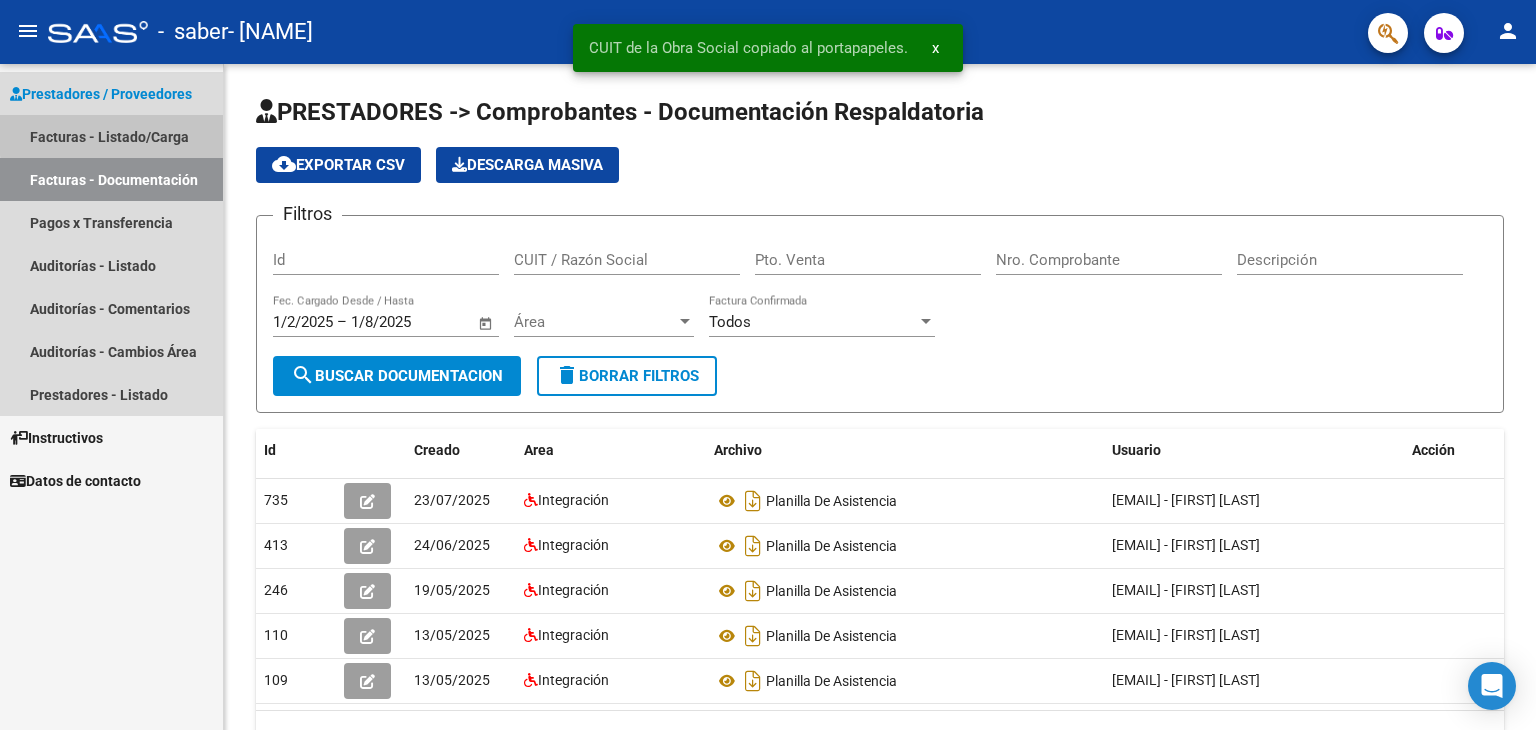 click on "Facturas - Listado/Carga" at bounding box center (111, 136) 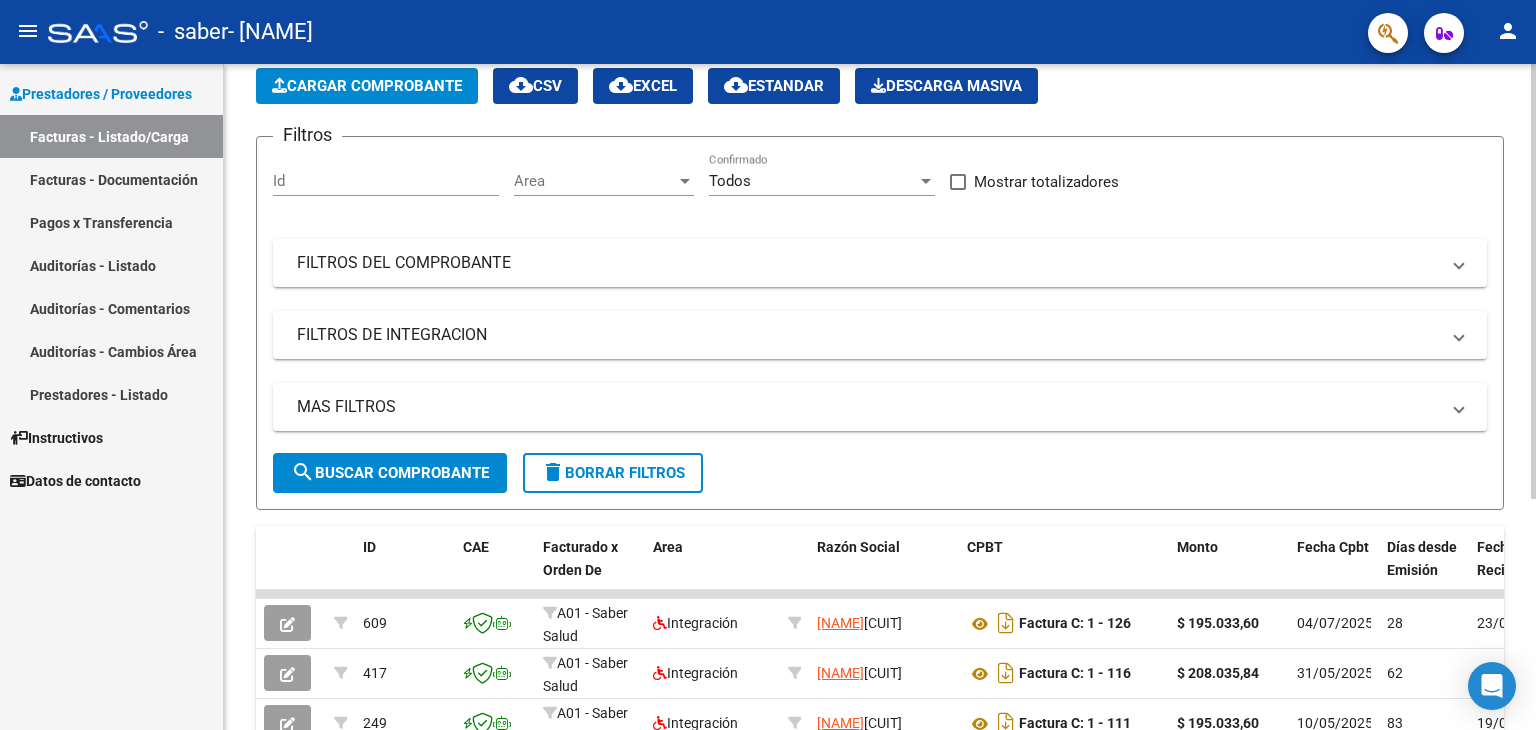 scroll, scrollTop: 103, scrollLeft: 0, axis: vertical 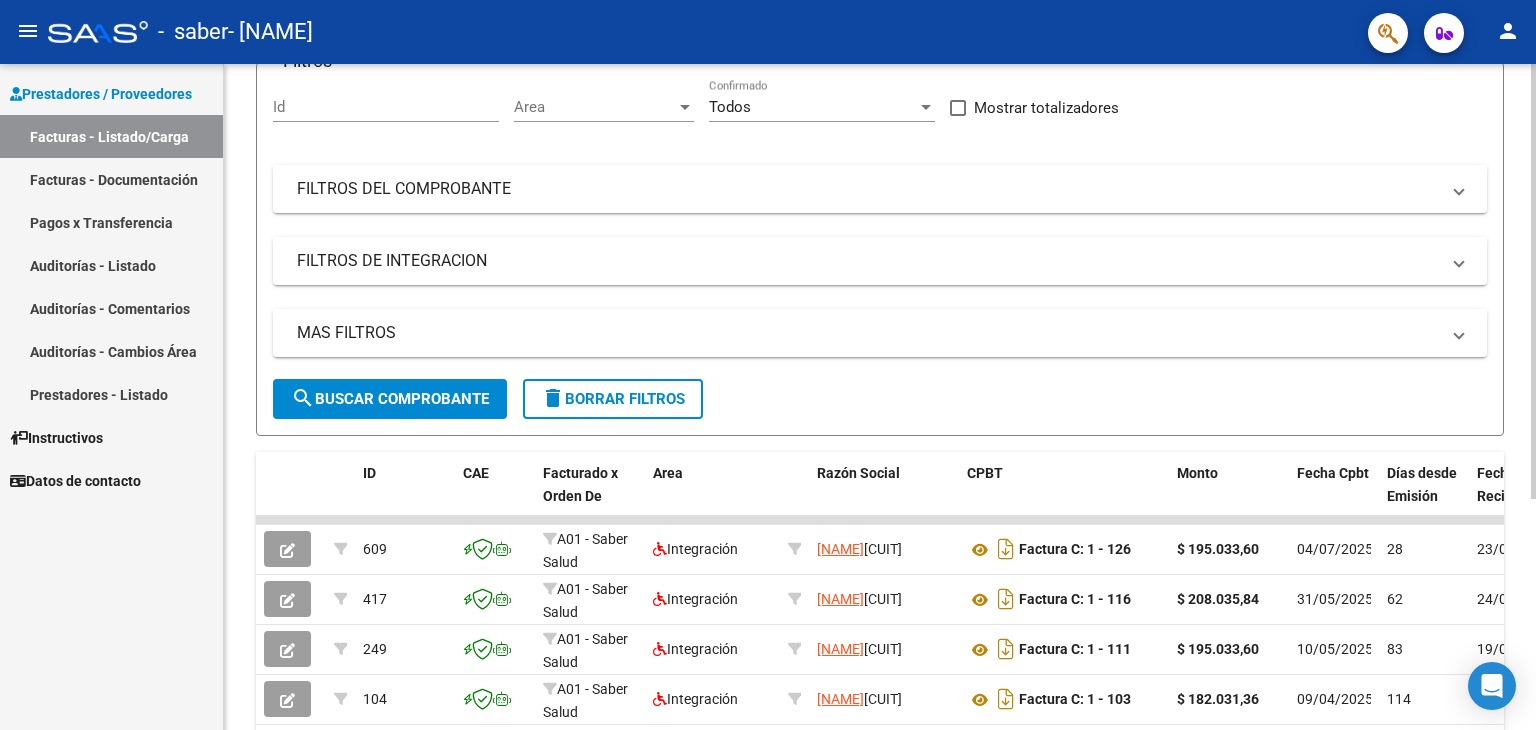 click on "Video tutorial   PRESTADORES -> Listado de CPBTs Emitidos por Prestadores / Proveedores (alt+q)   Cargar Comprobante
cloud_download  CSV  cloud_download  EXCEL  cloud_download  Estandar   Descarga Masiva
Filtros Id Area Area Todos Confirmado   Mostrar totalizadores   FILTROS DEL COMPROBANTE  Comprobante Tipo Comprobante Tipo Start date – End date Fec. Comprobante Desde / Hasta Días Emisión Desde(cant. días) Días Emisión Hasta(cant. días) CUIT / Razón Social Pto. Venta Nro. Comprobante Código SSS CAE Válido CAE Válido Todos Cargado Módulo Hosp. Todos Tiene facturacion Apócrifa Hospital Refes  FILTROS DE INTEGRACION  Período De Prestación Campos del Archivo de Rendición Devuelto x SSS (dr_envio) Todos Rendido x SSS (dr_envio) Tipo de Registro Tipo de Registro Período Presentación Período Presentación Campos del Legajo Asociado (preaprobación) Afiliado Legajo (cuil/nombre) Todos Solo facturas preaprobadas  MAS FILTROS  Todos Con Doc. Respaldatoria Todos Con Trazabilidad Todos – – 4" 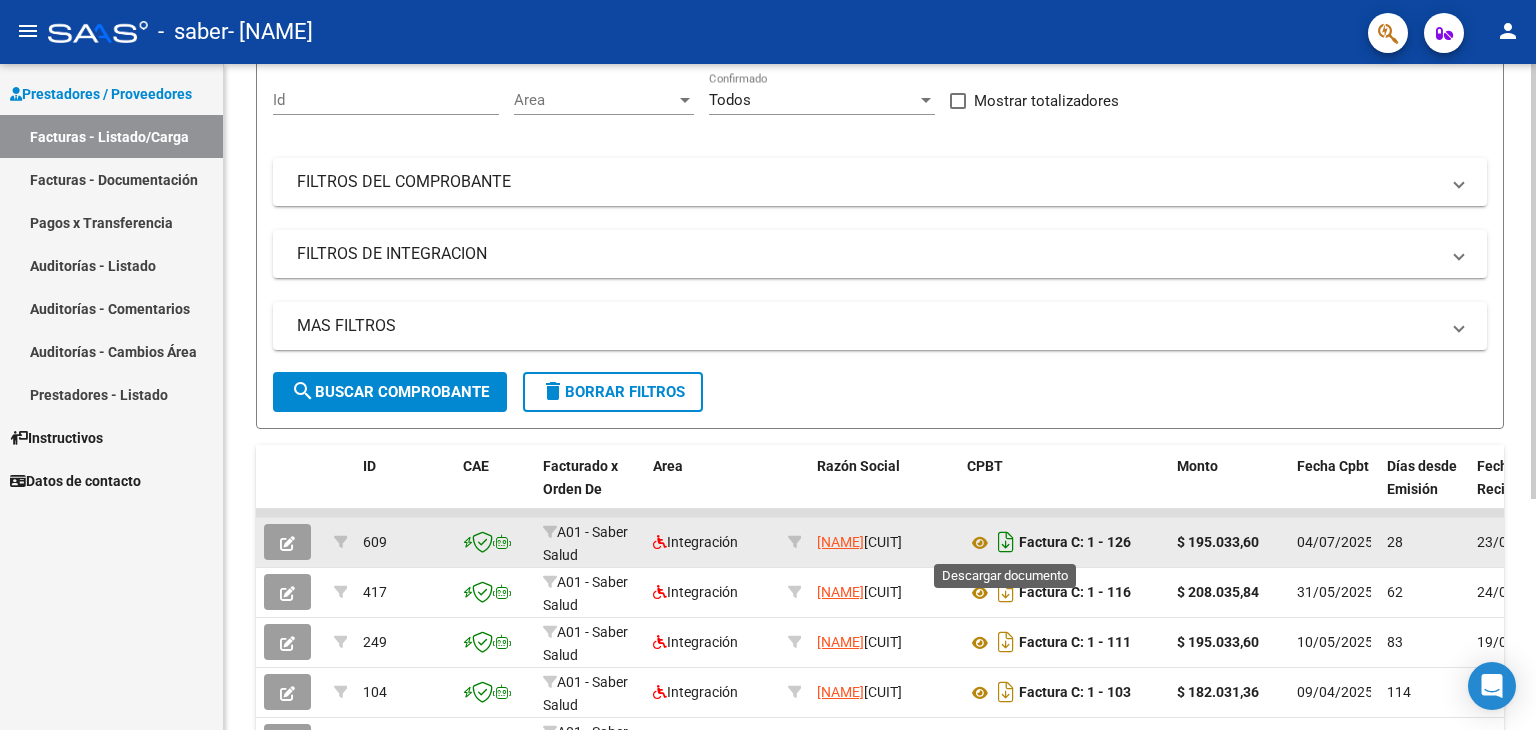 click 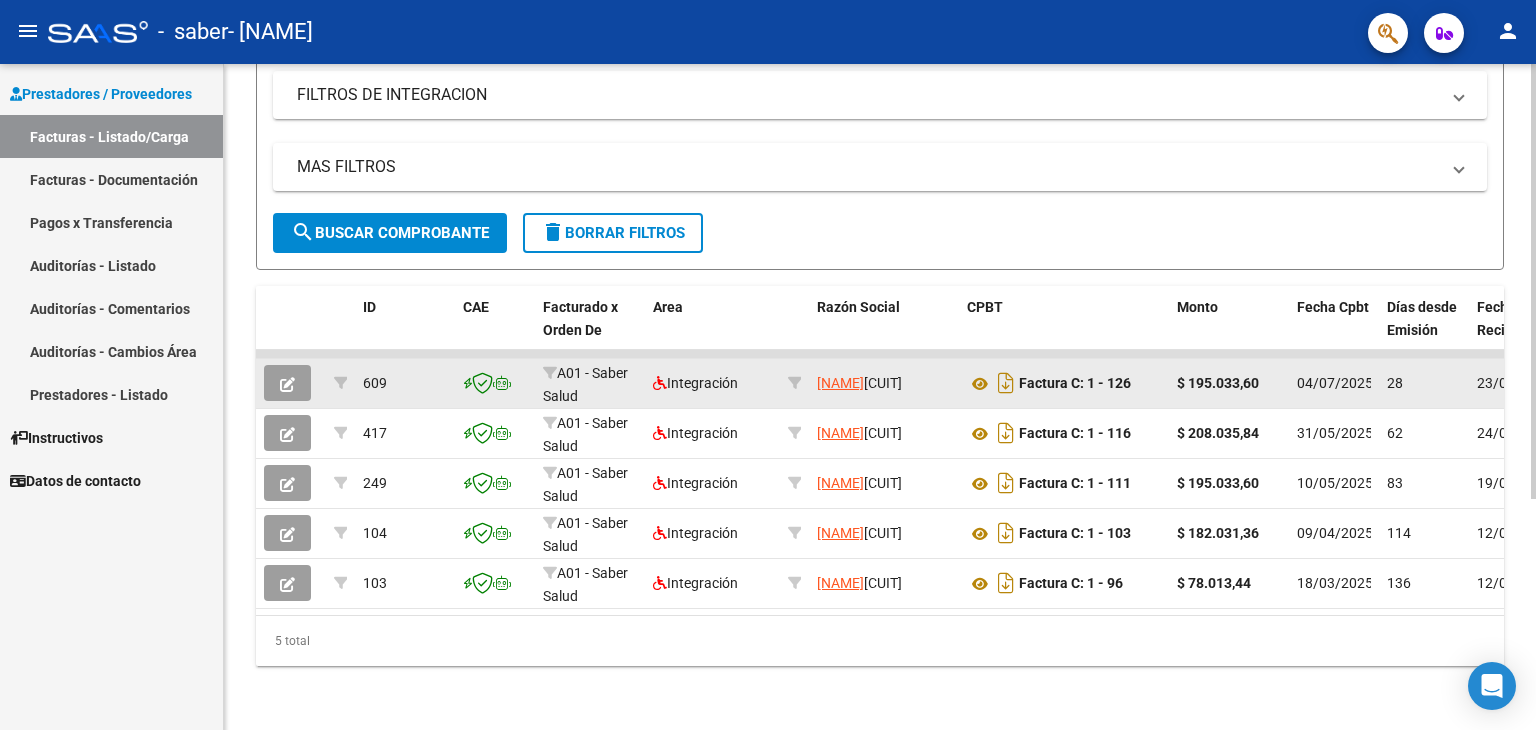 scroll, scrollTop: 353, scrollLeft: 0, axis: vertical 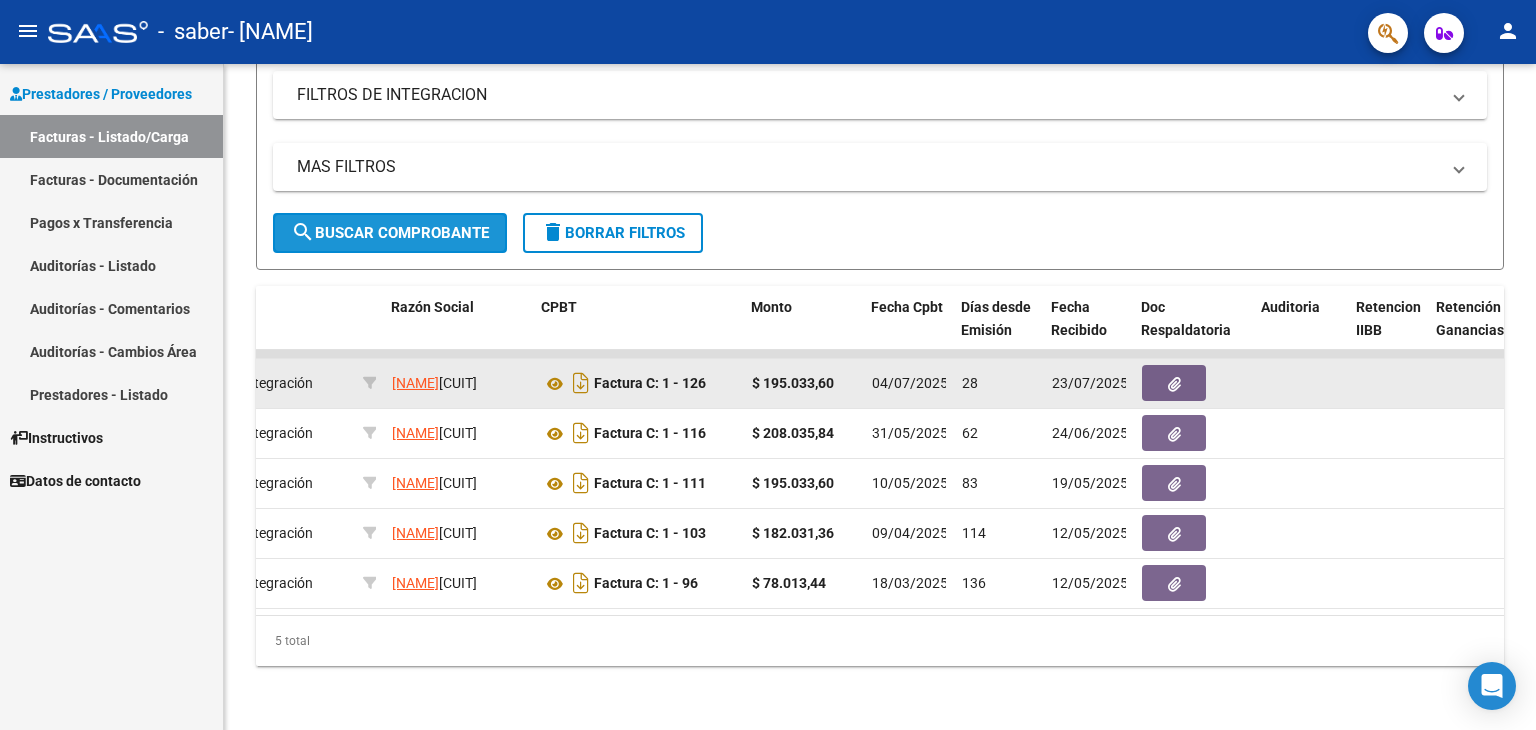 click on "search  Buscar Comprobante" 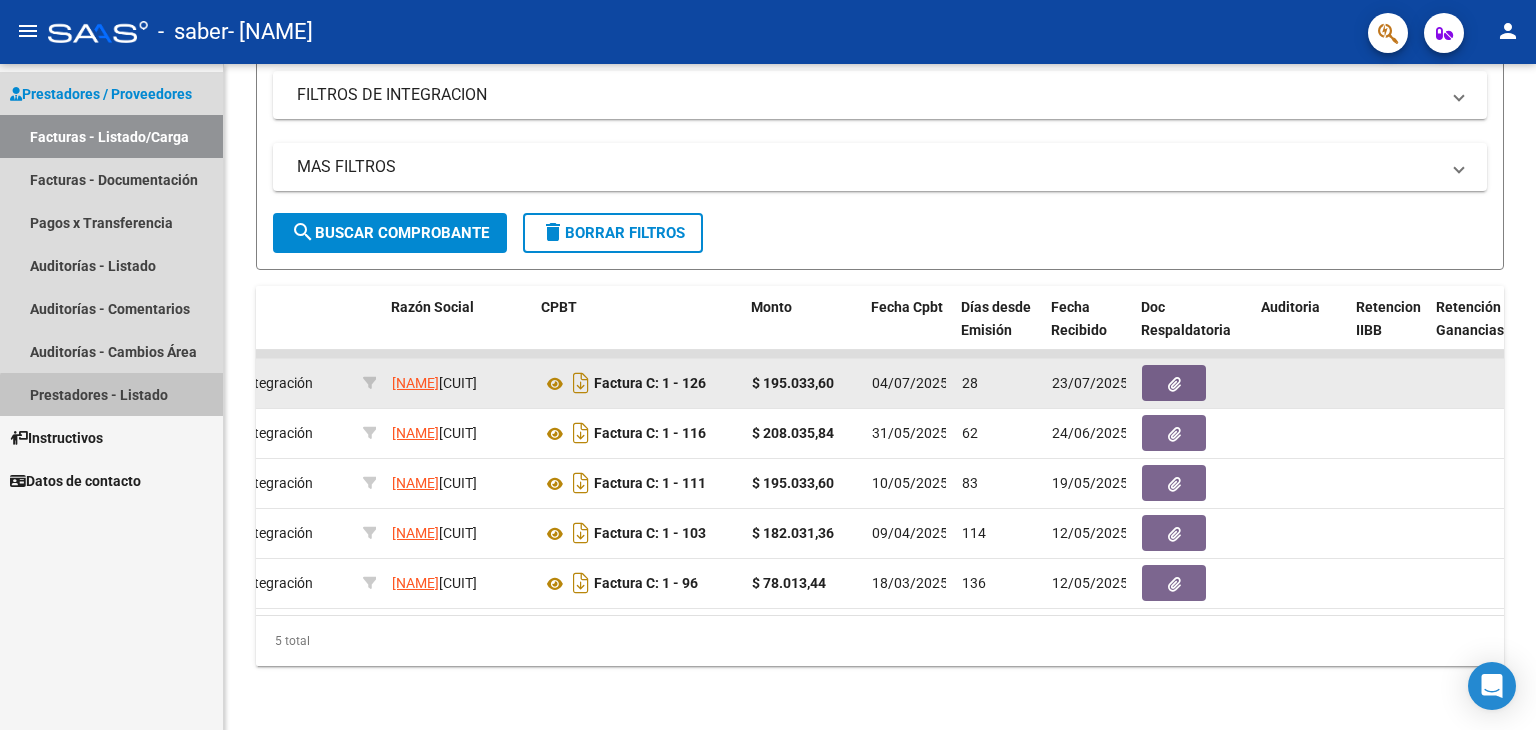 click on "Prestadores - Listado" at bounding box center (111, 394) 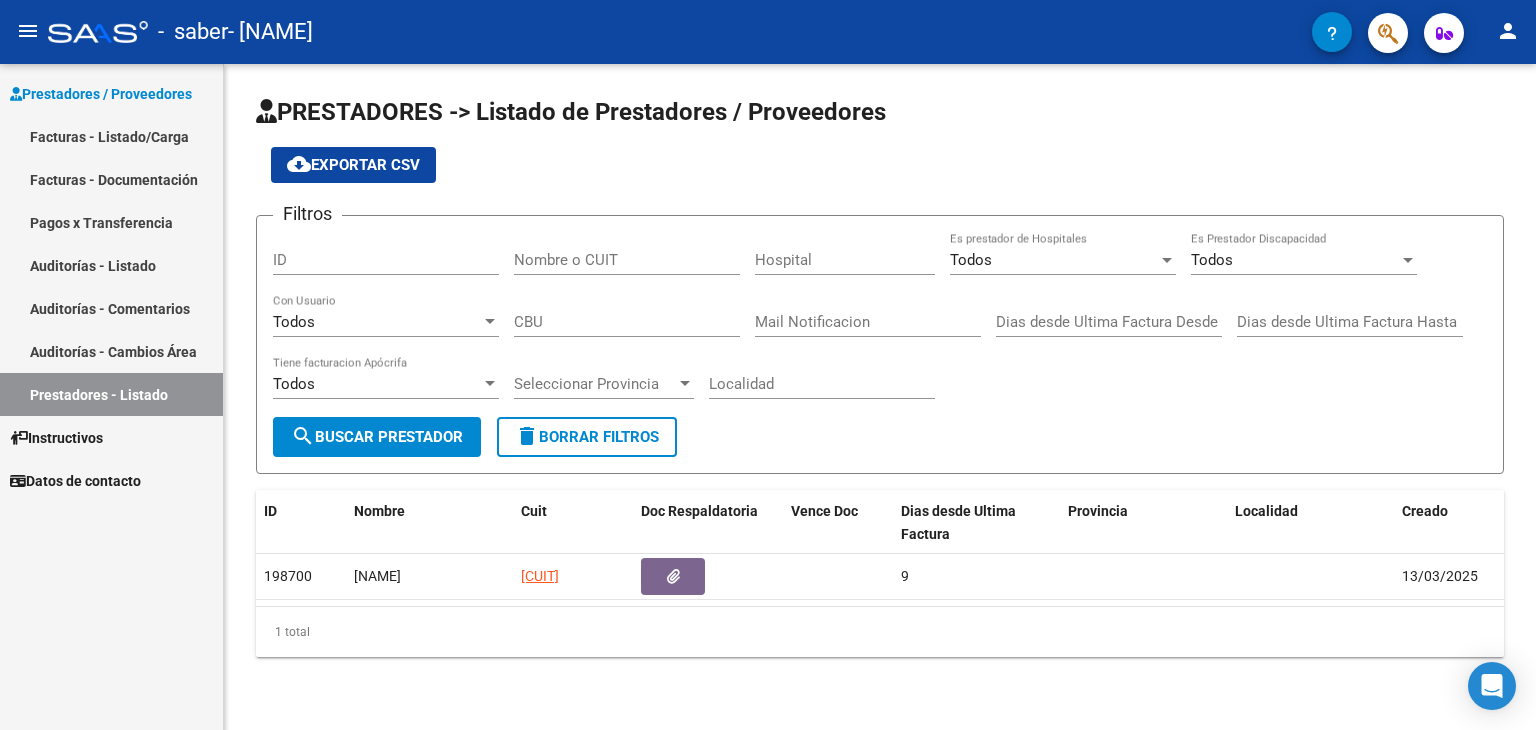 click on "PRESTADORES -> Listado de Prestadores / Proveedores cloud_download  Exportar CSV  Filtros ID Nombre o CUIT Hospital Todos Es prestador de Hospitales Todos Es Prestador Discapacidad Todos Con Usuario CBU Mail Notificacion Dias desde Ultima Factura Desde Dias desde Ultima Factura Hasta Todos Tiene facturacion Apócrifa Seleccionar Provincia Seleccionar Provincia Localidad search  Buscar Prestador  delete  Borrar Filtros  ID Nombre Cuit Doc Respaldatoria Vence Doc Dias desde Ultima Factura Provincia Localidad Creado 198700  [NAME]  20200706170 9 13/03/2025  1 total   1" 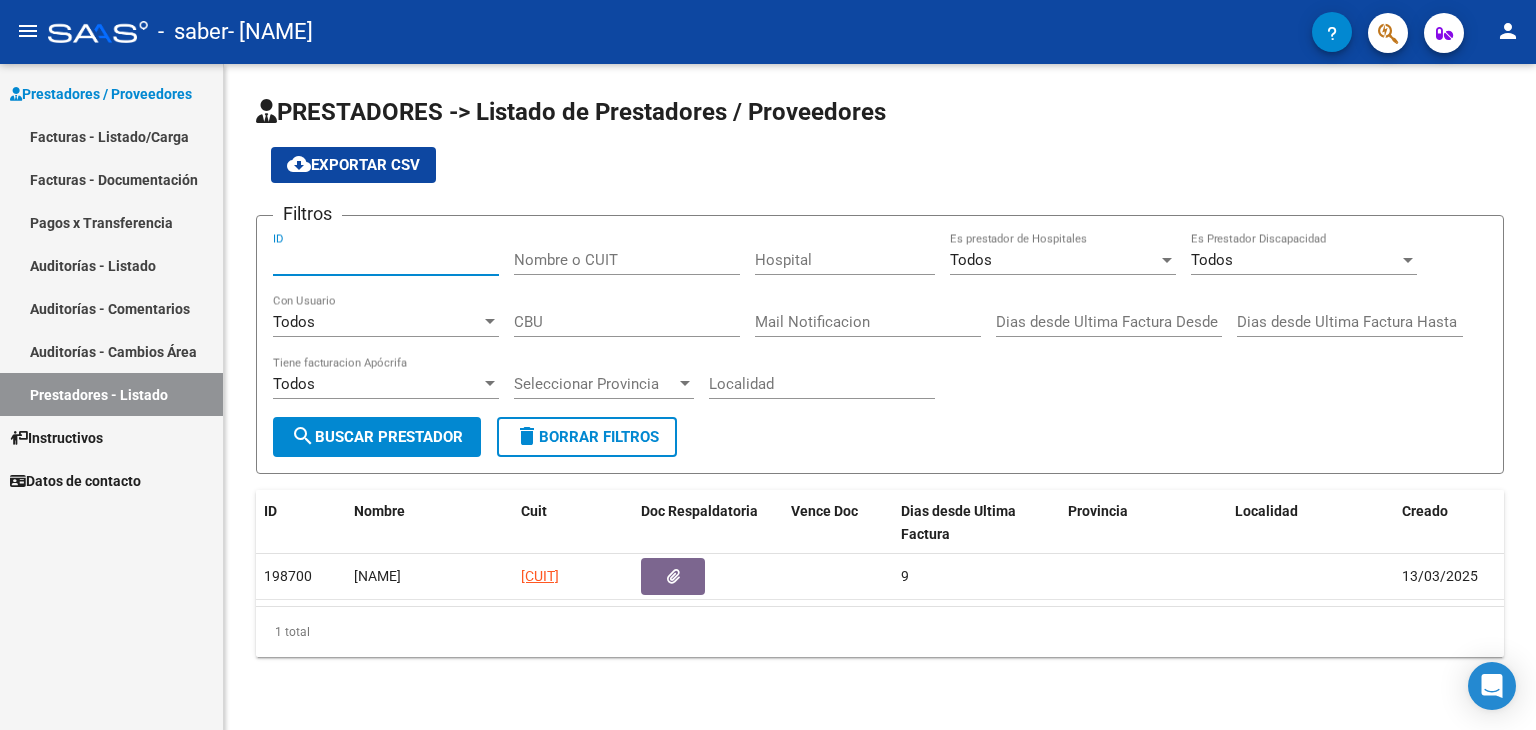 click on "ID" at bounding box center (386, 260) 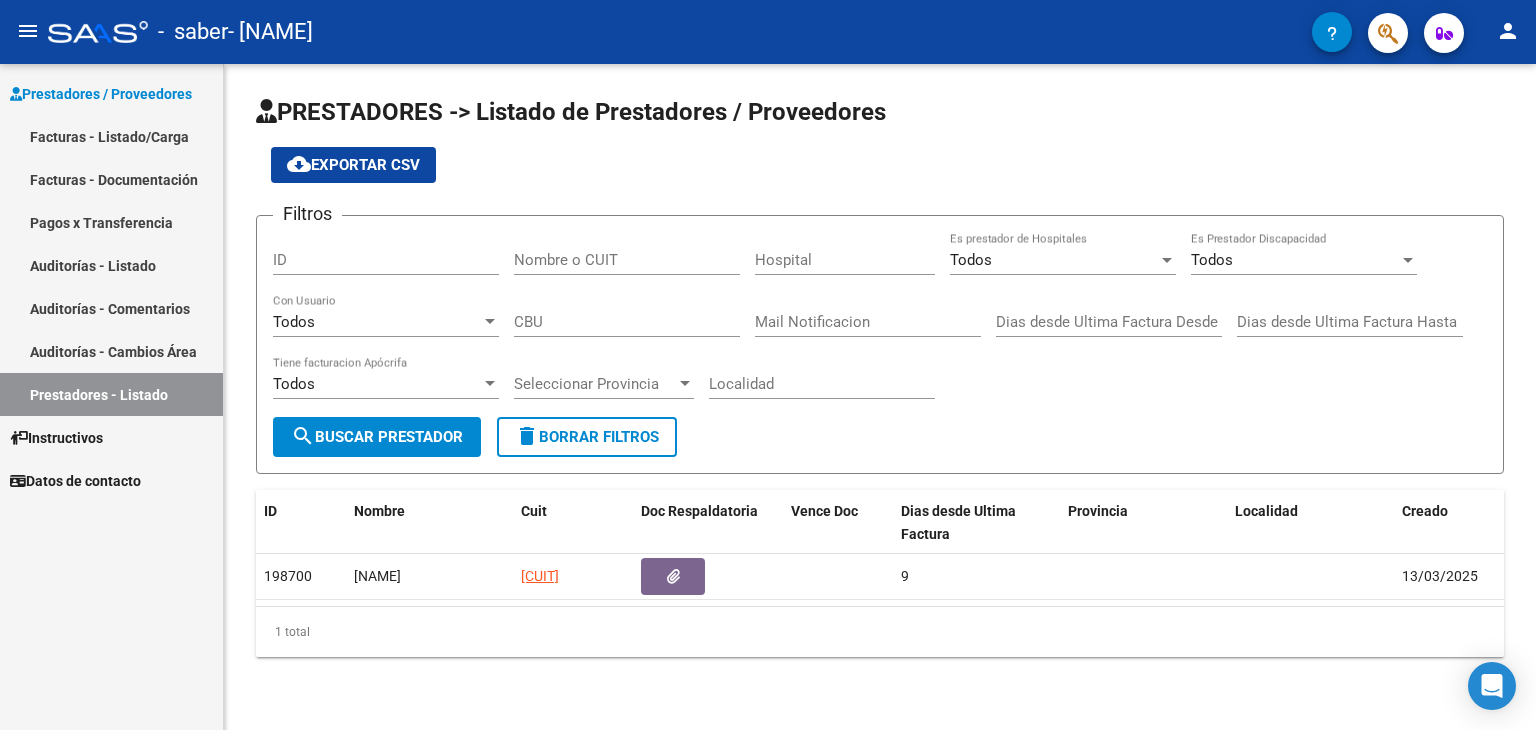 click on "Nombre o CUIT" 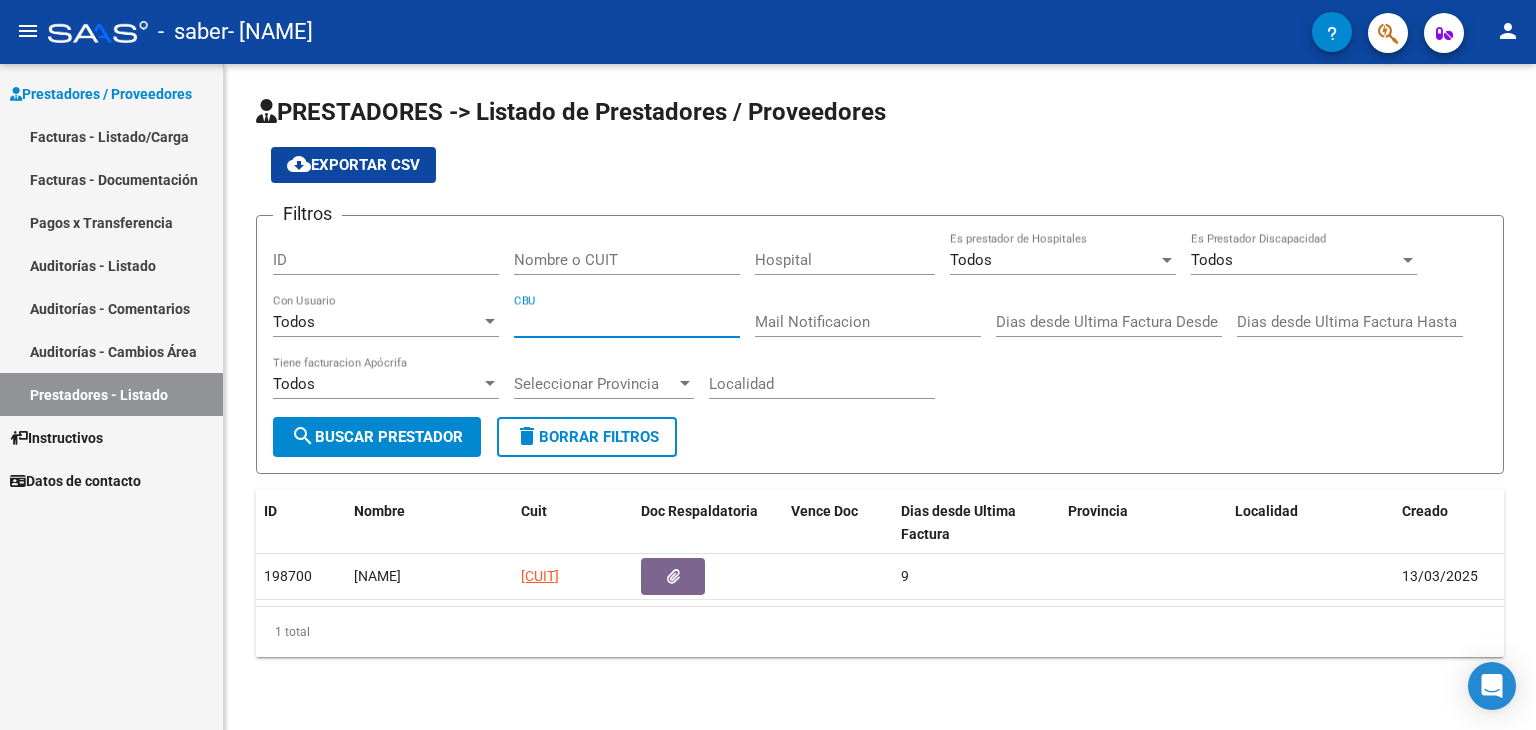click on "CBU" at bounding box center [627, 322] 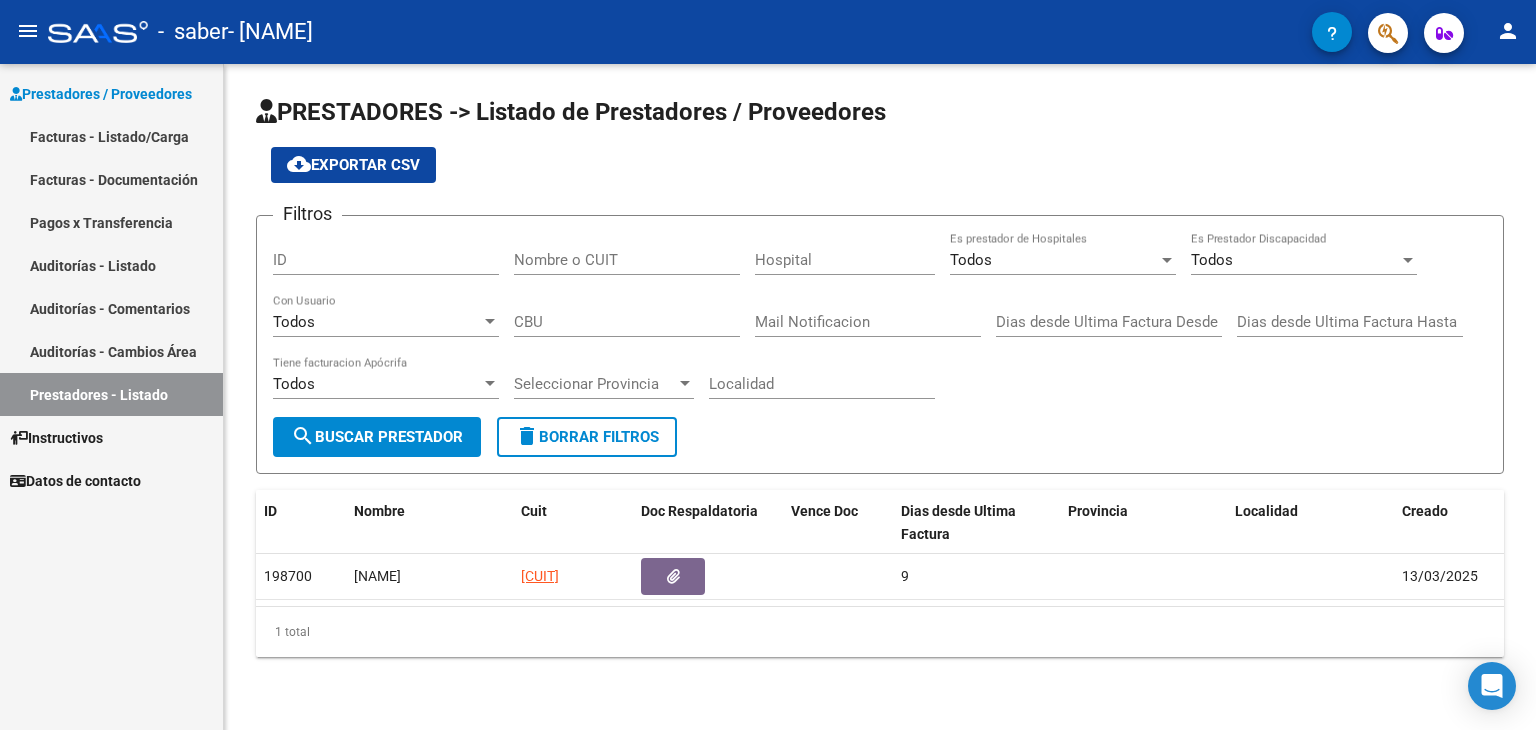 click on "Todos Tiene facturacion Apócrifa" 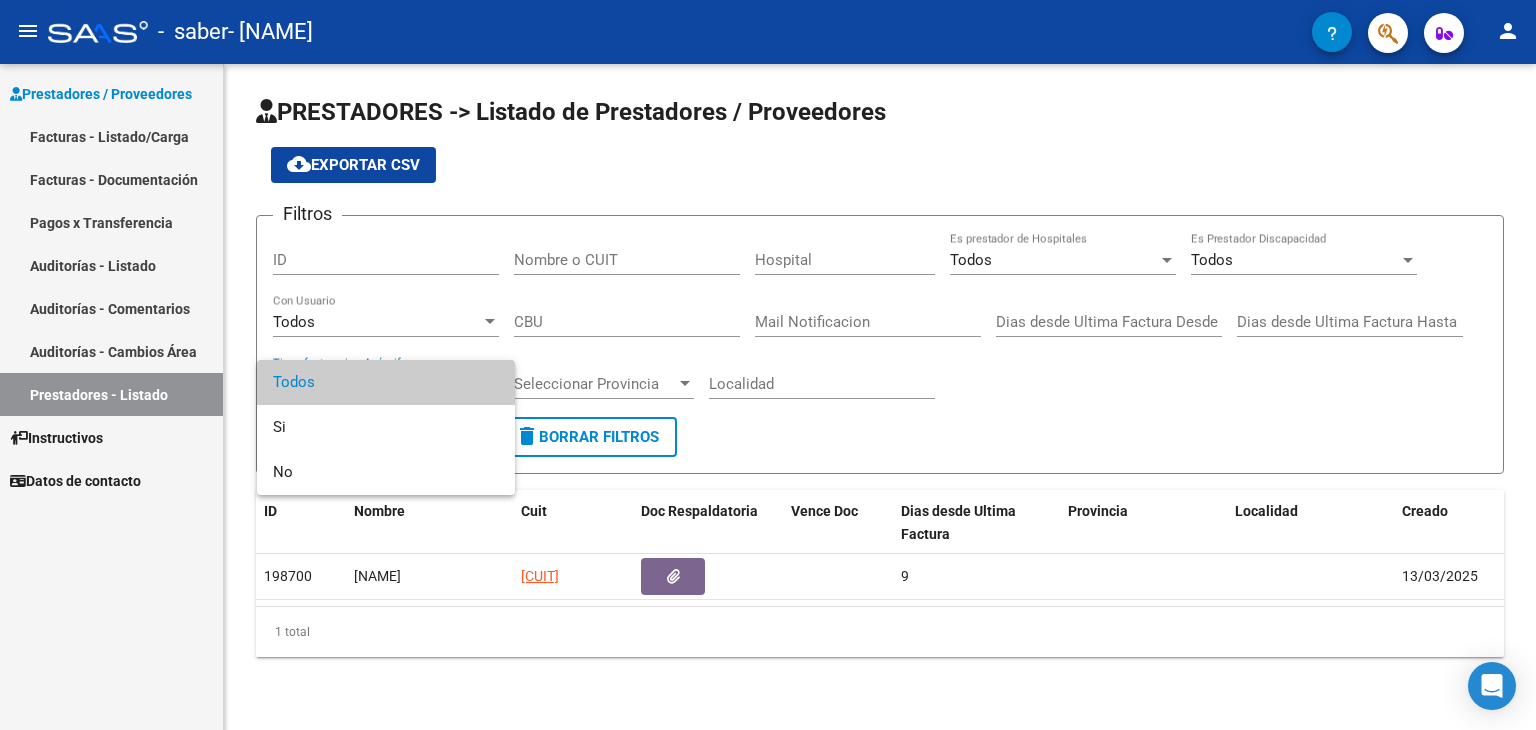 click at bounding box center (768, 365) 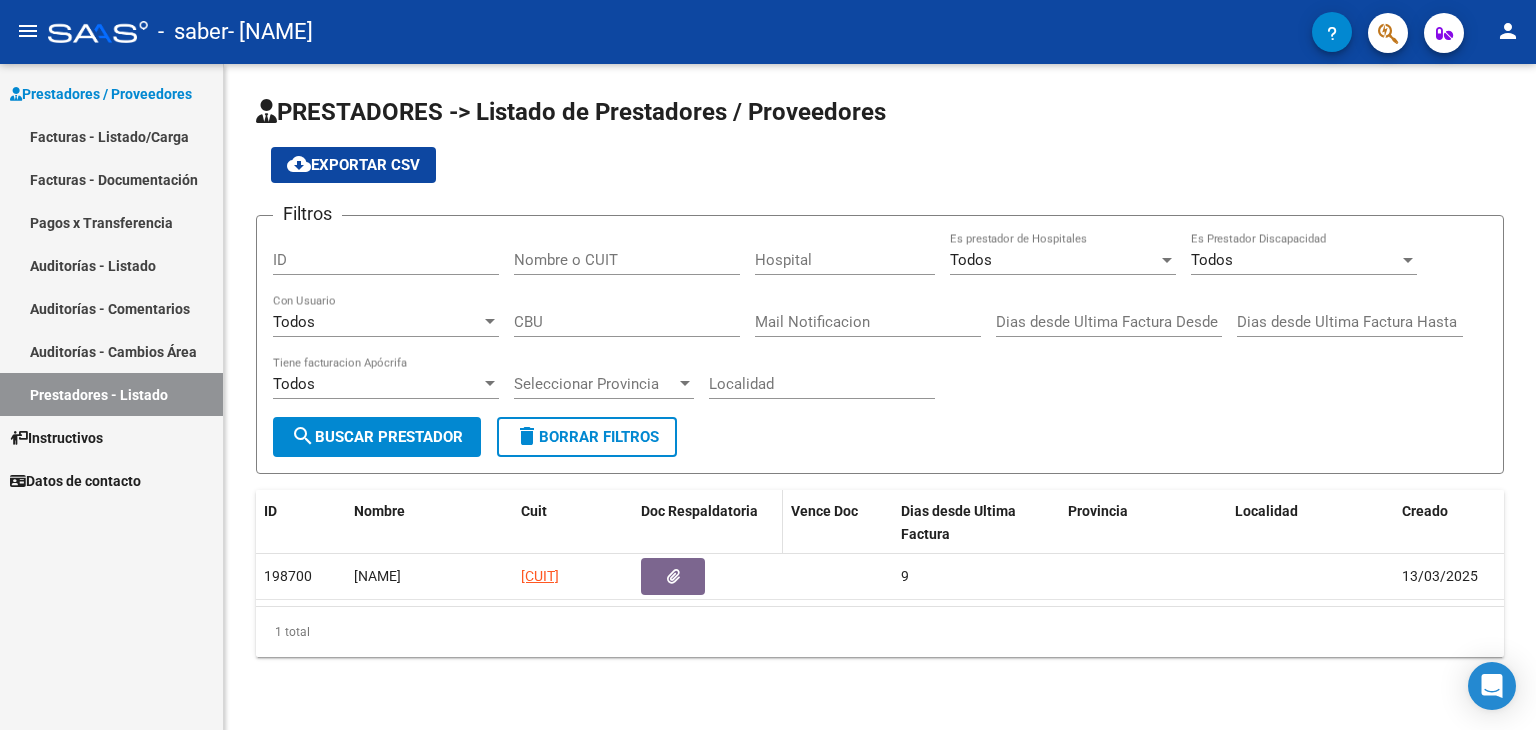 click on "Doc Respaldatoria" 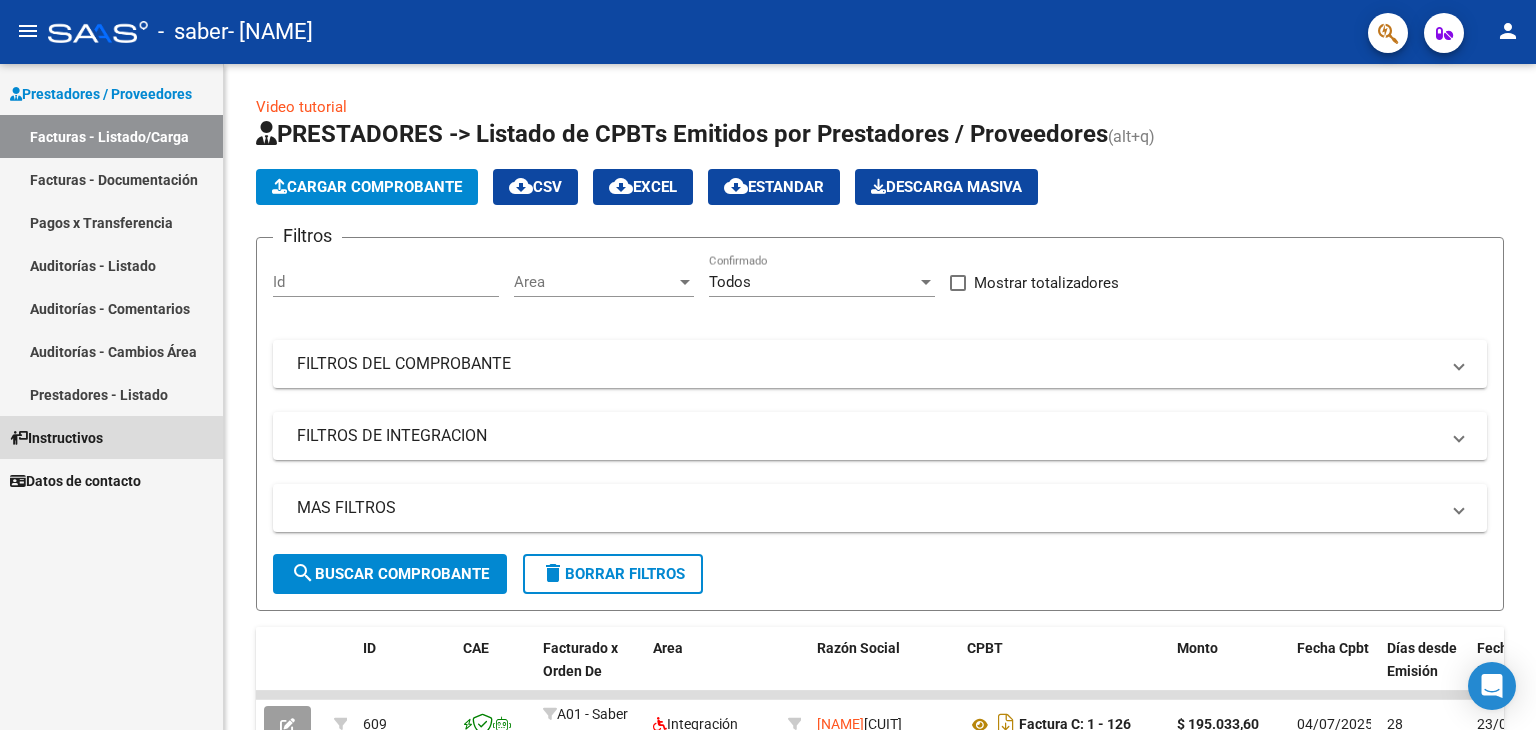 click on "Instructivos" at bounding box center (56, 438) 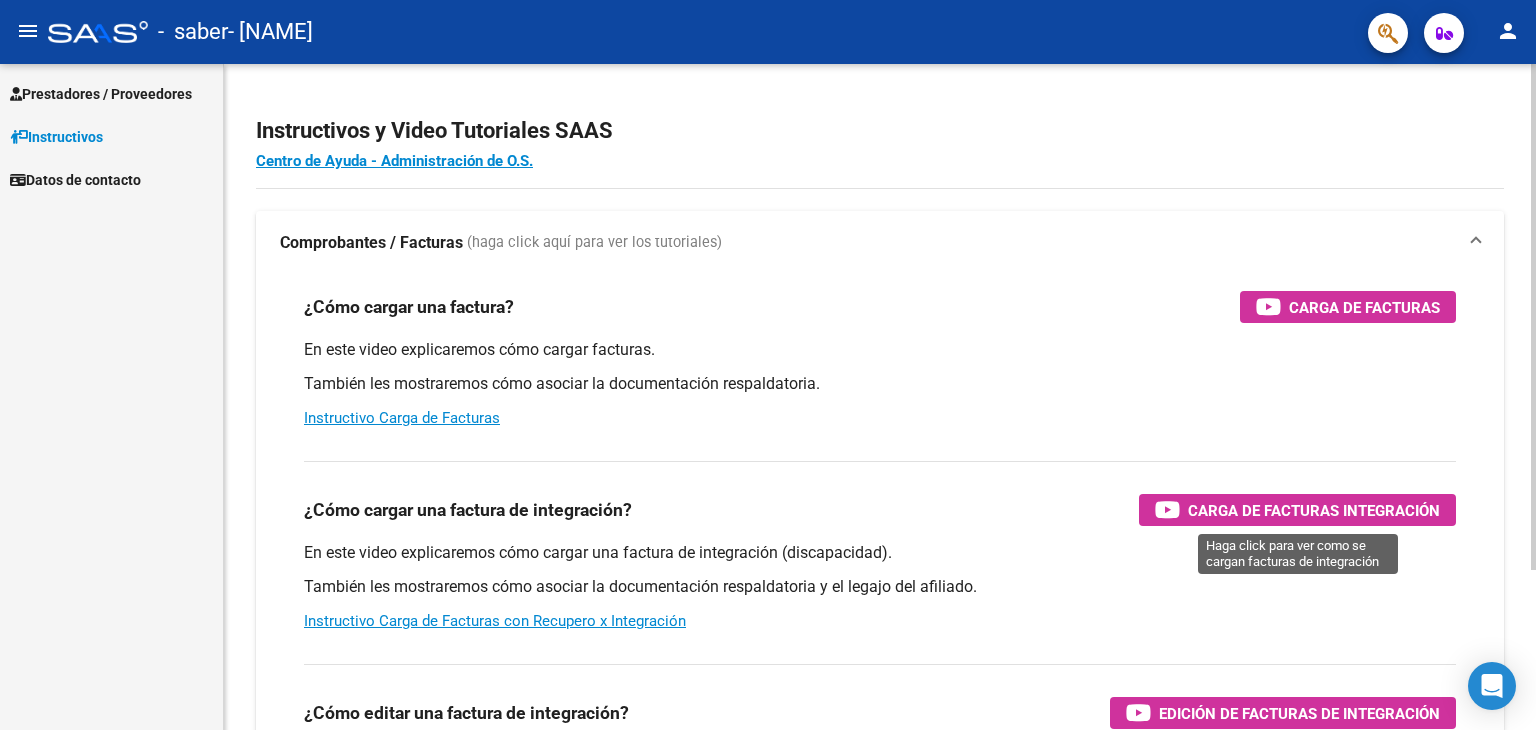 click on "Carga de Facturas Integración" at bounding box center [1297, 510] 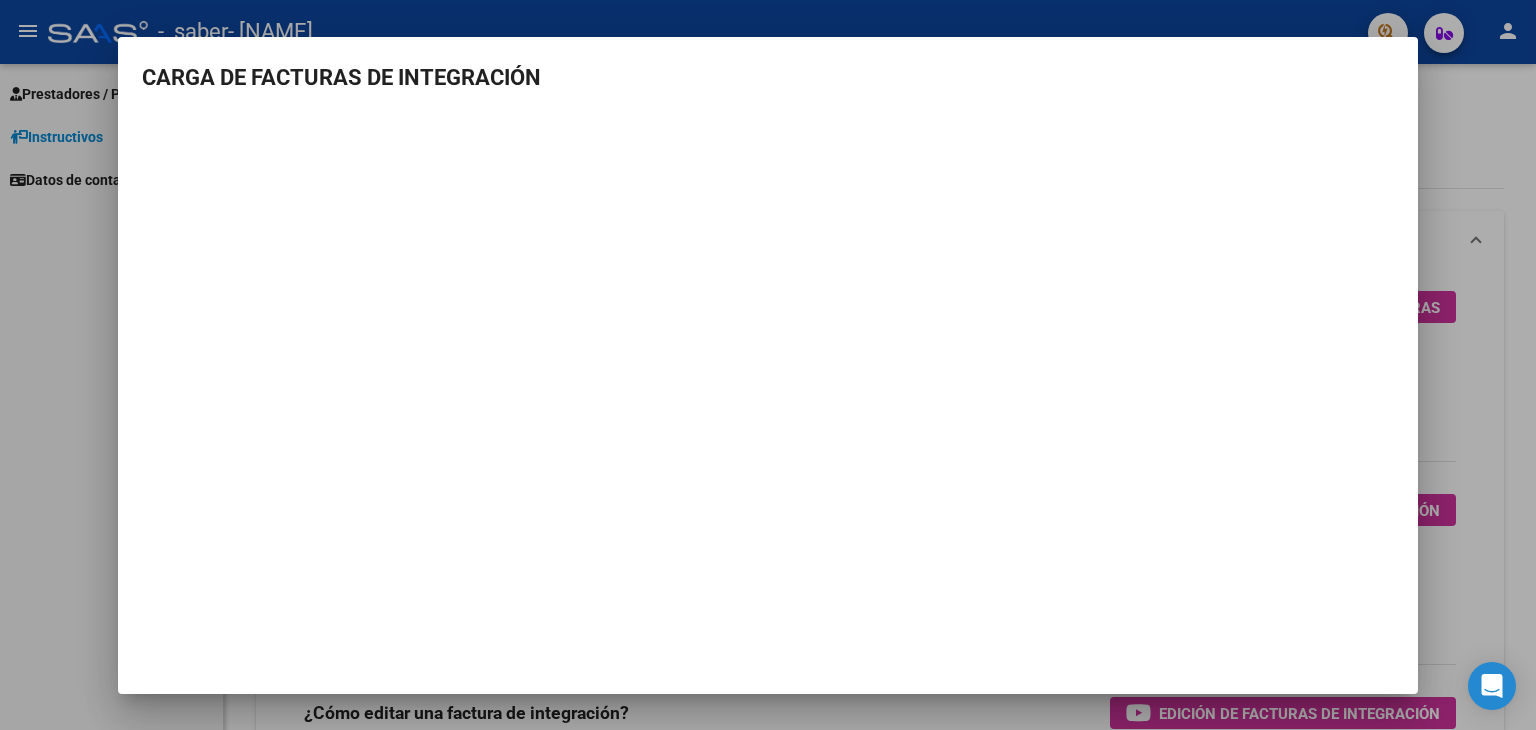 click at bounding box center (768, 365) 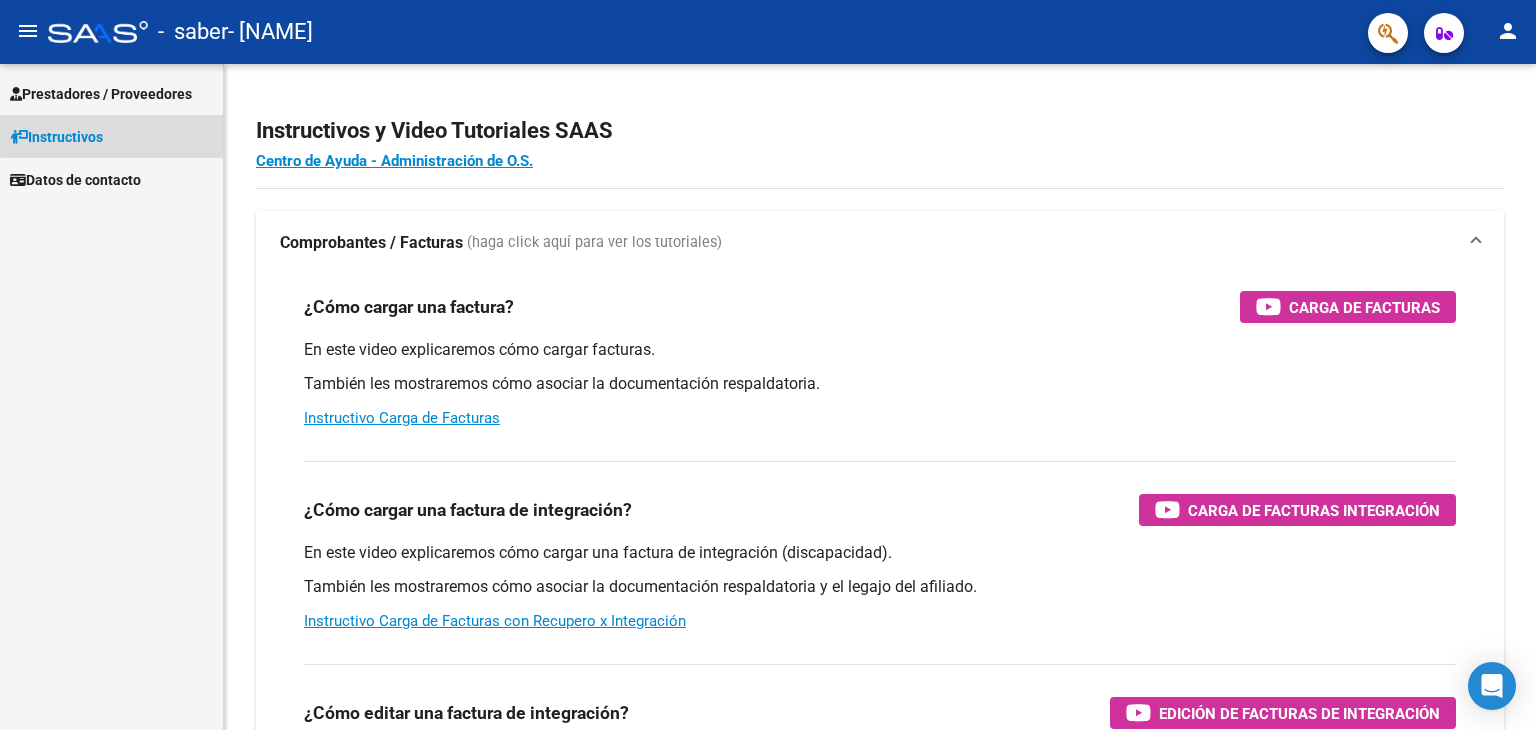 click on "Instructivos" at bounding box center [111, 136] 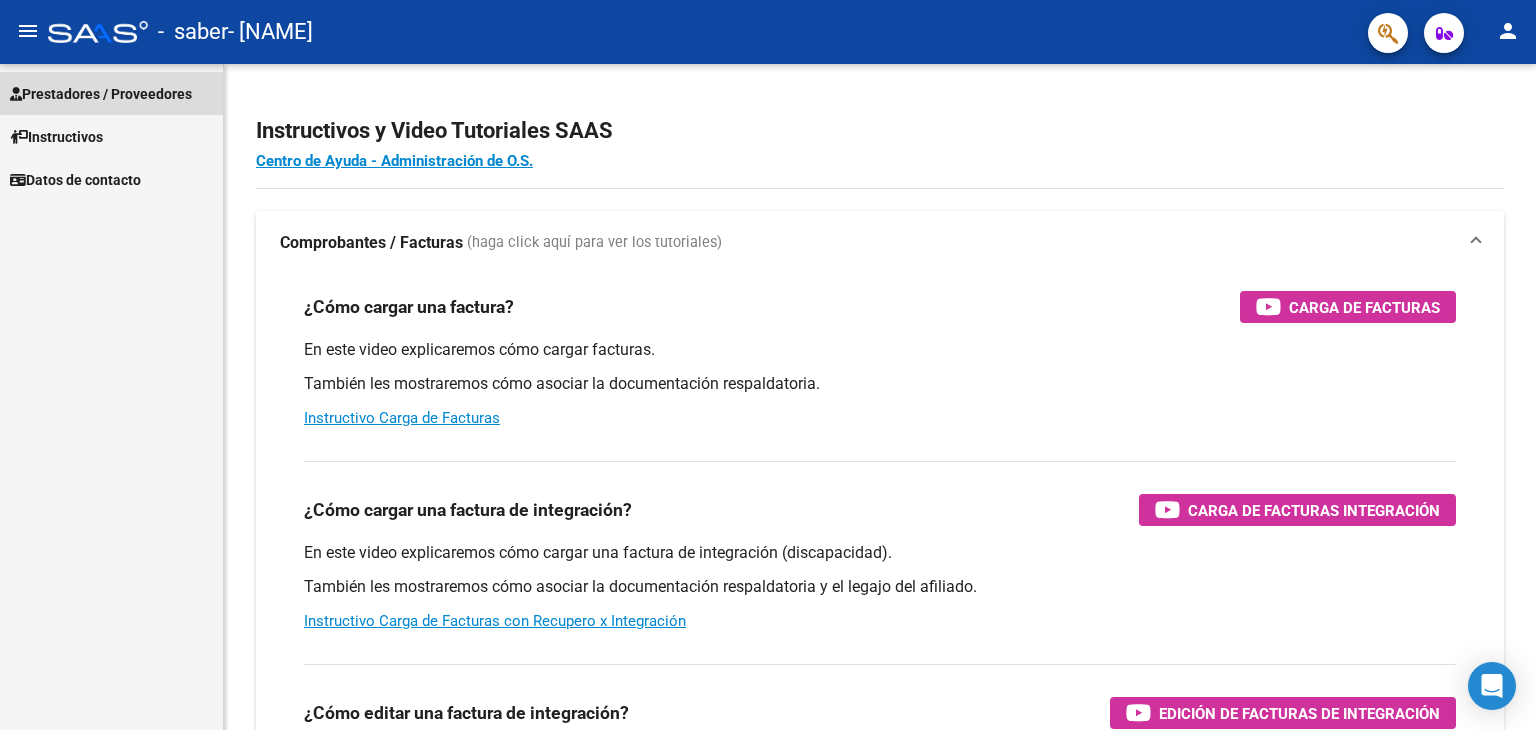 click on "Prestadores / Proveedores" at bounding box center (101, 94) 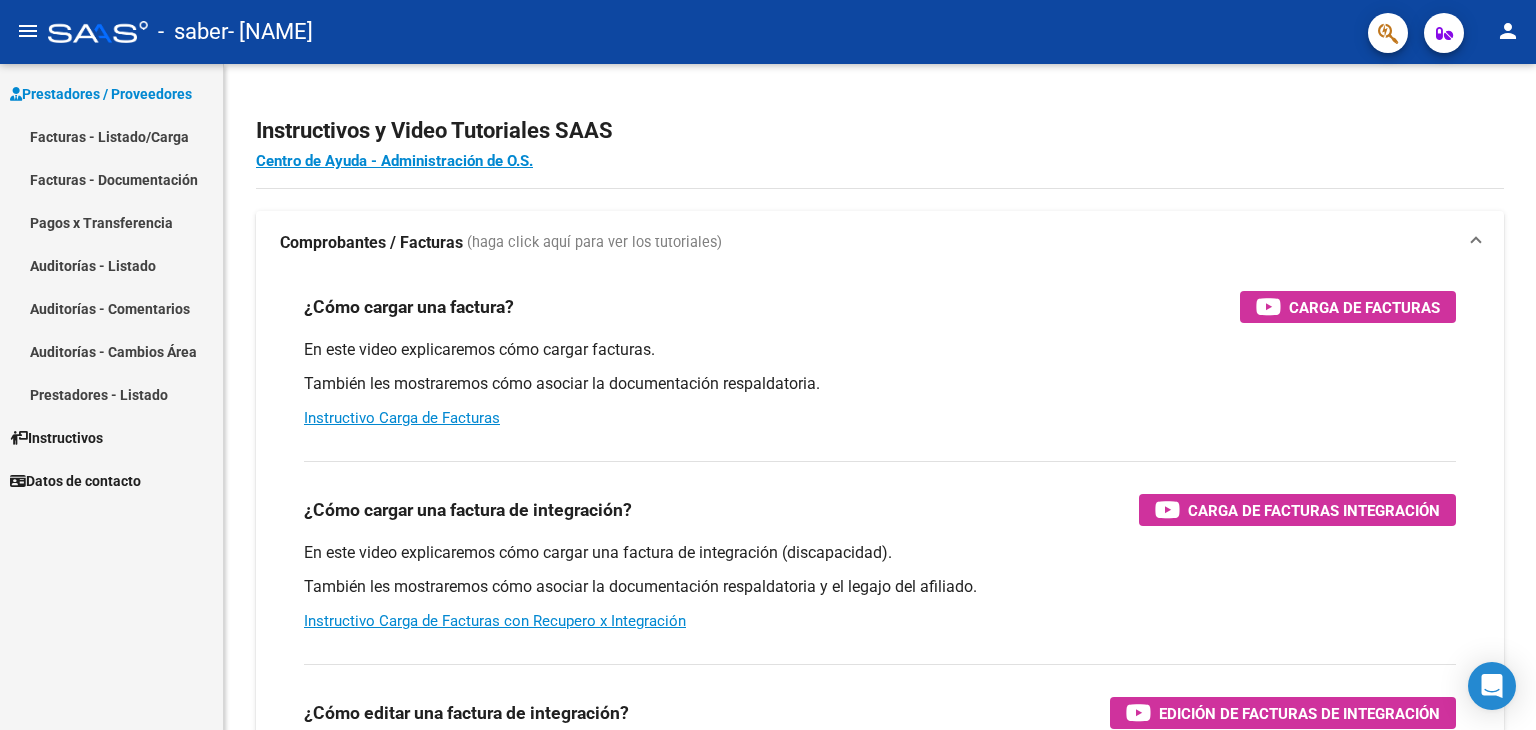 click on "Facturas - Listado/Carga" at bounding box center (111, 136) 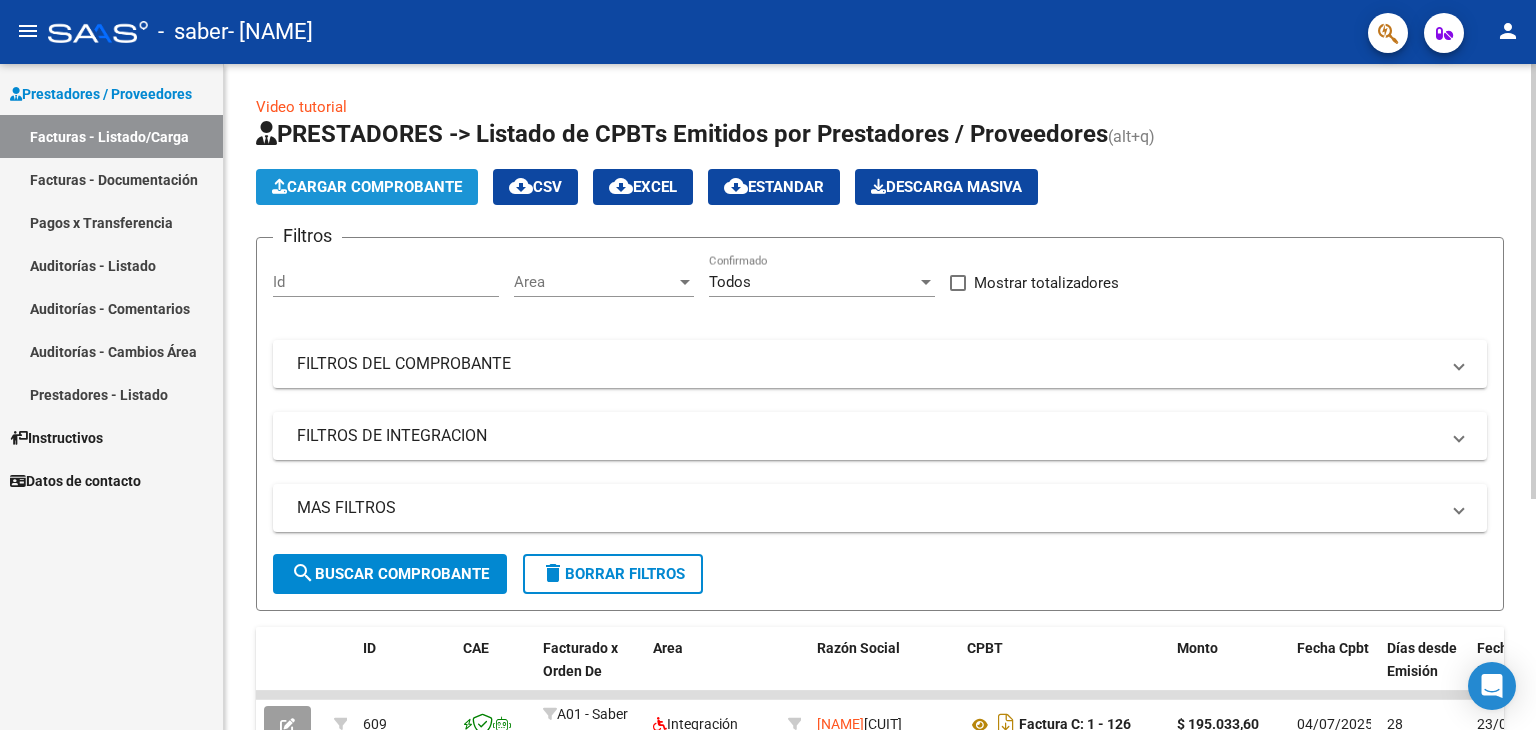 click on "Cargar Comprobante" 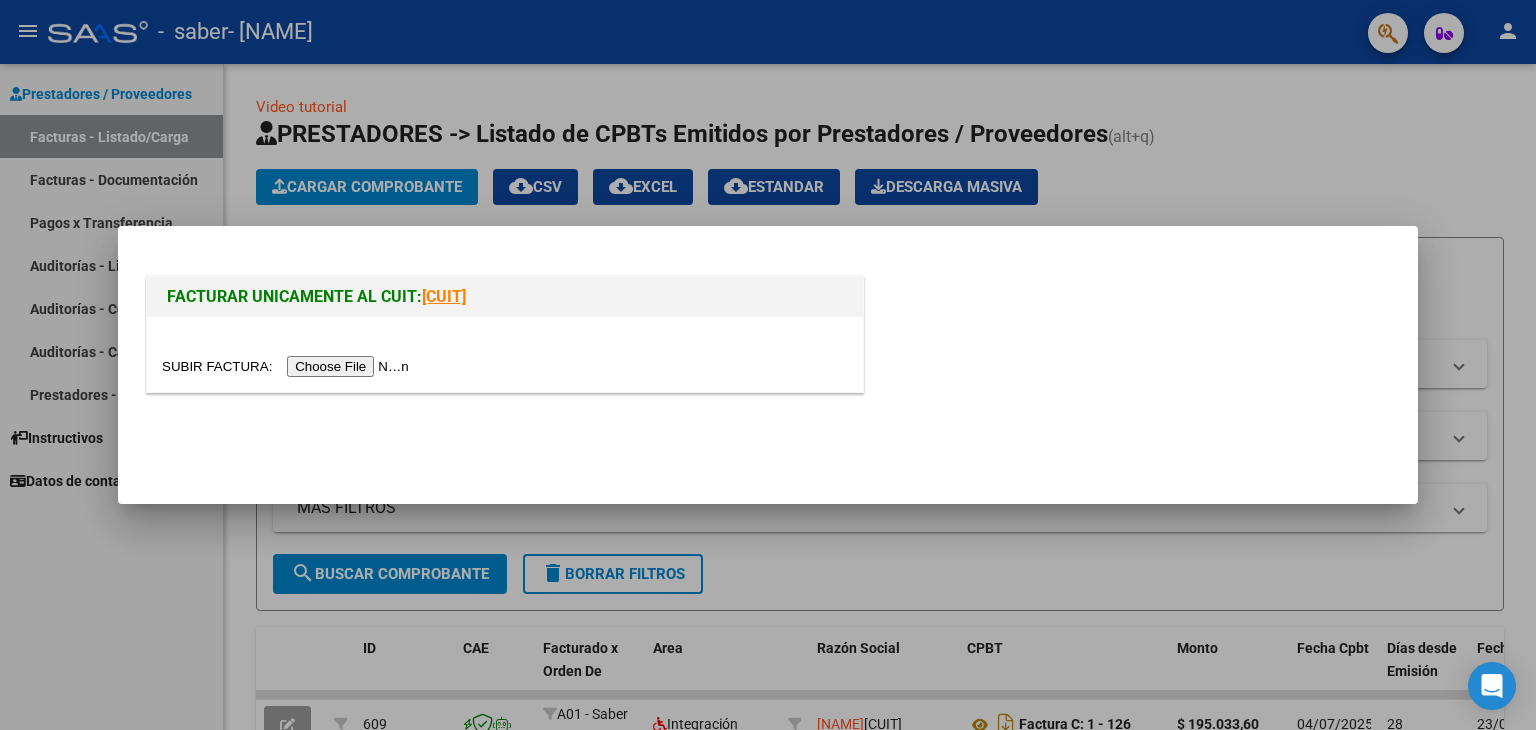 click at bounding box center (768, 365) 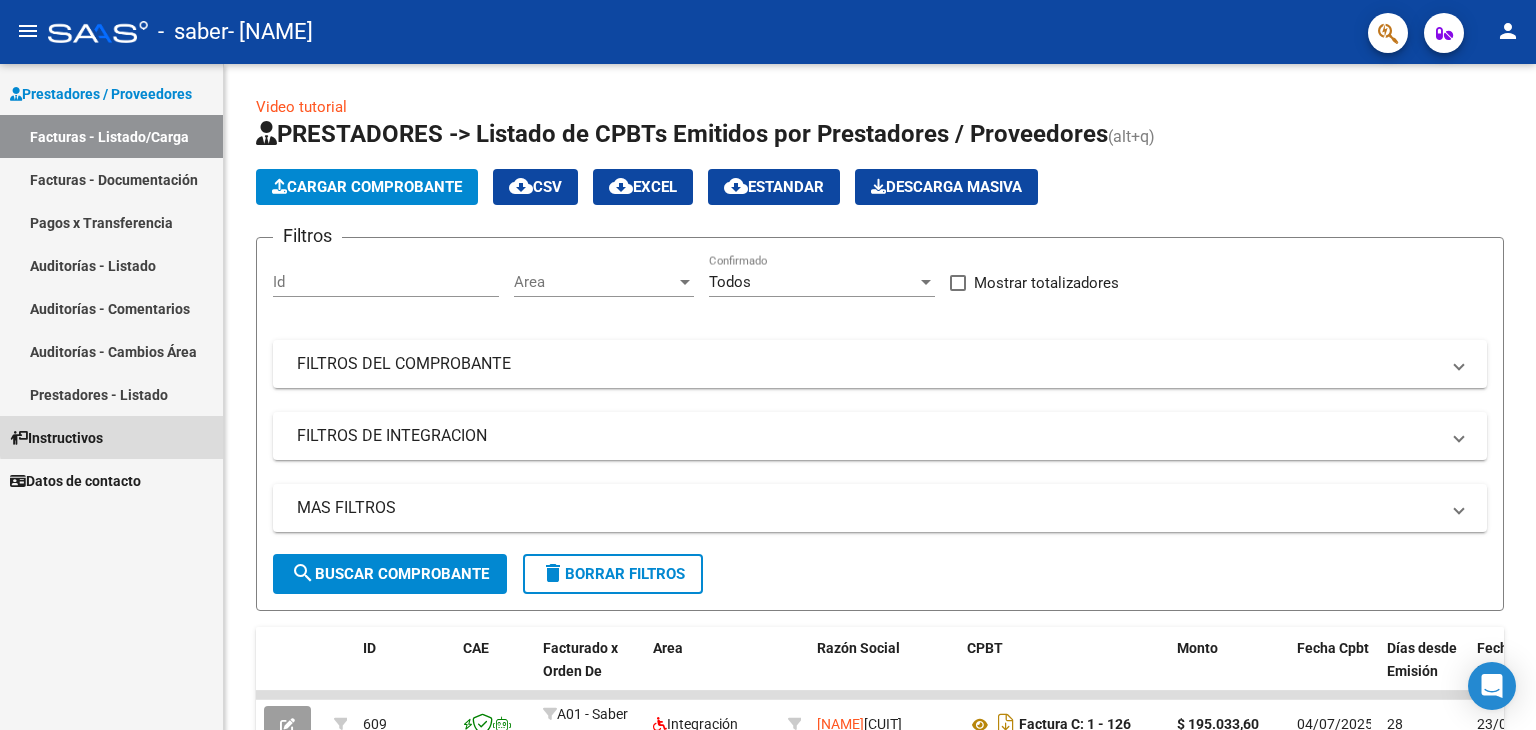 click on "Instructivos" at bounding box center (111, 437) 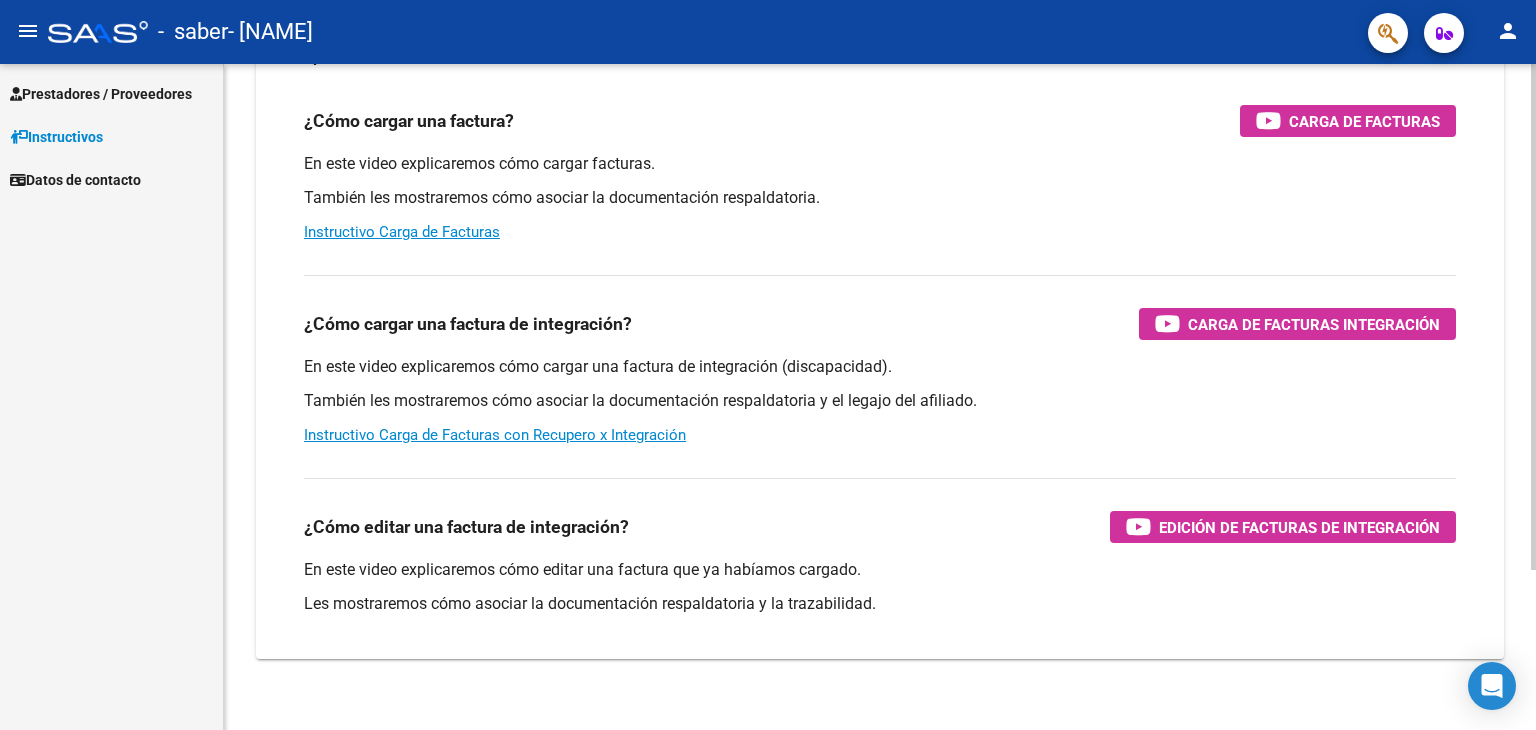 scroll, scrollTop: 211, scrollLeft: 0, axis: vertical 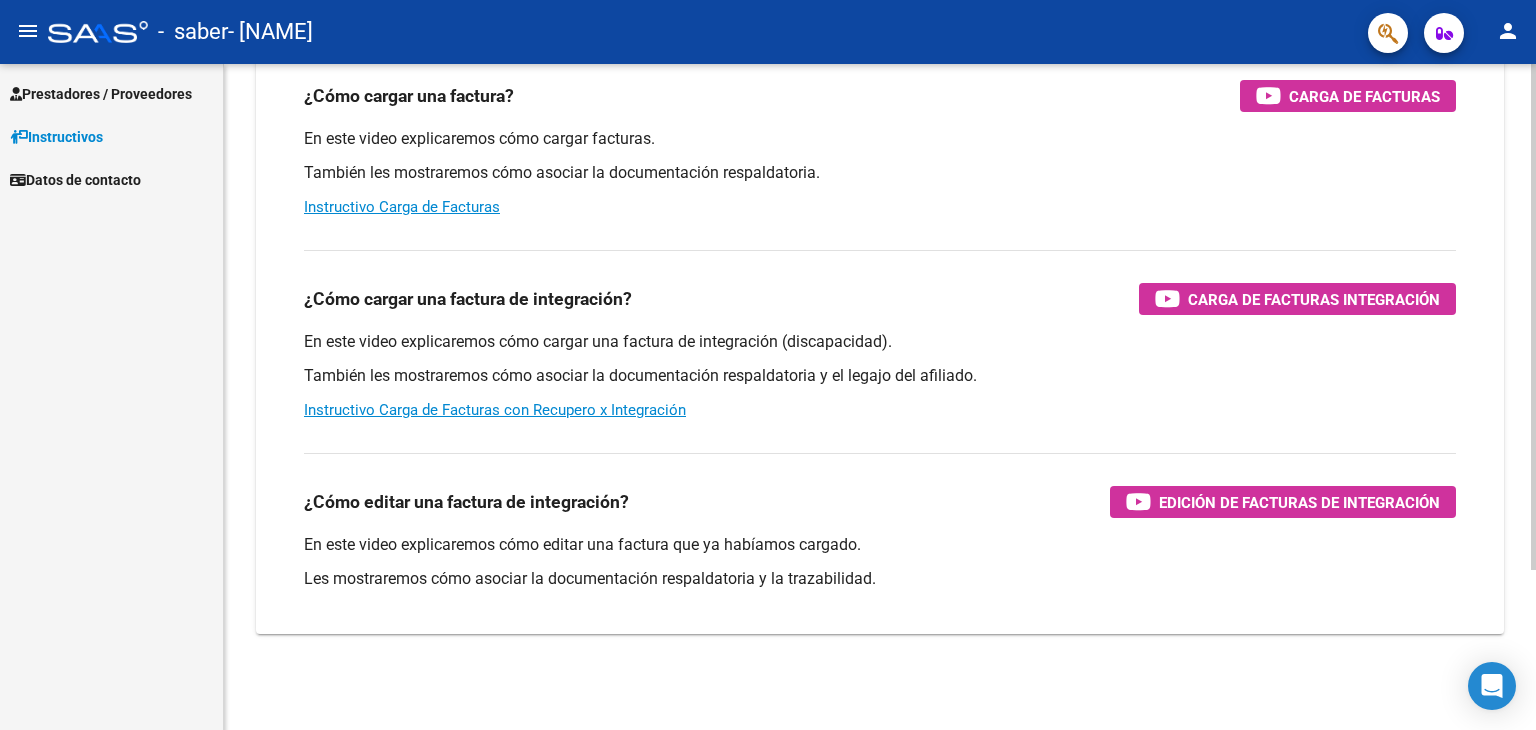 click on "menu -   saber   - [NAME] person    Prestadores / Proveedores Facturas - Listado/Carga Facturas - Documentación Pagos x Transferencia Auditorías - Listado Auditorías - Comentarios Auditorías - Cambios Área Prestadores - Listado    Instructivos    Datos de contacto Instructivos y Video Tutoriales SAAS Centro de Ayuda - Administración de O.S. Comprobantes / Facturas     (haga click aquí para ver los tutoriales) ¿Cómo cargar una factura?    Carga de Facturas En este video explicaremos cómo cargar facturas. También les mostraremos cómo asociar la documentación respaldatoria. Instructivo Carga de Facturas ¿Cómo cargar una factura de integración?    Carga de Facturas Integración En este video explicaremos cómo cargar una factura de integración (discapacidad). También les mostraremos cómo asociar la documentación respaldatoria y el legajo del afiliado. Instructivo Carga de Facturas con Recupero x Integración ¿Cómo editar una factura de integración?    Today" at bounding box center [768, 365] 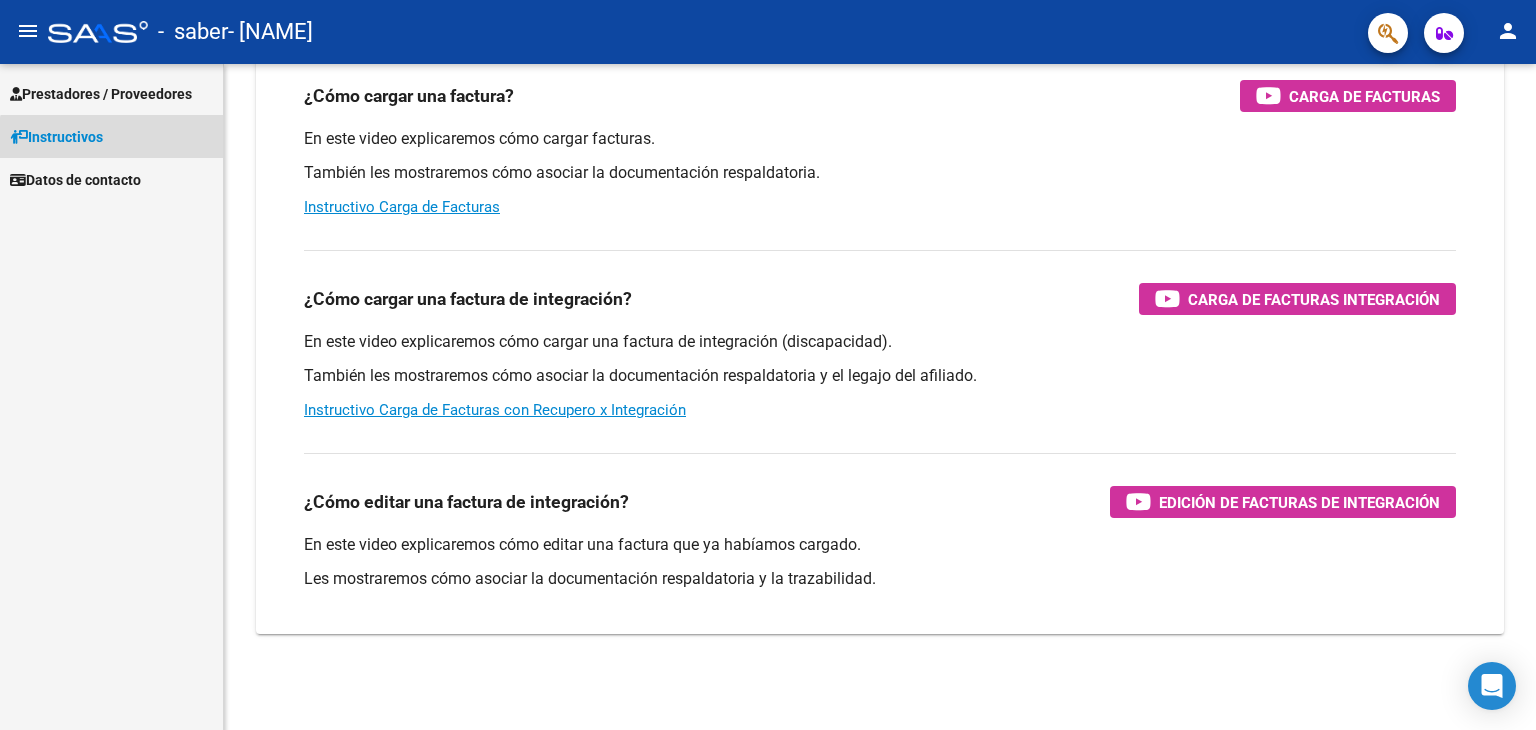 click on "Instructivos" at bounding box center (111, 136) 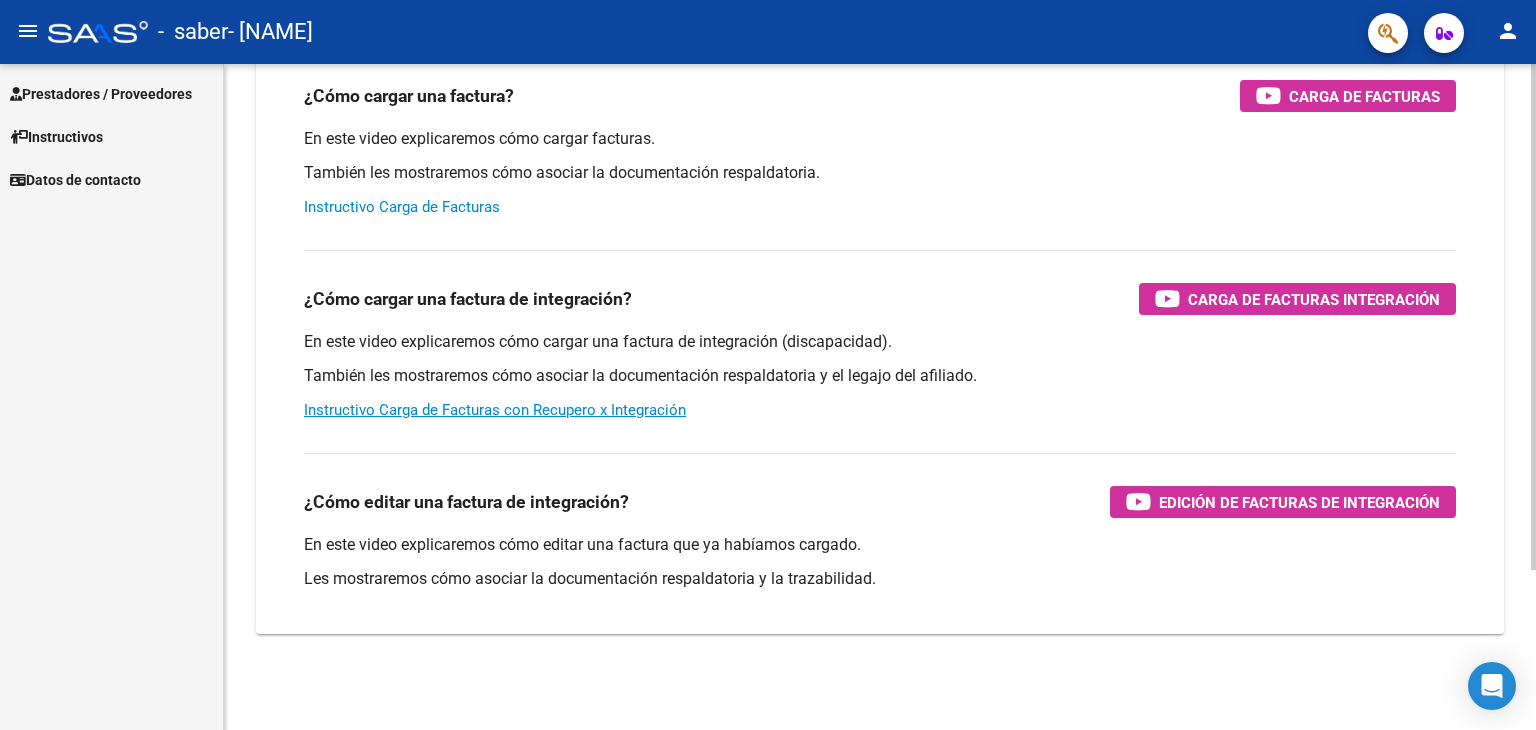 click on "Instructivo Carga de Facturas" at bounding box center [402, 207] 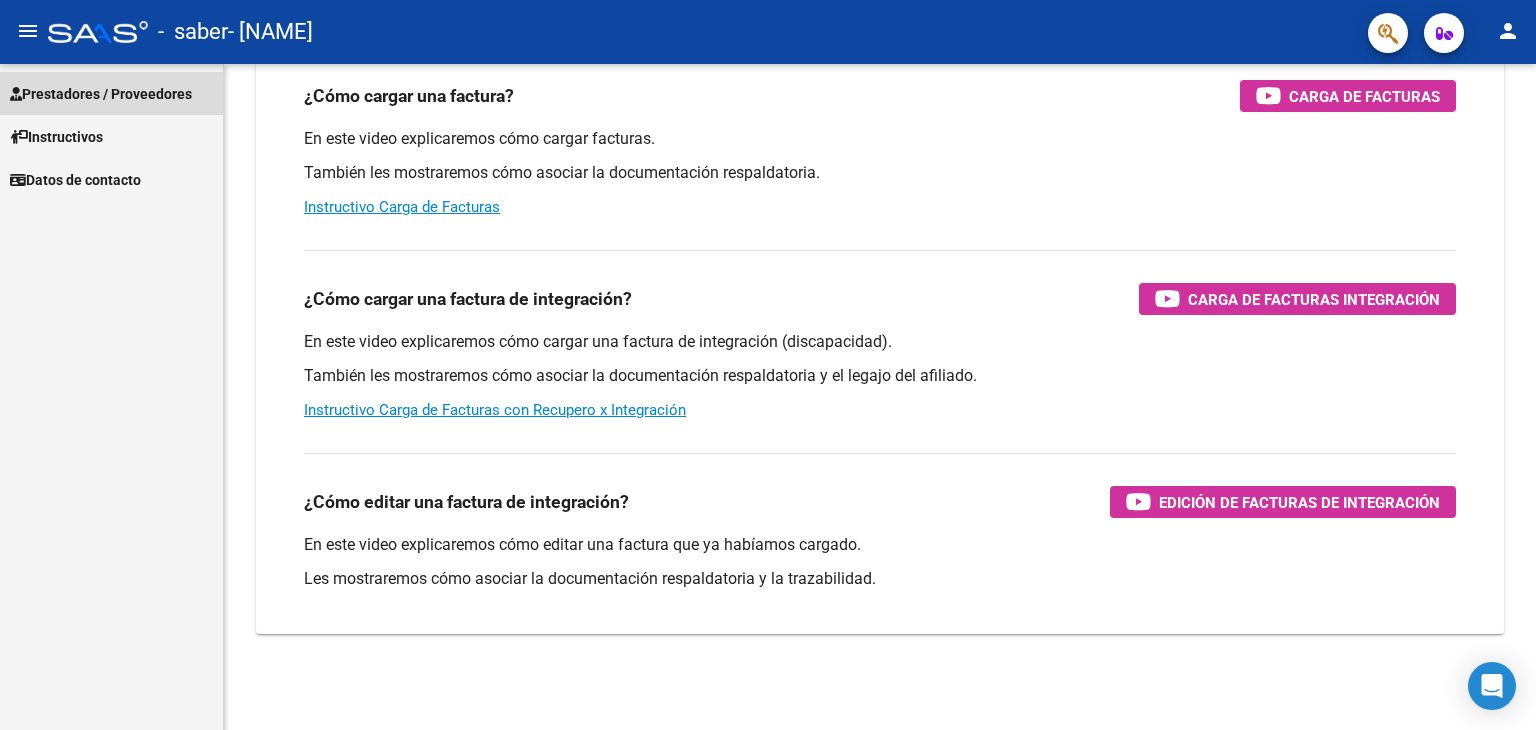 click on "Prestadores / Proveedores" at bounding box center [101, 94] 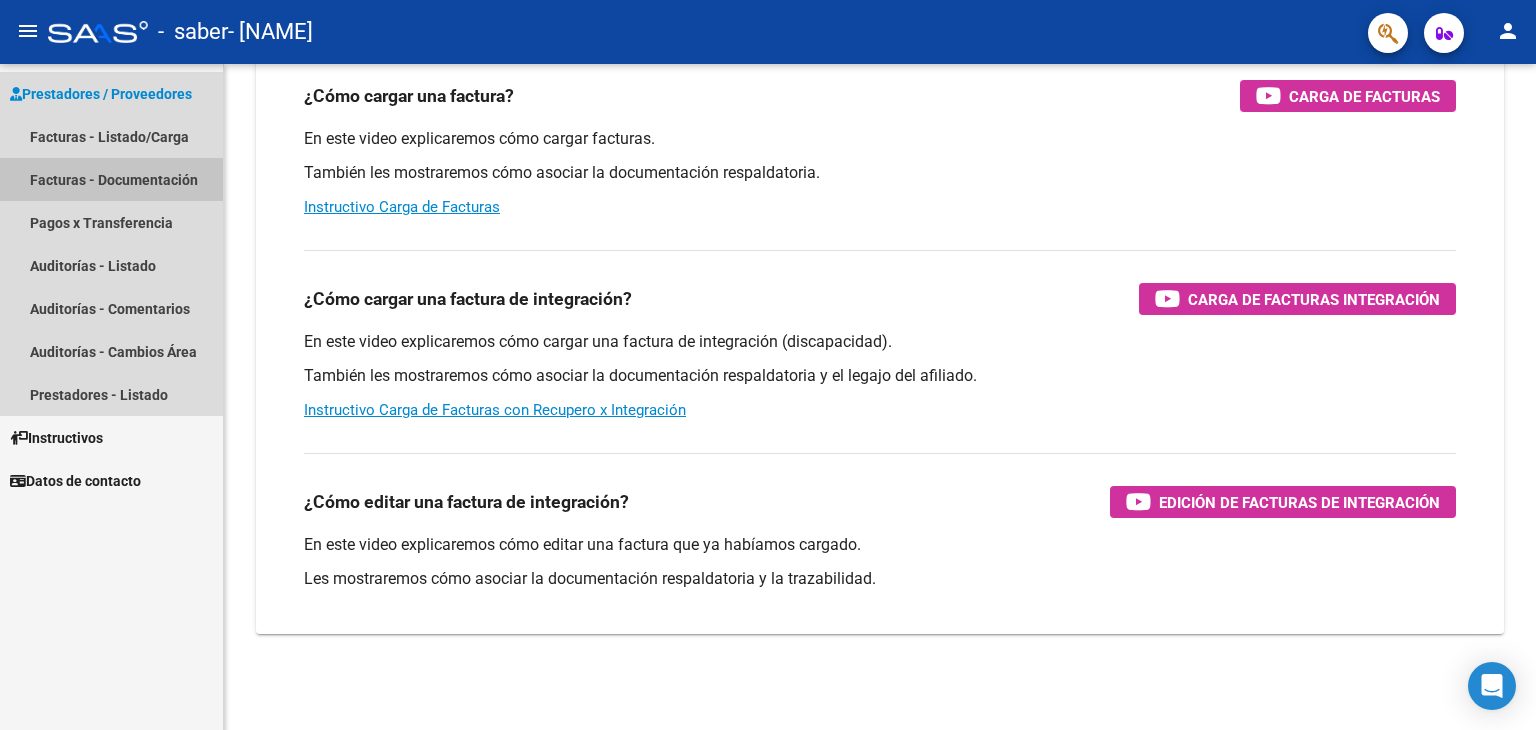 click on "Facturas - Documentación" at bounding box center [111, 179] 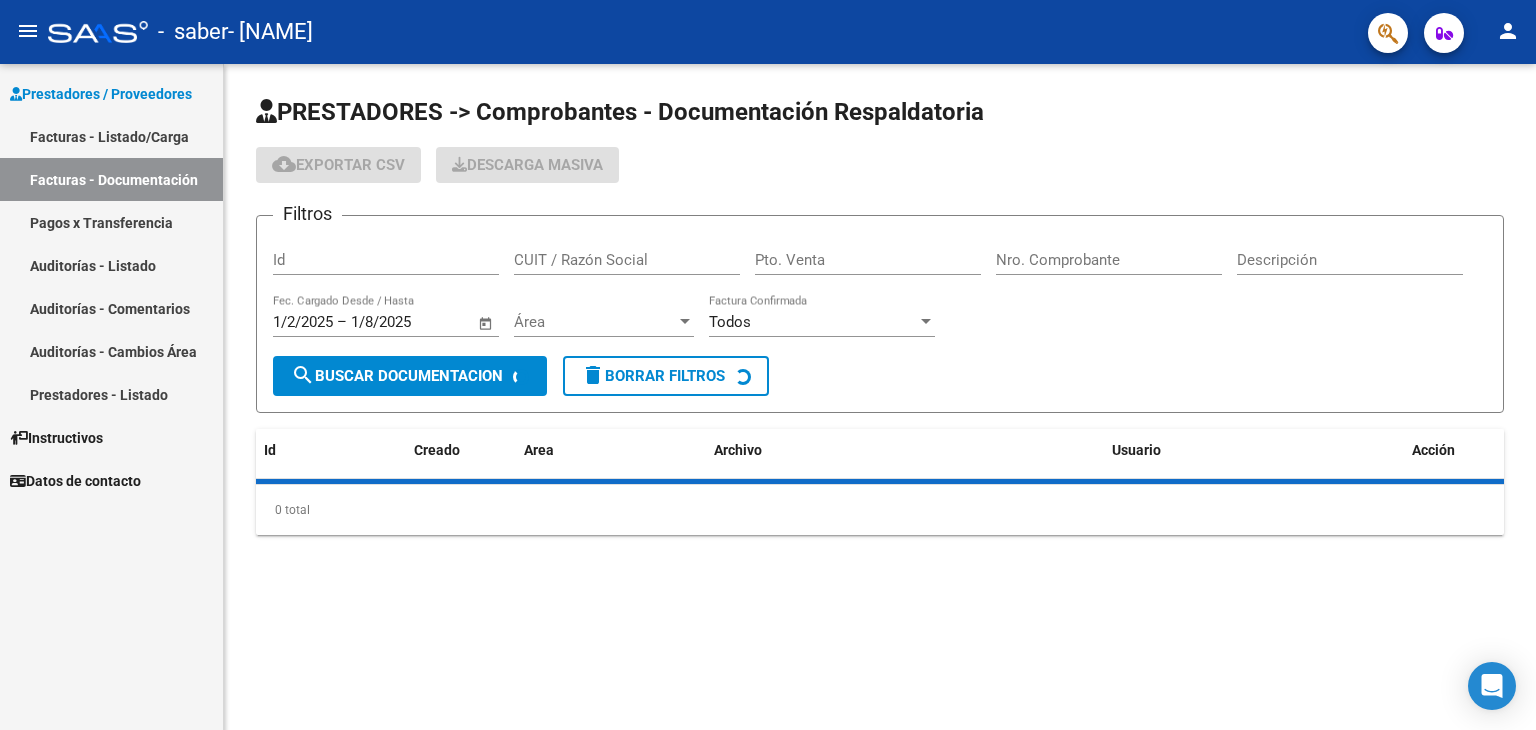 scroll, scrollTop: 0, scrollLeft: 0, axis: both 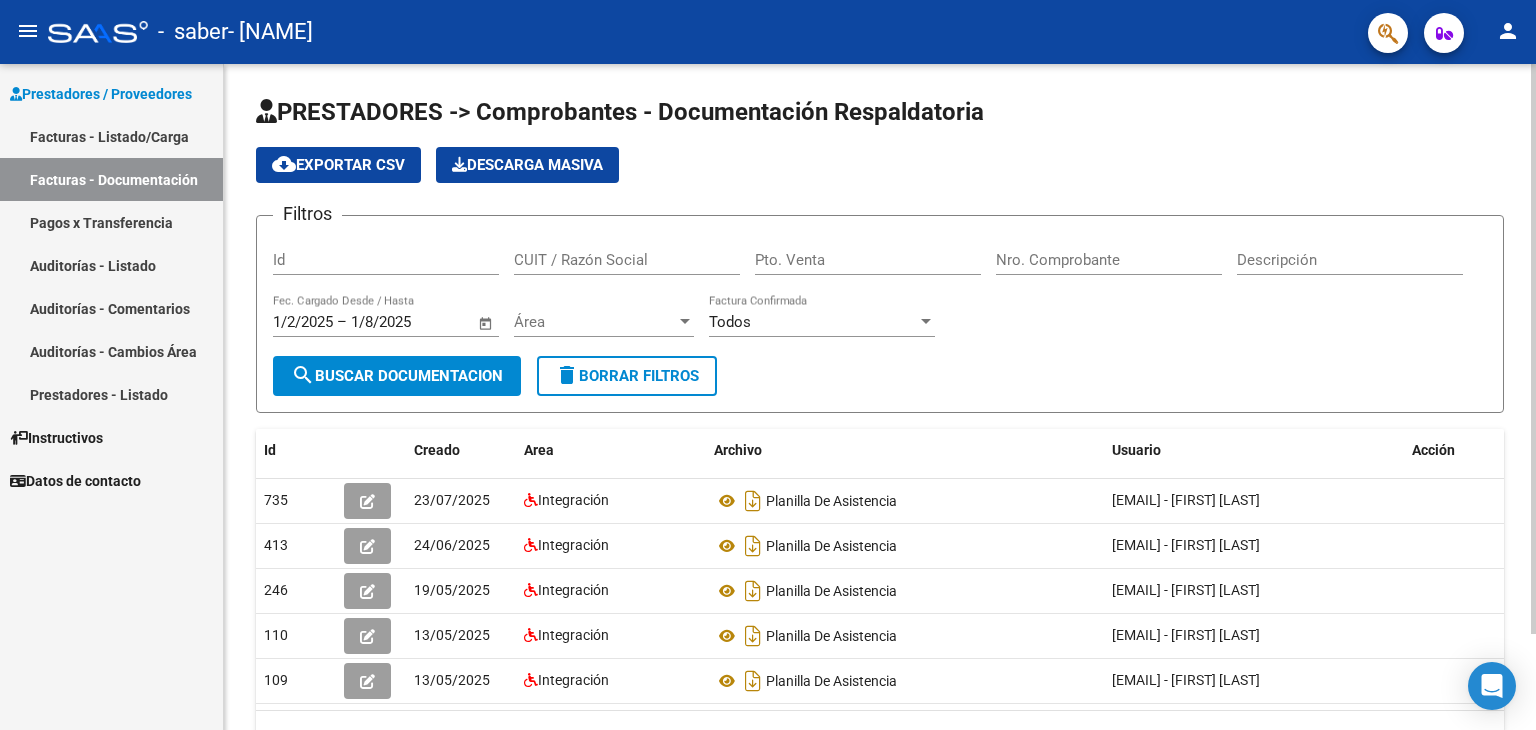 click on "cloud_download  Exportar CSV" 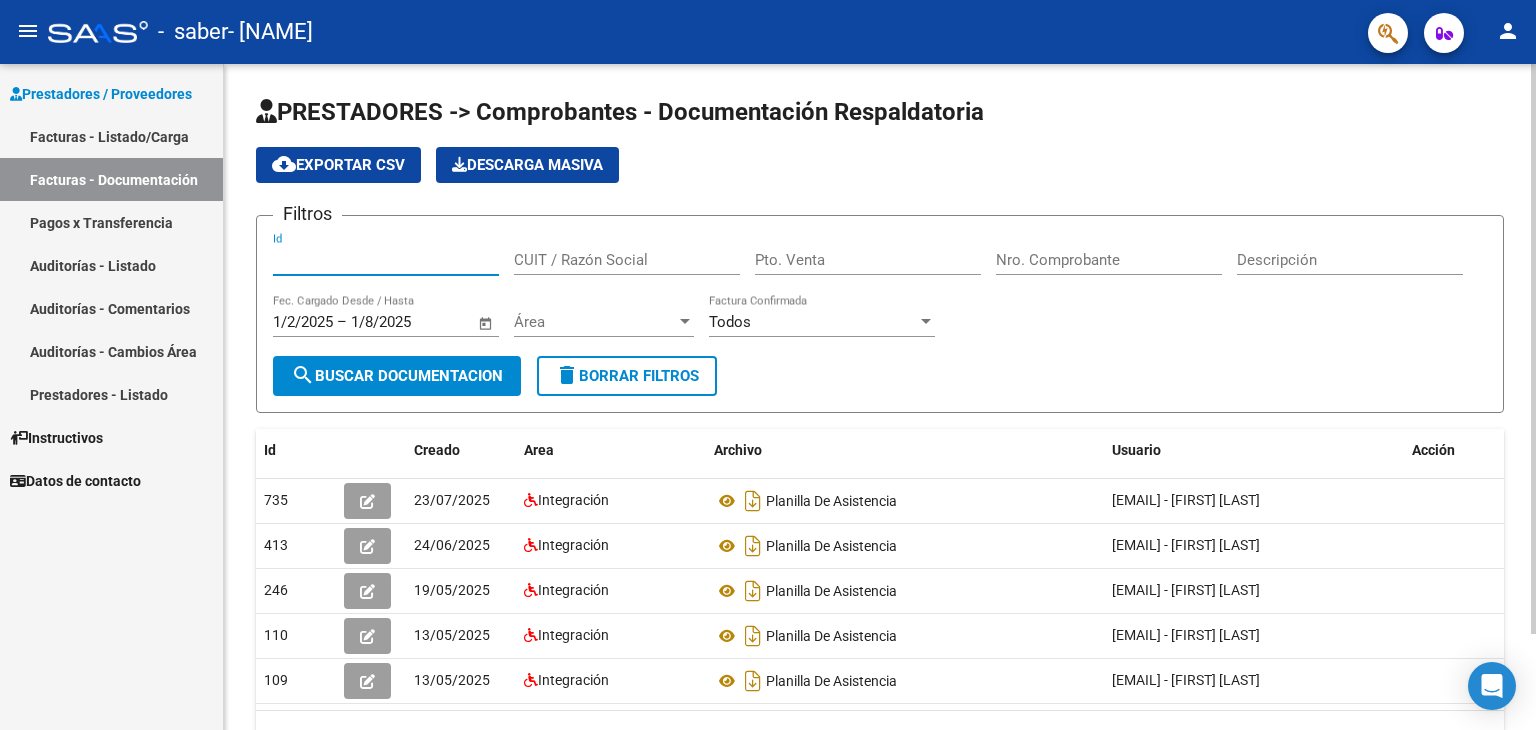 click on "Id" at bounding box center [386, 260] 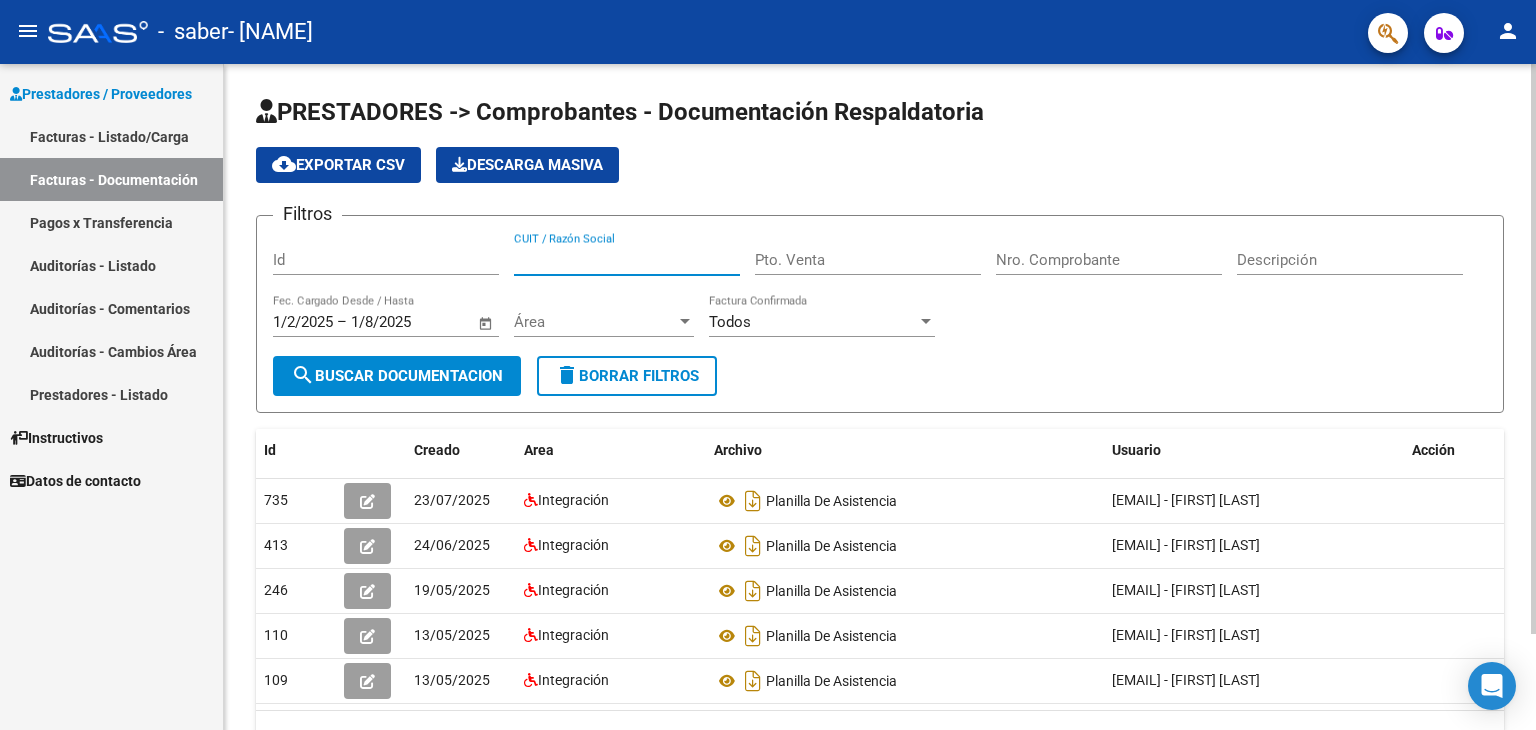 click on "CUIT / Razón Social" at bounding box center (627, 260) 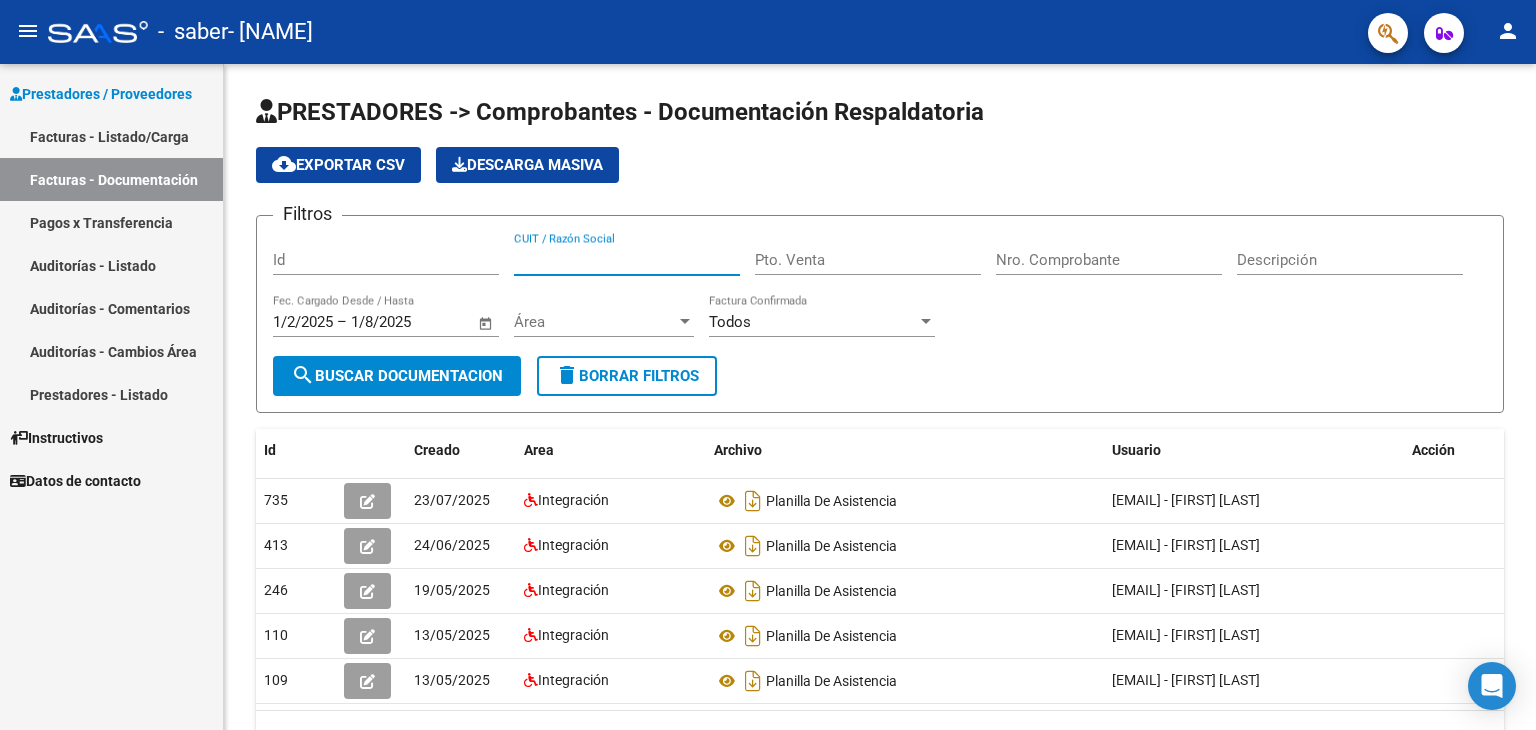 click on "Instructivos" at bounding box center [56, 438] 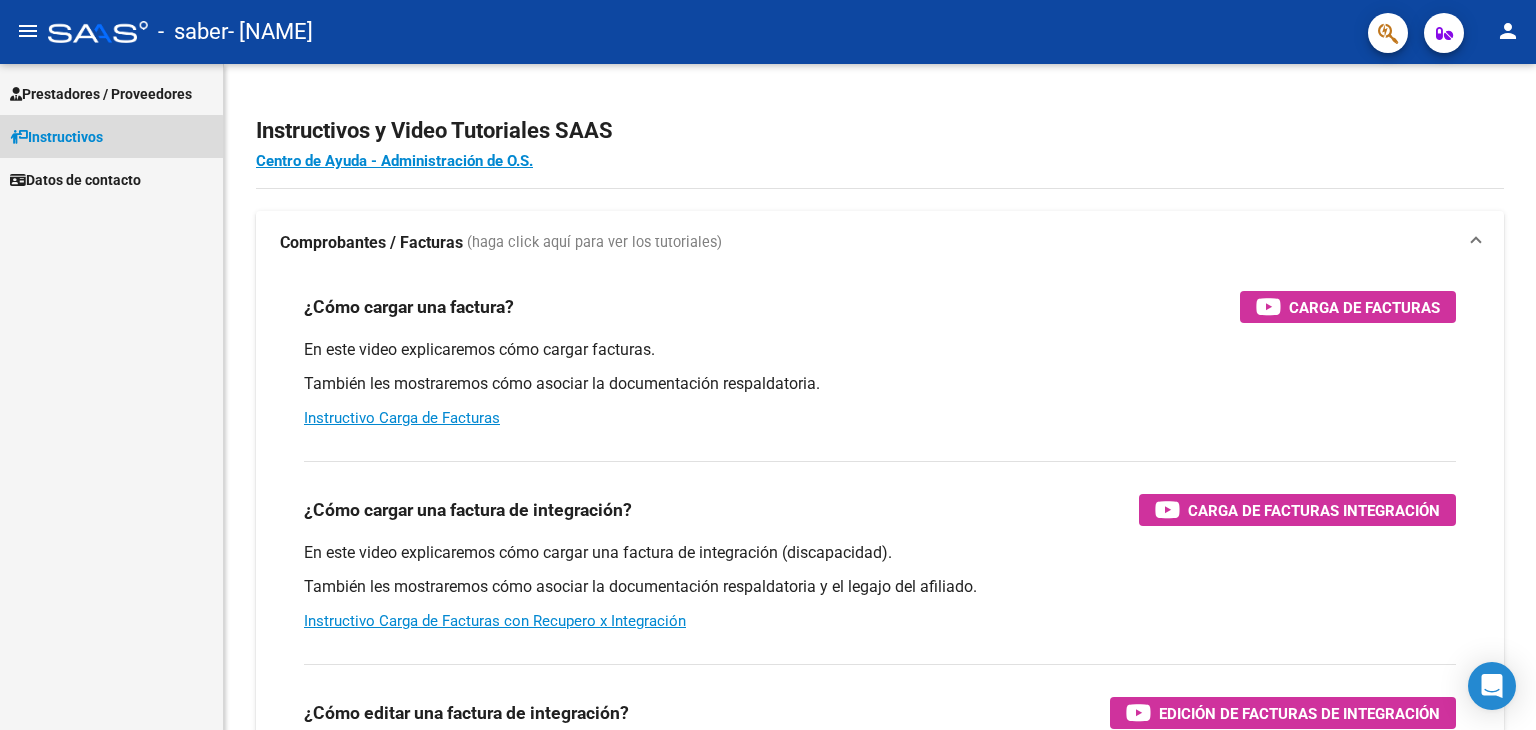 click on "Instructivos" at bounding box center (56, 137) 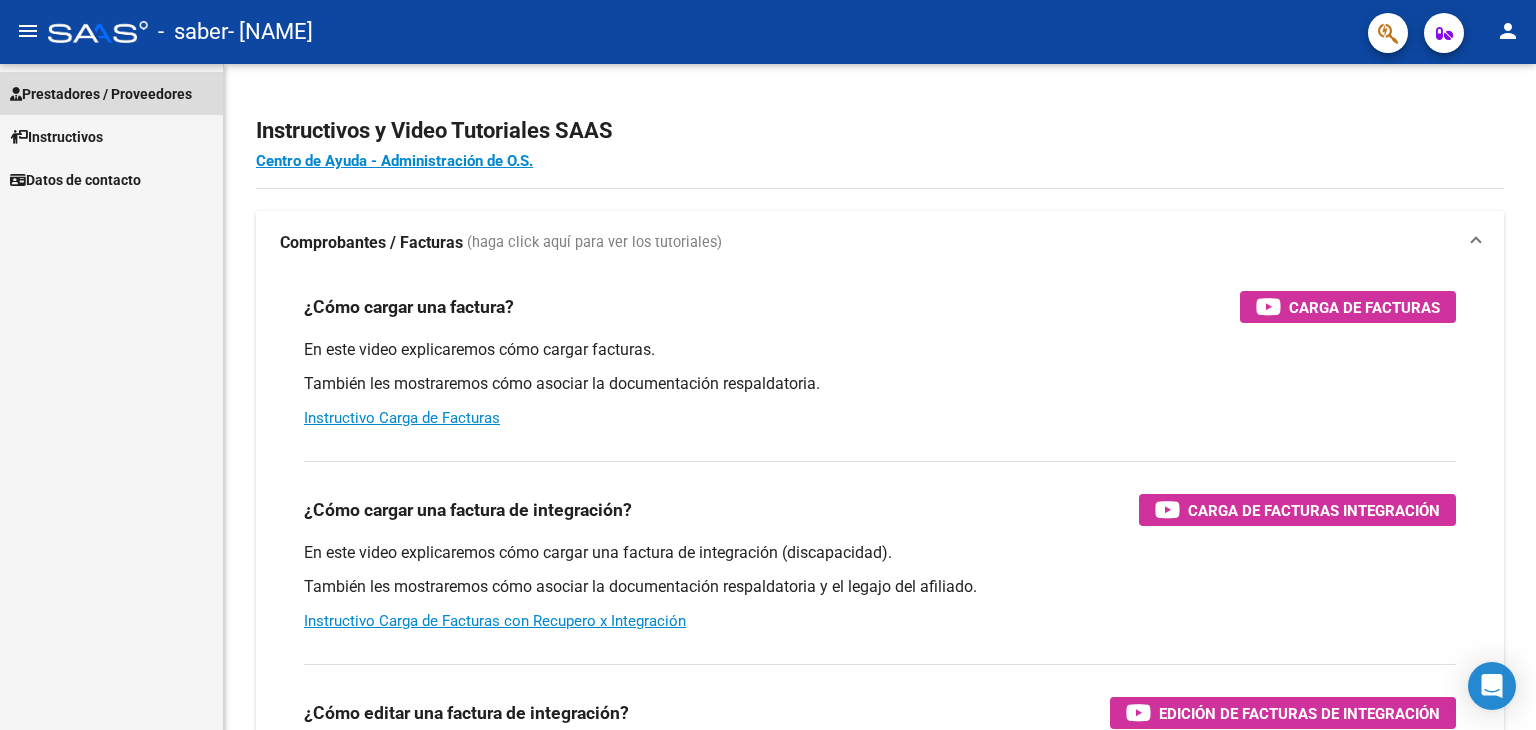 click on "Prestadores / Proveedores" at bounding box center (101, 94) 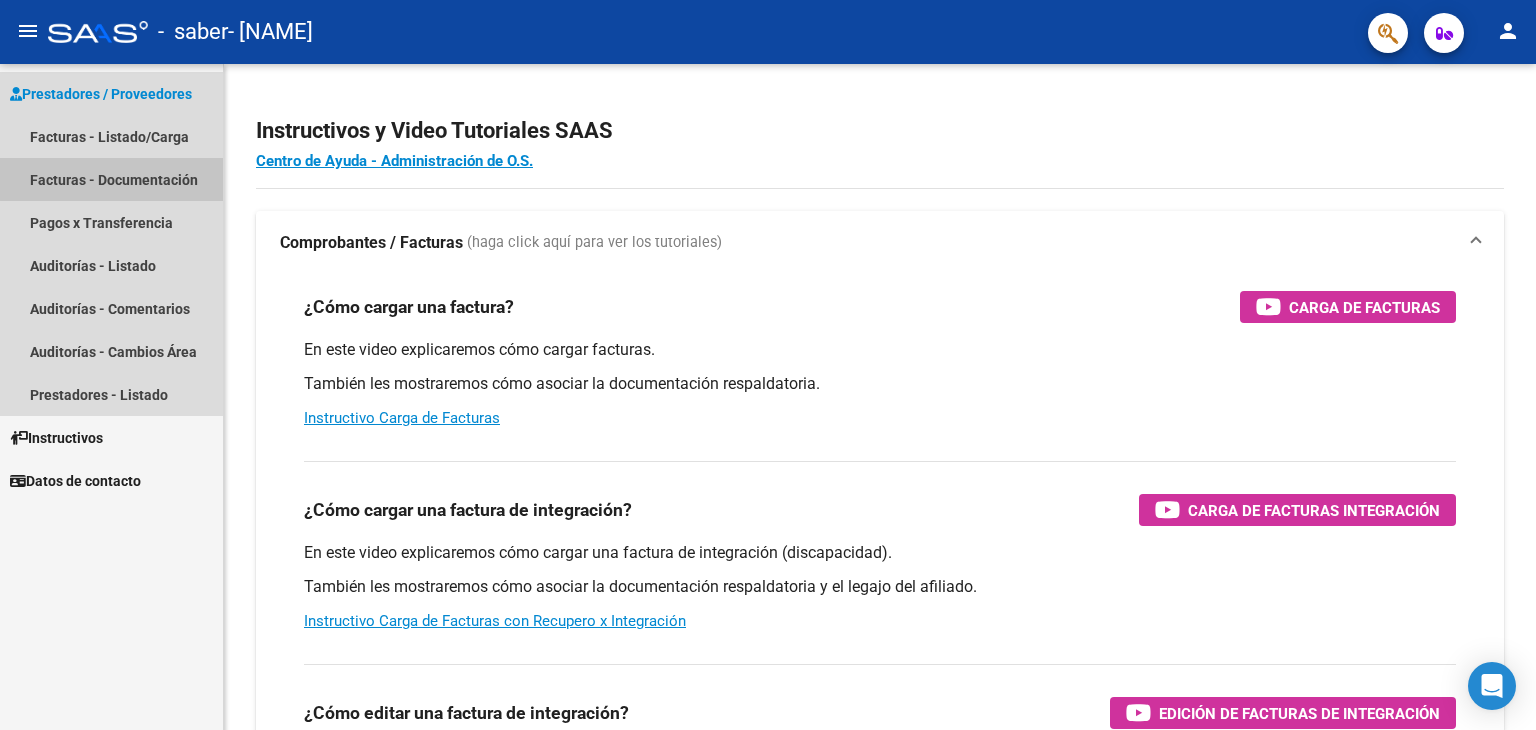 click on "Facturas - Documentación" at bounding box center [111, 179] 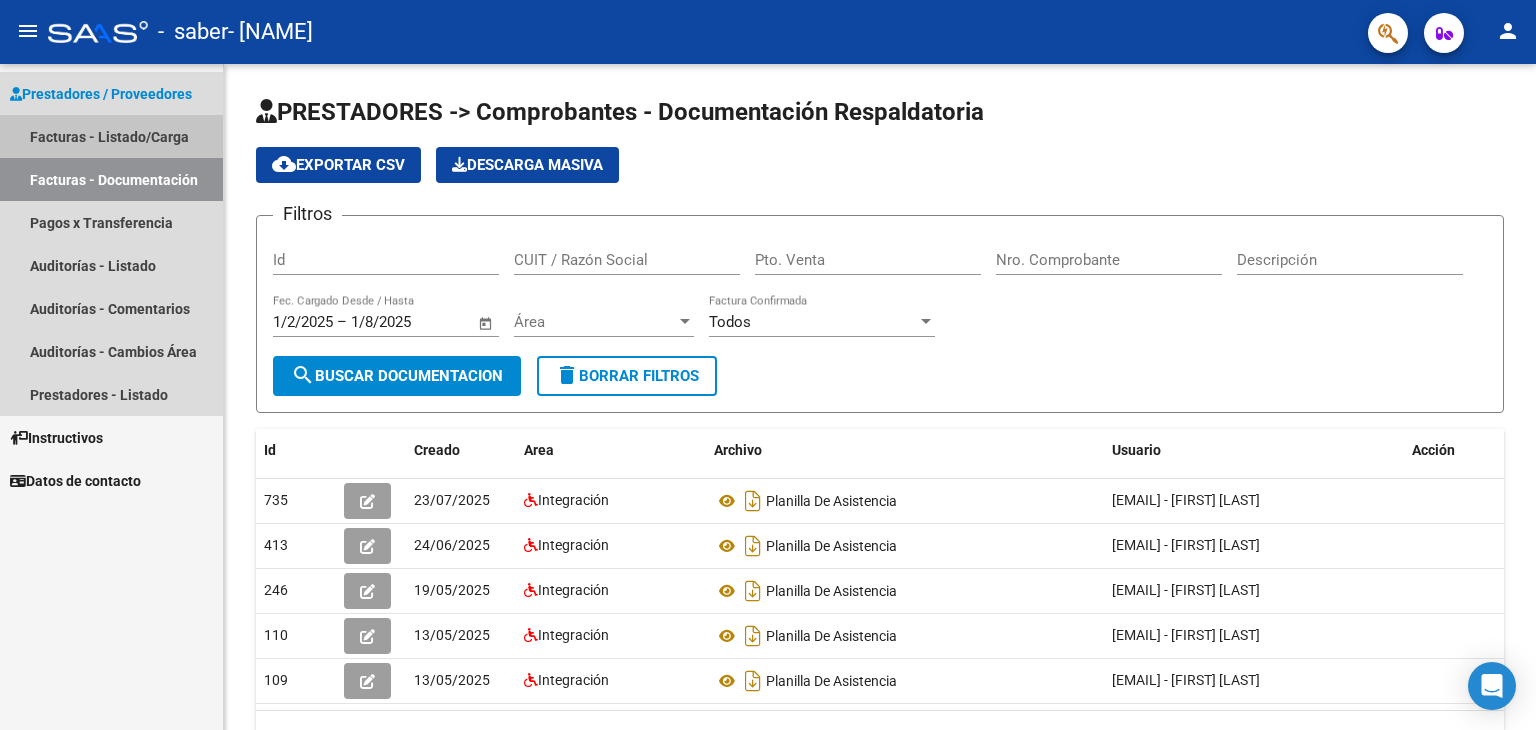 click on "Facturas - Listado/Carga" at bounding box center [111, 136] 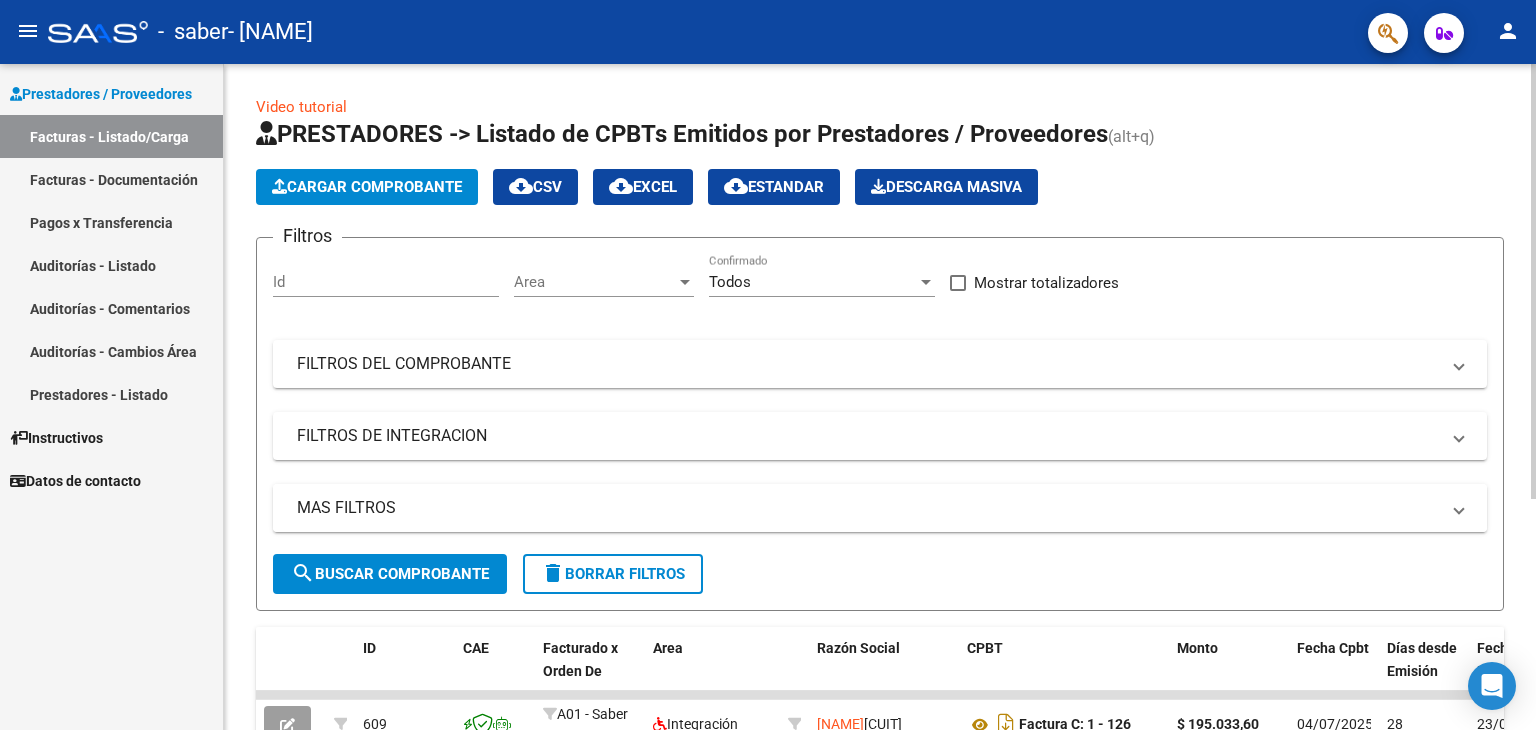 click on "MAS FILTROS" at bounding box center [868, 508] 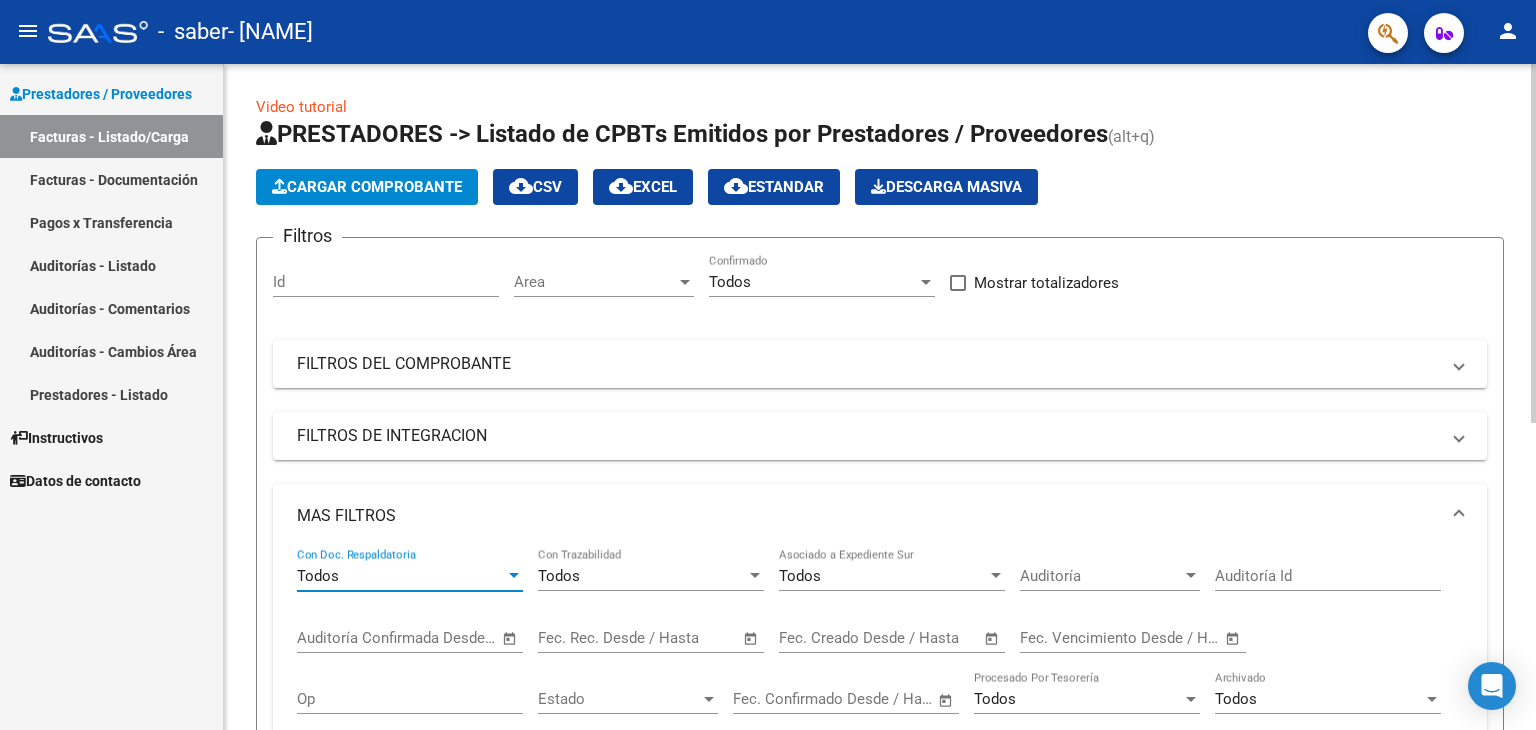 click at bounding box center [514, 576] 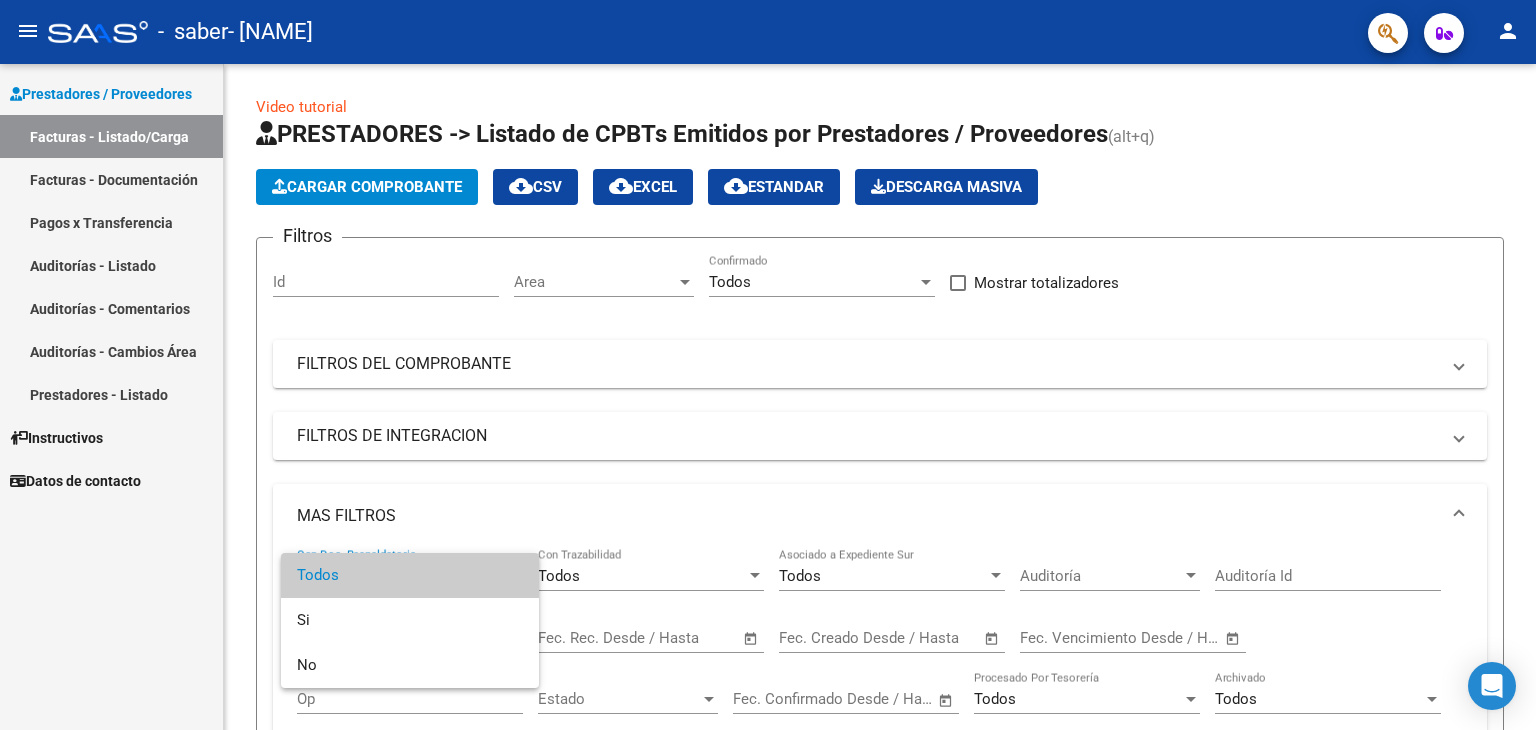 click at bounding box center [768, 365] 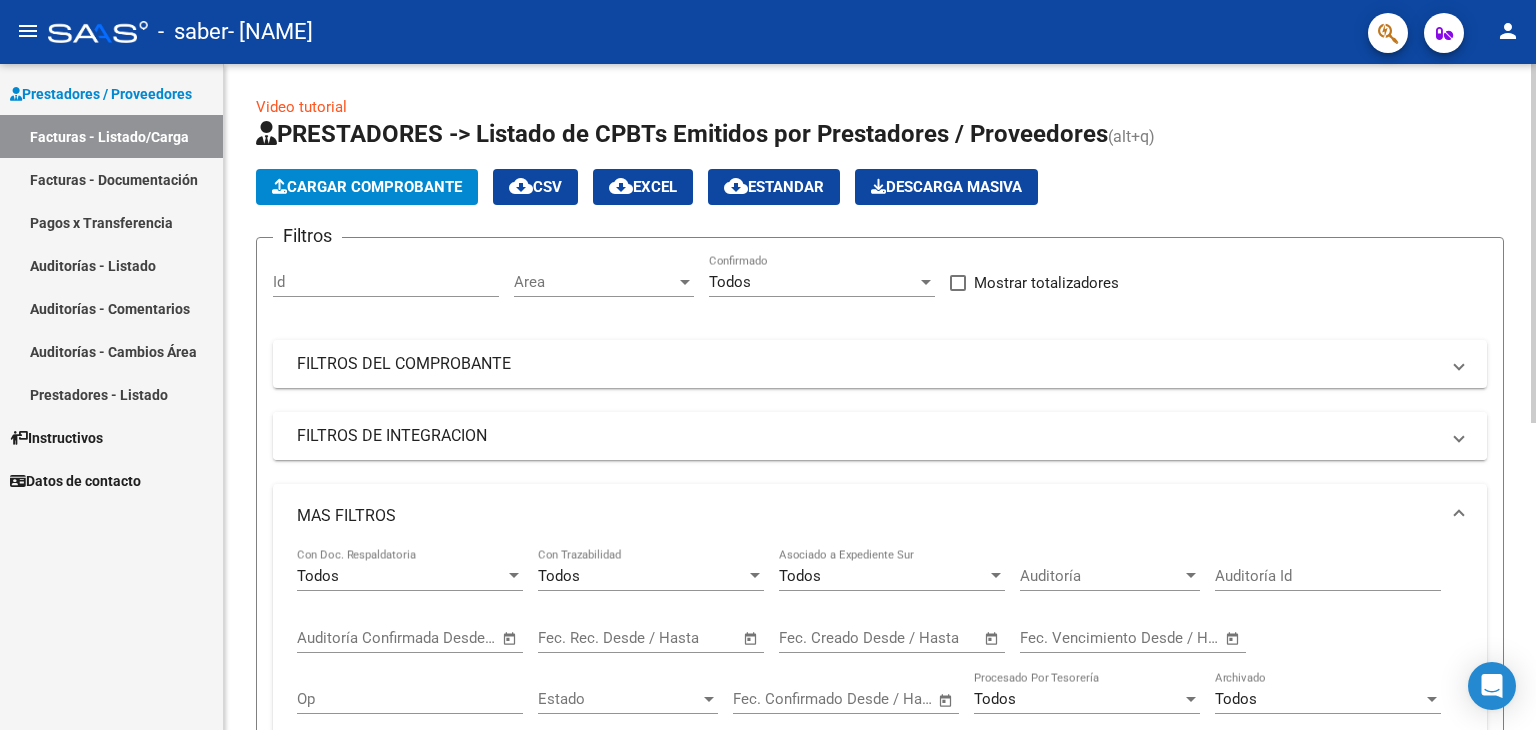 click on "FILTROS DE INTEGRACION" at bounding box center [880, 436] 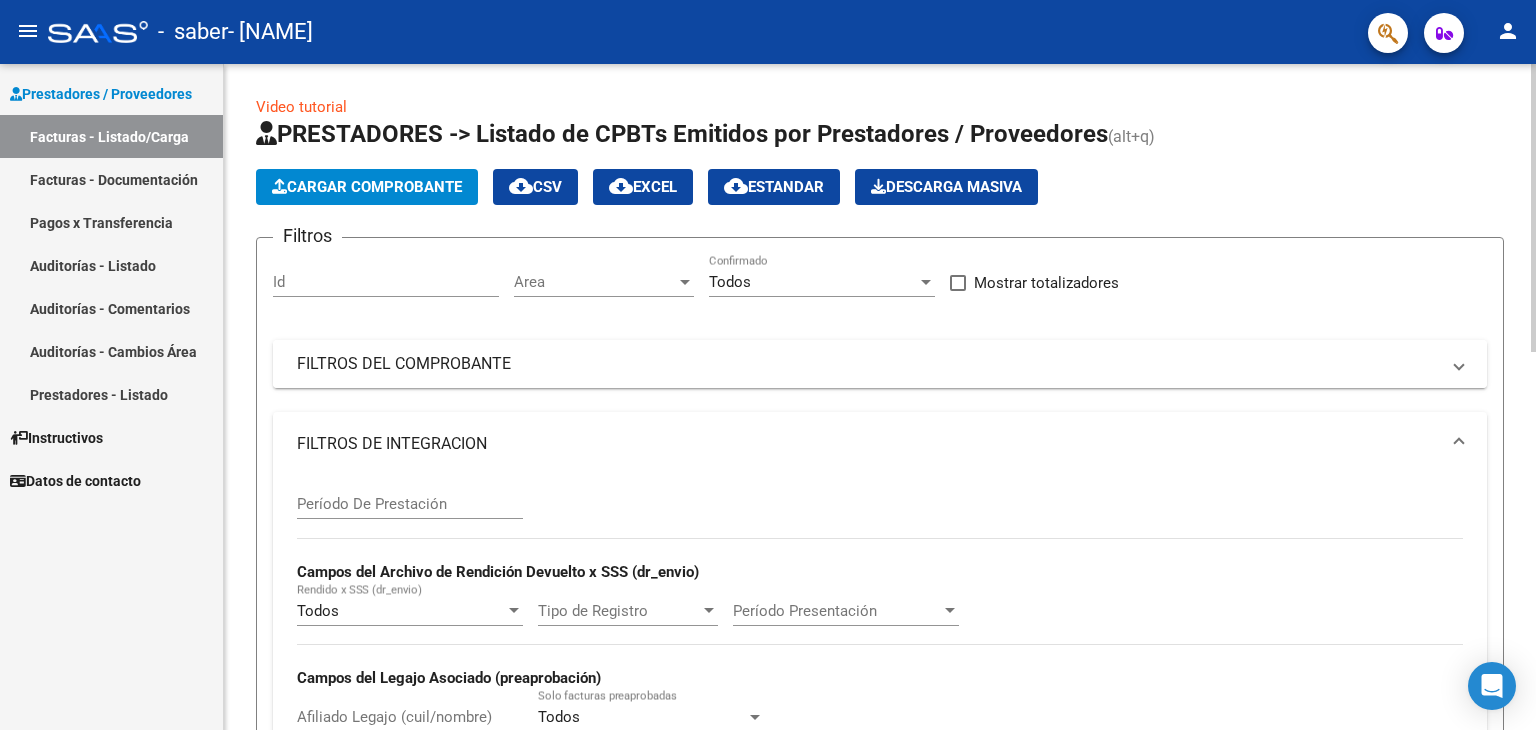 click on "FILTROS DEL COMPROBANTE" at bounding box center (868, 364) 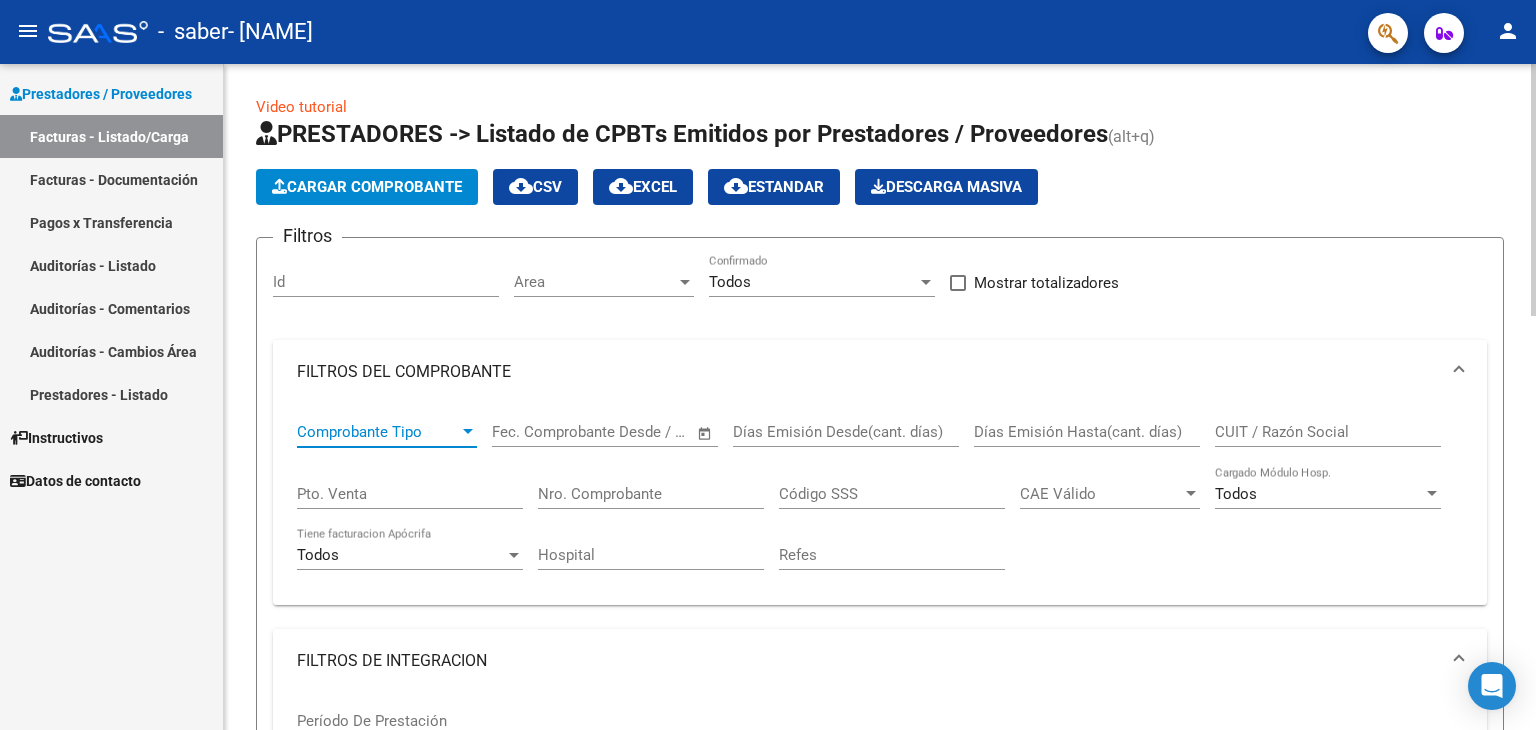 click at bounding box center [468, 432] 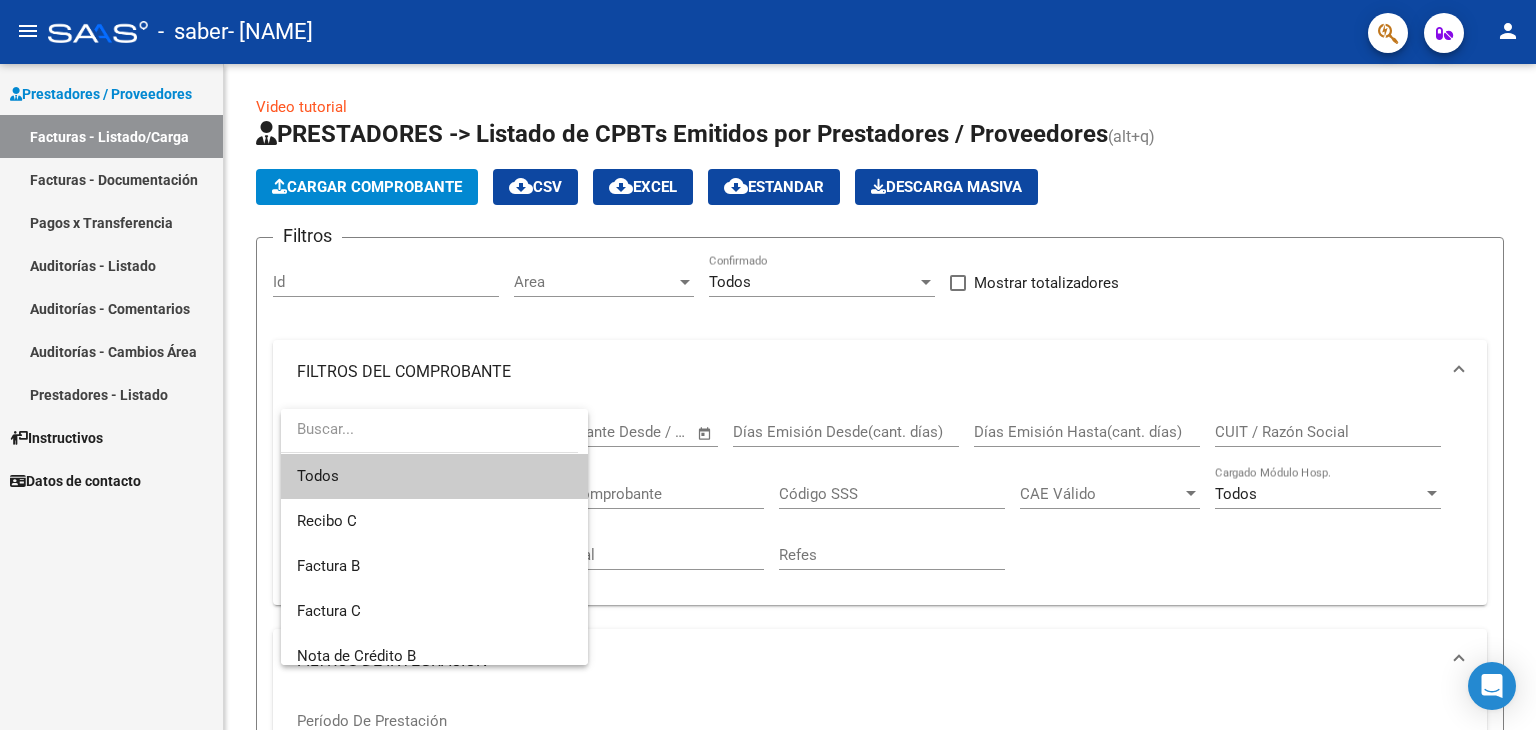 click at bounding box center (768, 365) 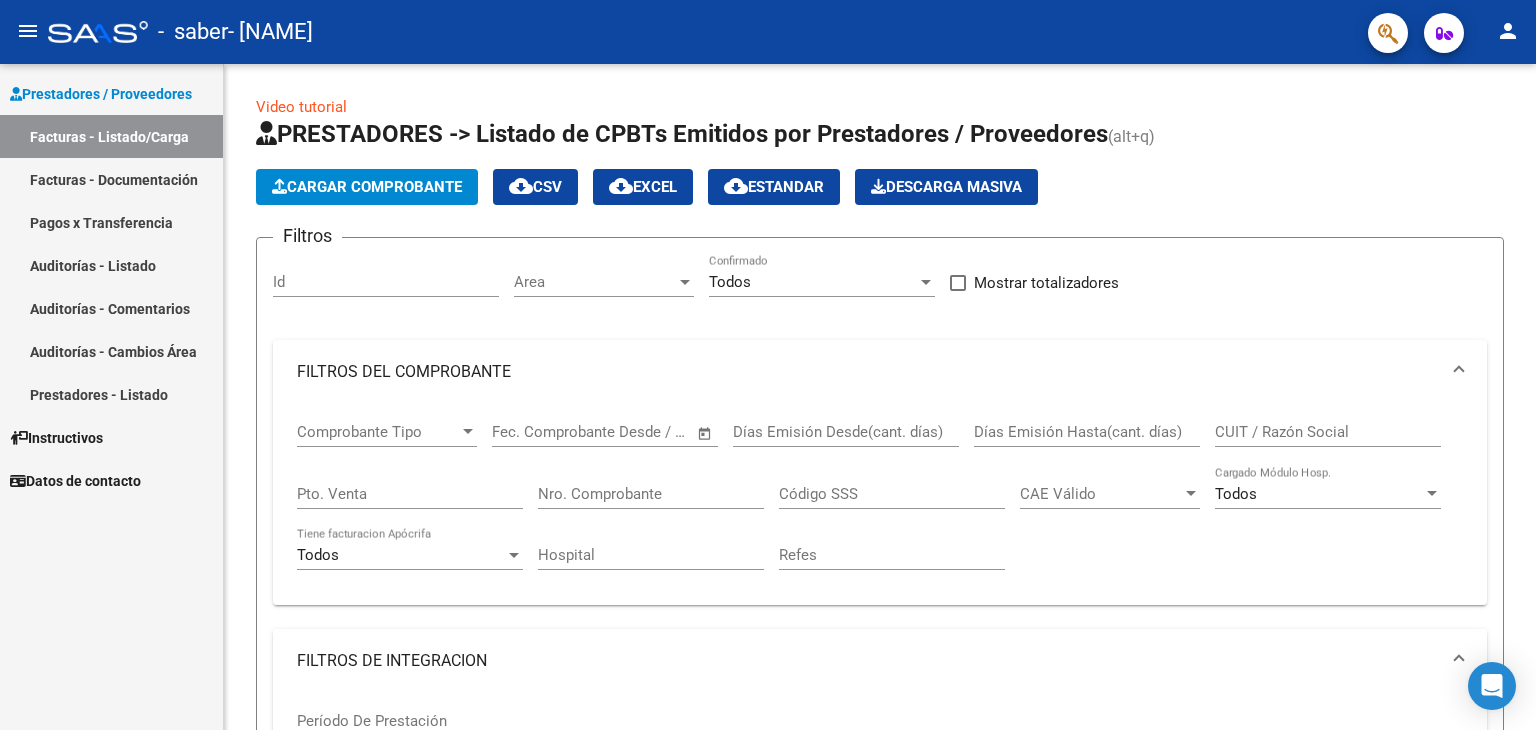click on "FILTROS DE INTEGRACION" at bounding box center [868, 661] 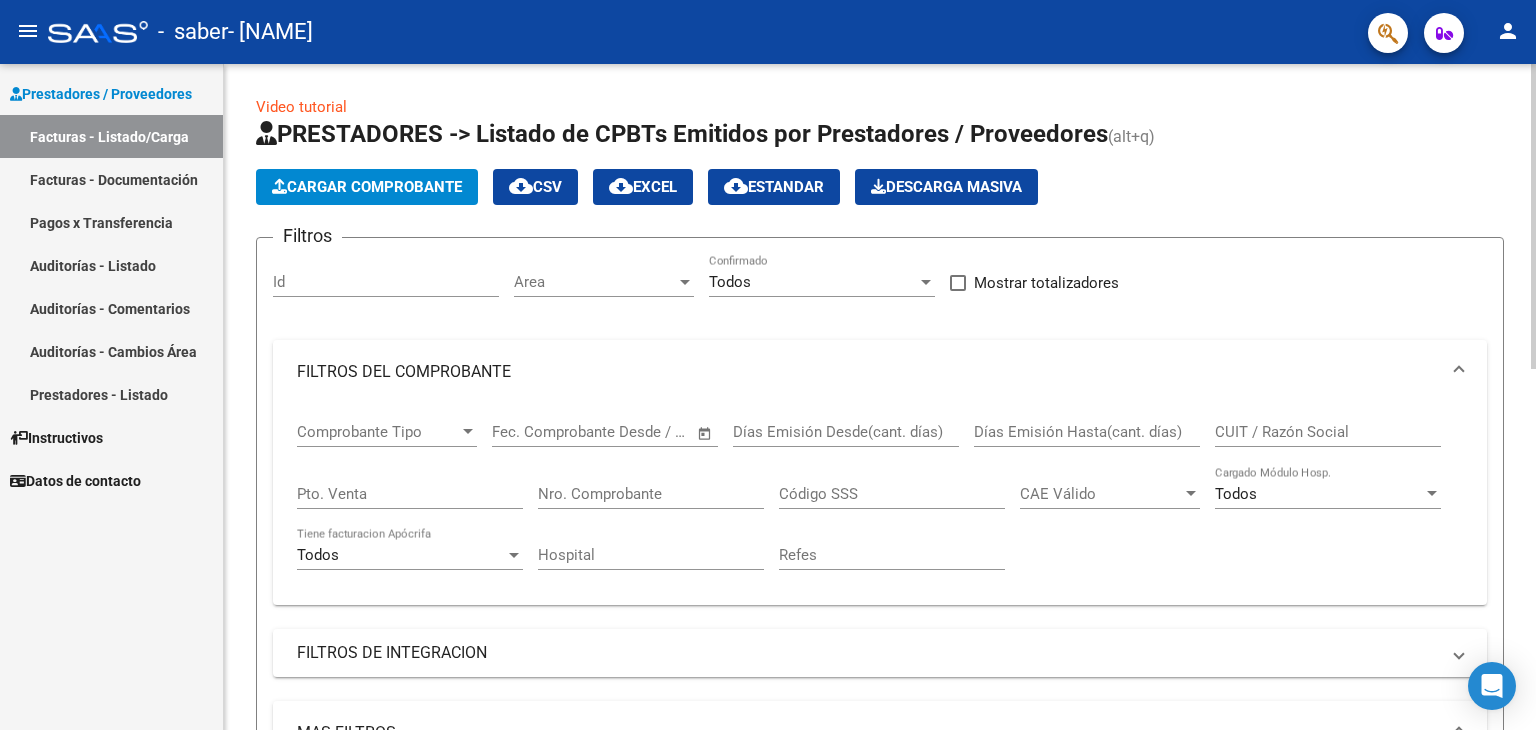 click on "Video tutorial   PRESTADORES -> Listado de CPBTs Emitidos por Prestadores / Proveedores (alt+q)   Cargar Comprobante
cloud_download  CSV  cloud_download  EXCEL  cloud_download  Estandar   Descarga Masiva
Filtros Id Area Area Todos Confirmado   Mostrar totalizadores   FILTROS DEL COMPROBANTE  Comprobante Tipo Comprobante Tipo Start date – End date Fec. Comprobante Desde / Hasta Días Emisión Desde(cant. días) Días Emisión Hasta(cant. días) CUIT / Razón Social Pto. Venta Nro. Comprobante Código SSS CAE Válido CAE Válido Todos Cargado Módulo Hosp. Todos Tiene facturacion Apócrifa Hospital Refes  FILTROS DE INTEGRACION  Período De Prestación Campos del Archivo de Rendición Devuelto x SSS (dr_envio) Todos Rendido x SSS (dr_envio) Tipo de Registro Tipo de Registro Período Presentación Período Presentación Campos del Legajo Asociado (preaprobación) Afiliado Legajo (cuil/nombre) Todos Solo facturas preaprobadas  MAS FILTROS  Todos Con Doc. Respaldatoria Todos Con Trazabilidad Todos – – 4" 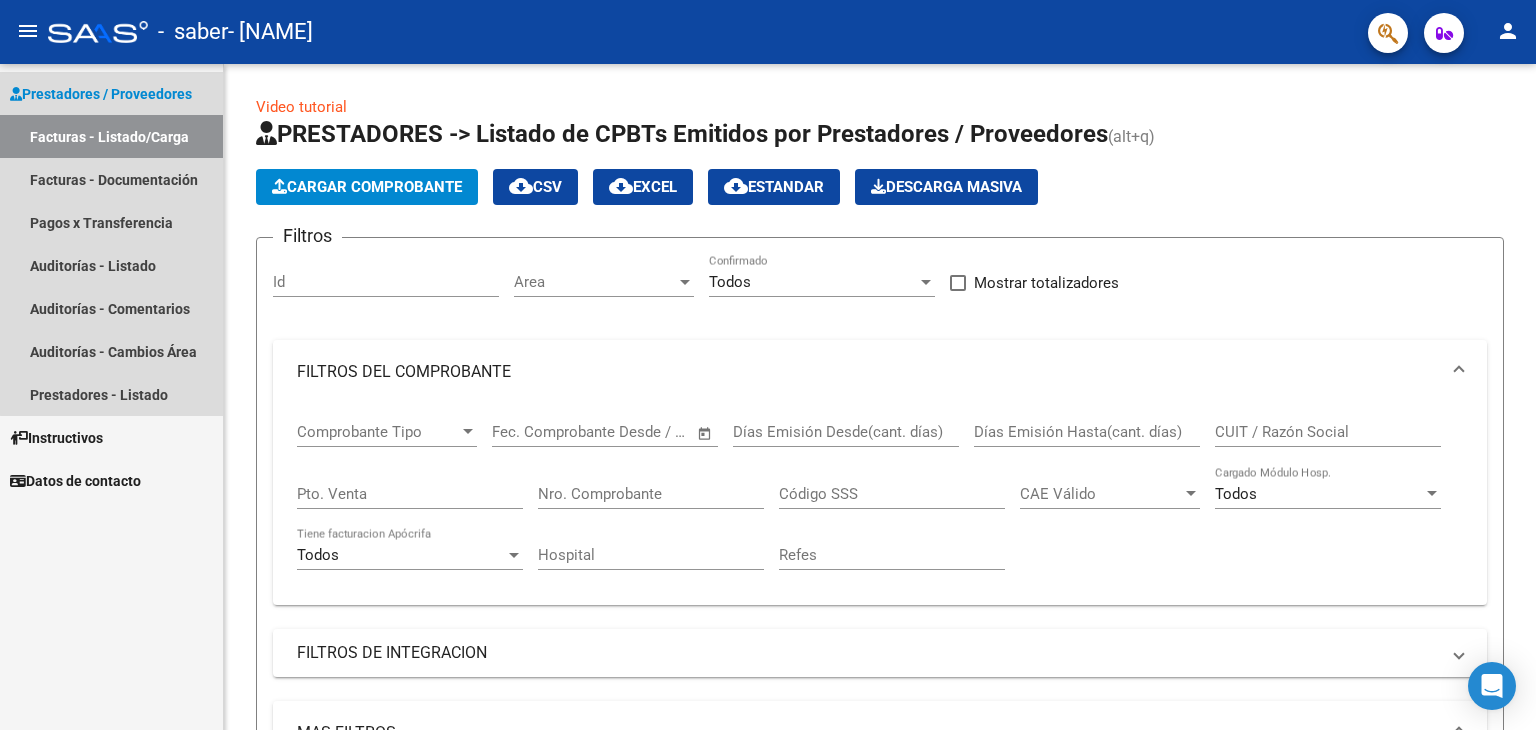 click on "Facturas - Listado/Carga" at bounding box center [111, 136] 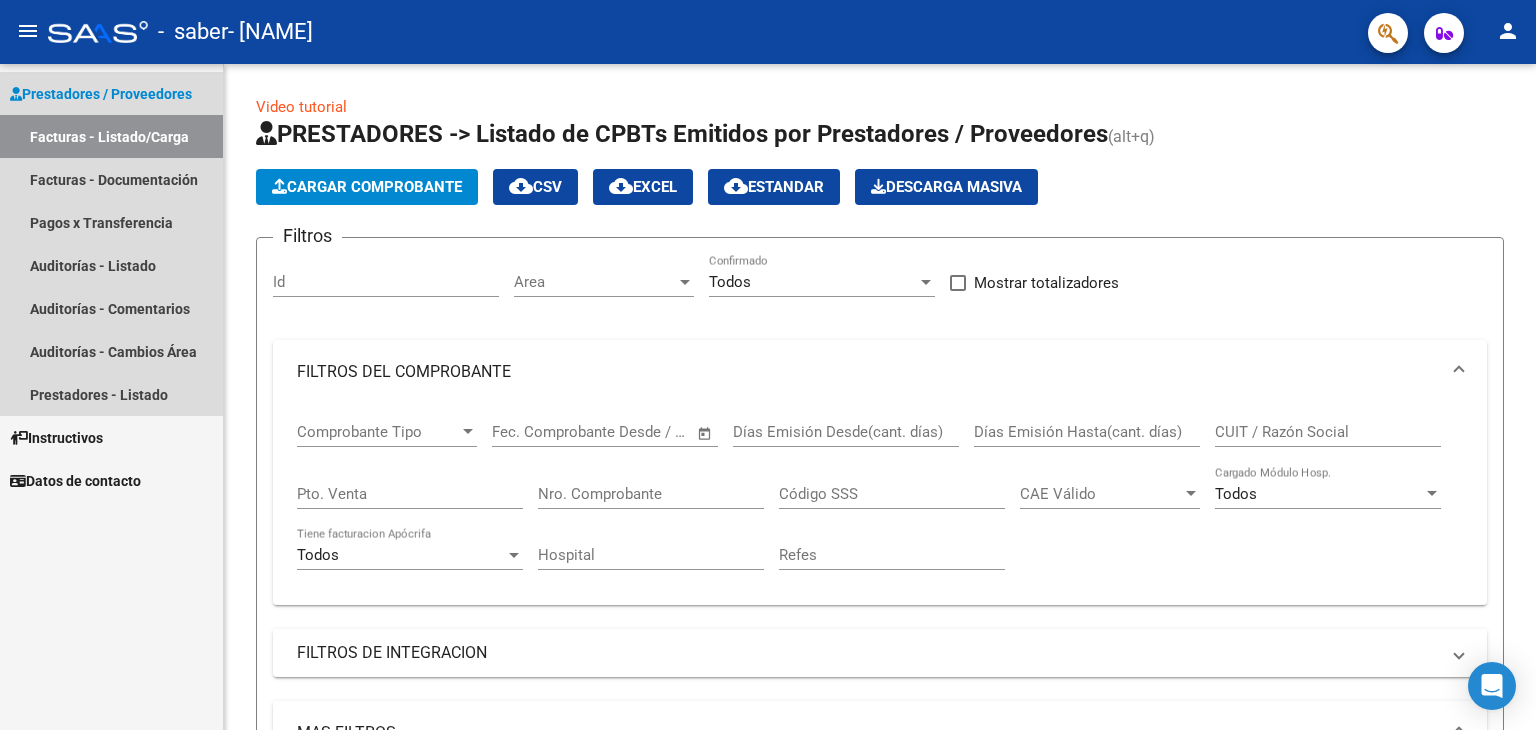 click on "Prestadores / Proveedores" at bounding box center (101, 94) 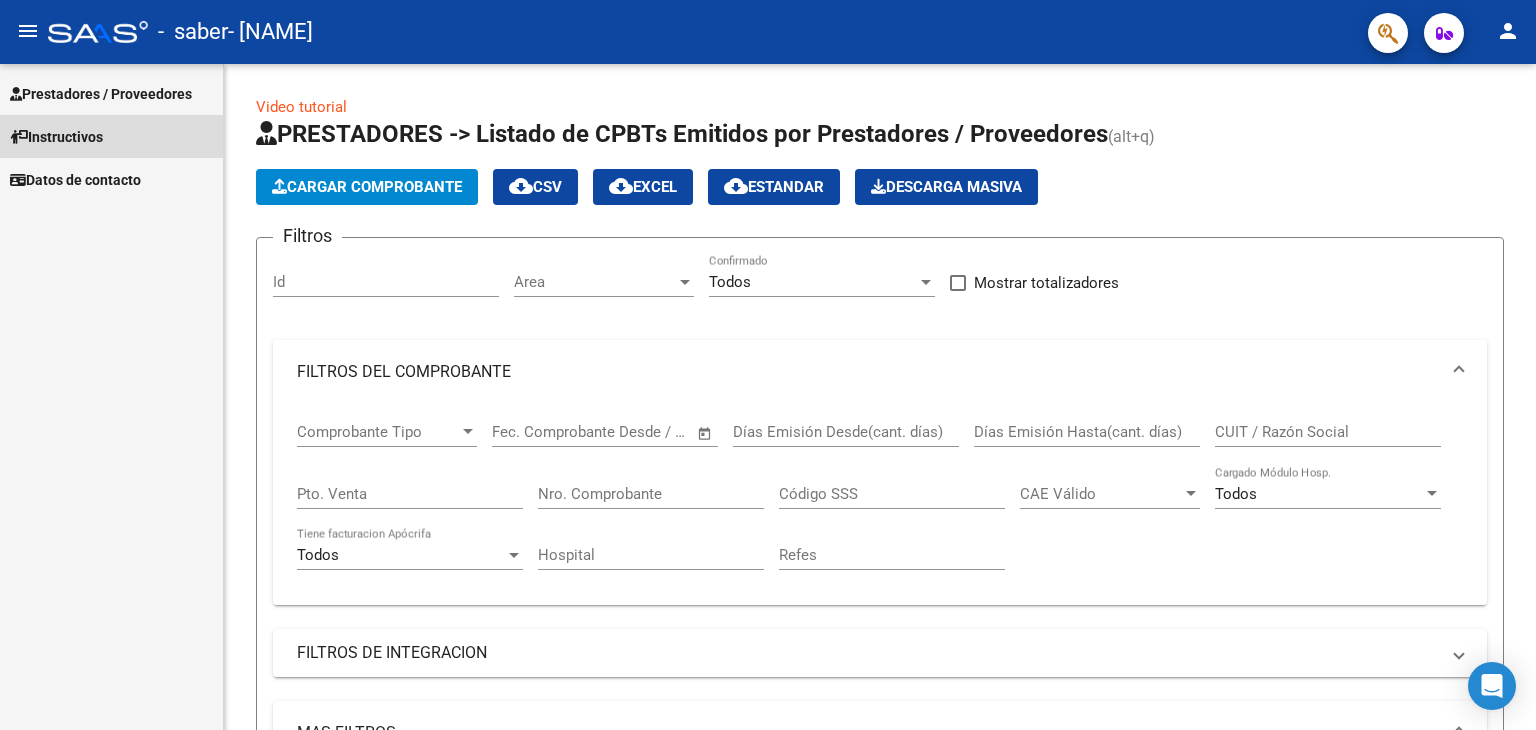 click on "Instructivos" at bounding box center [56, 137] 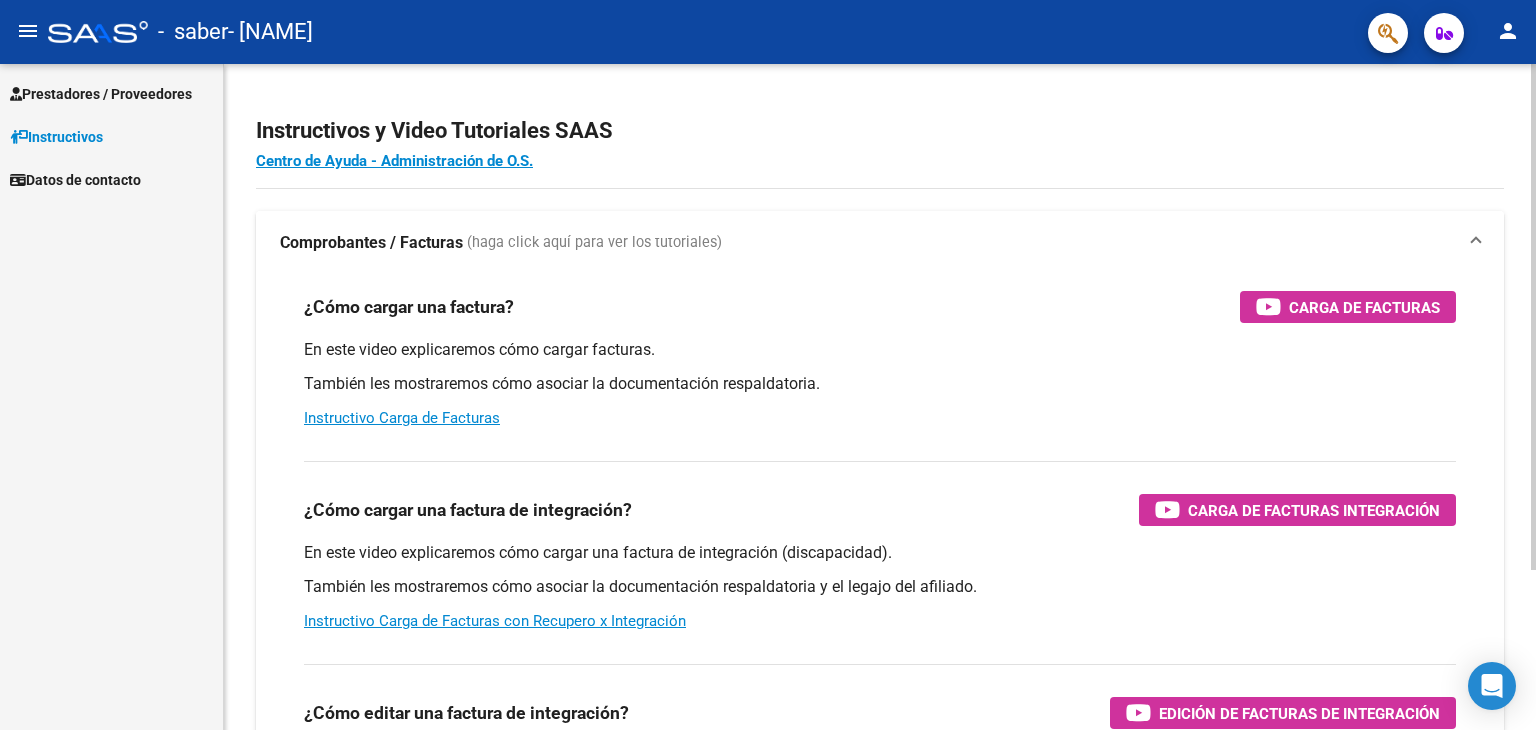 click on "Comprobantes / Facturas" at bounding box center [371, 243] 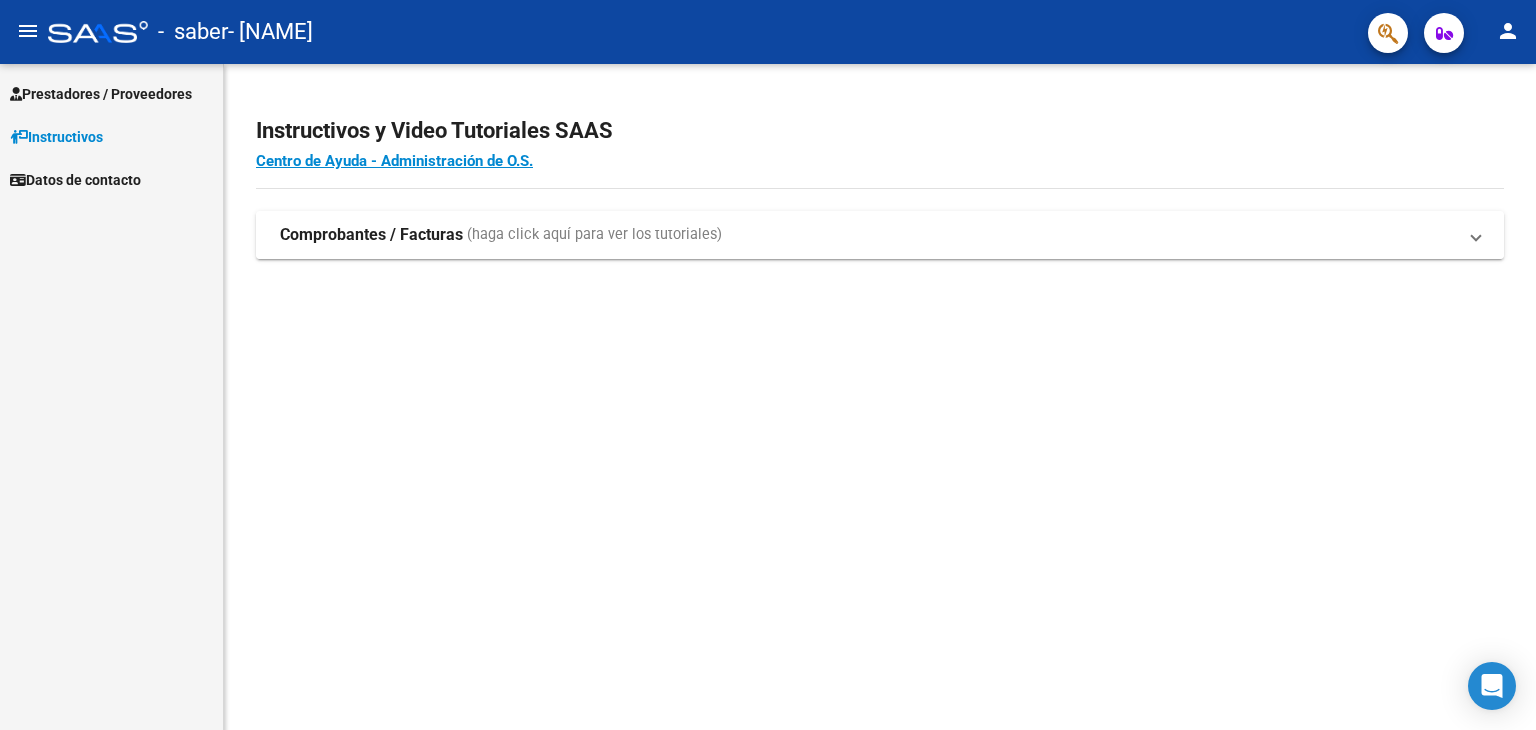 click on "(haga click aquí para ver los tutoriales)" at bounding box center (594, 235) 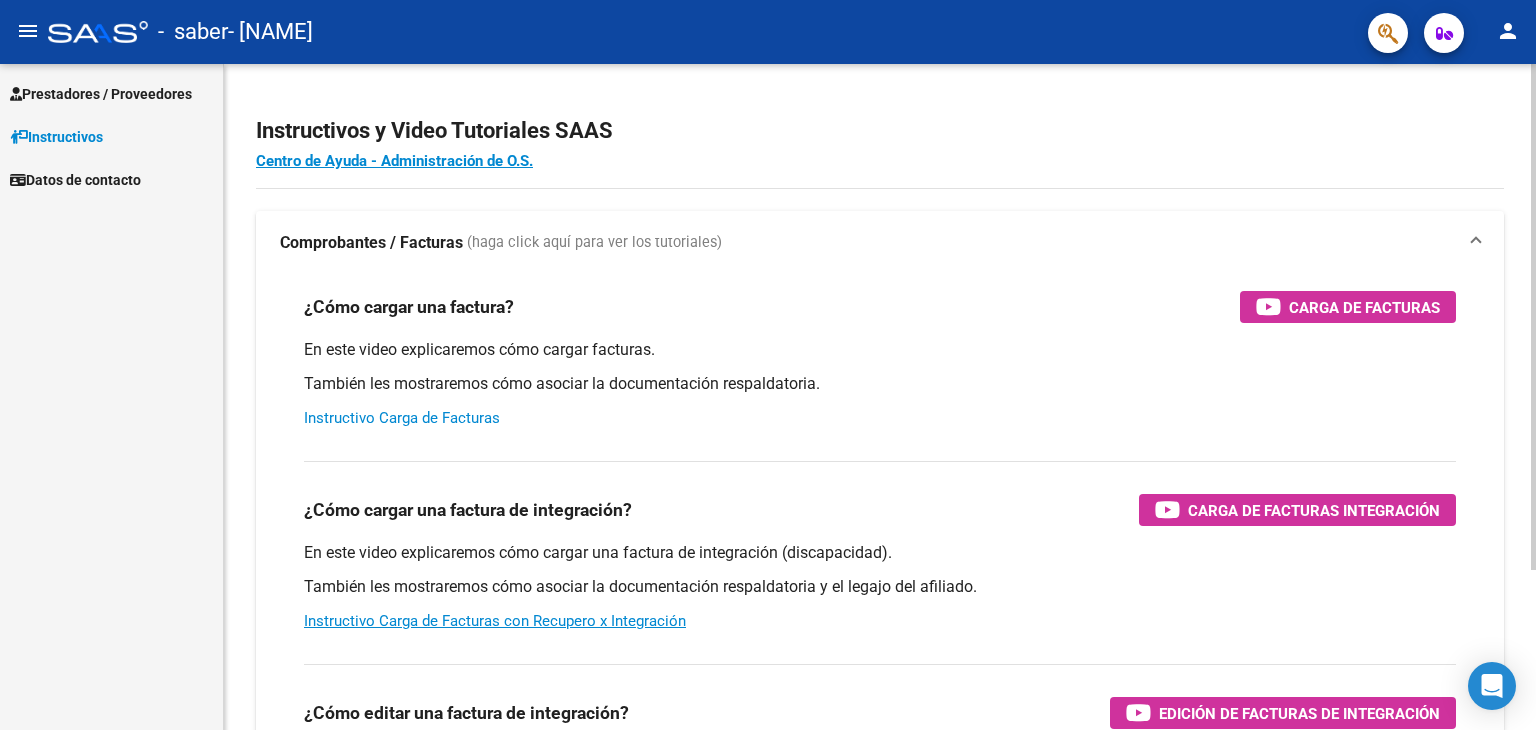 click on "Instructivo Carga de Facturas" at bounding box center (402, 418) 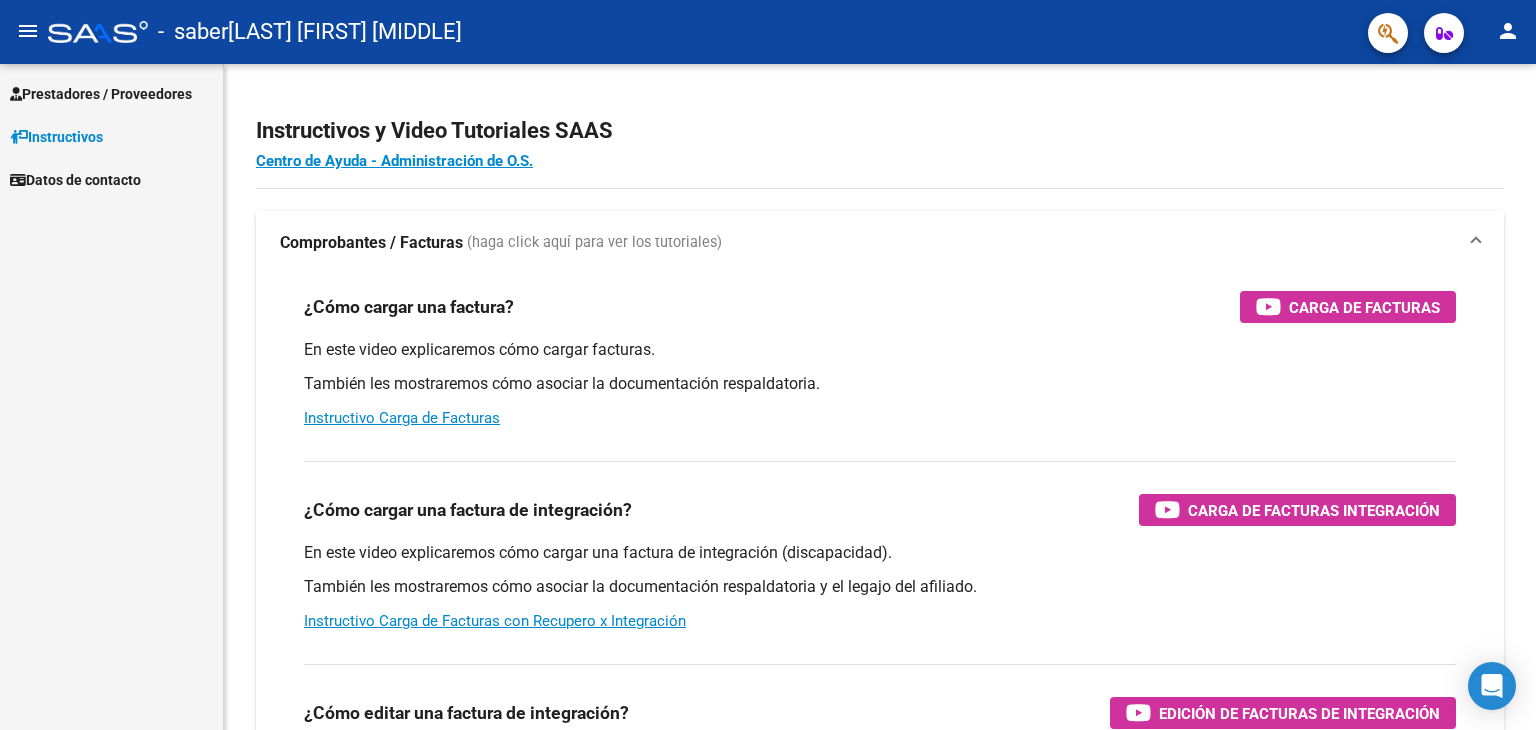 scroll, scrollTop: 0, scrollLeft: 0, axis: both 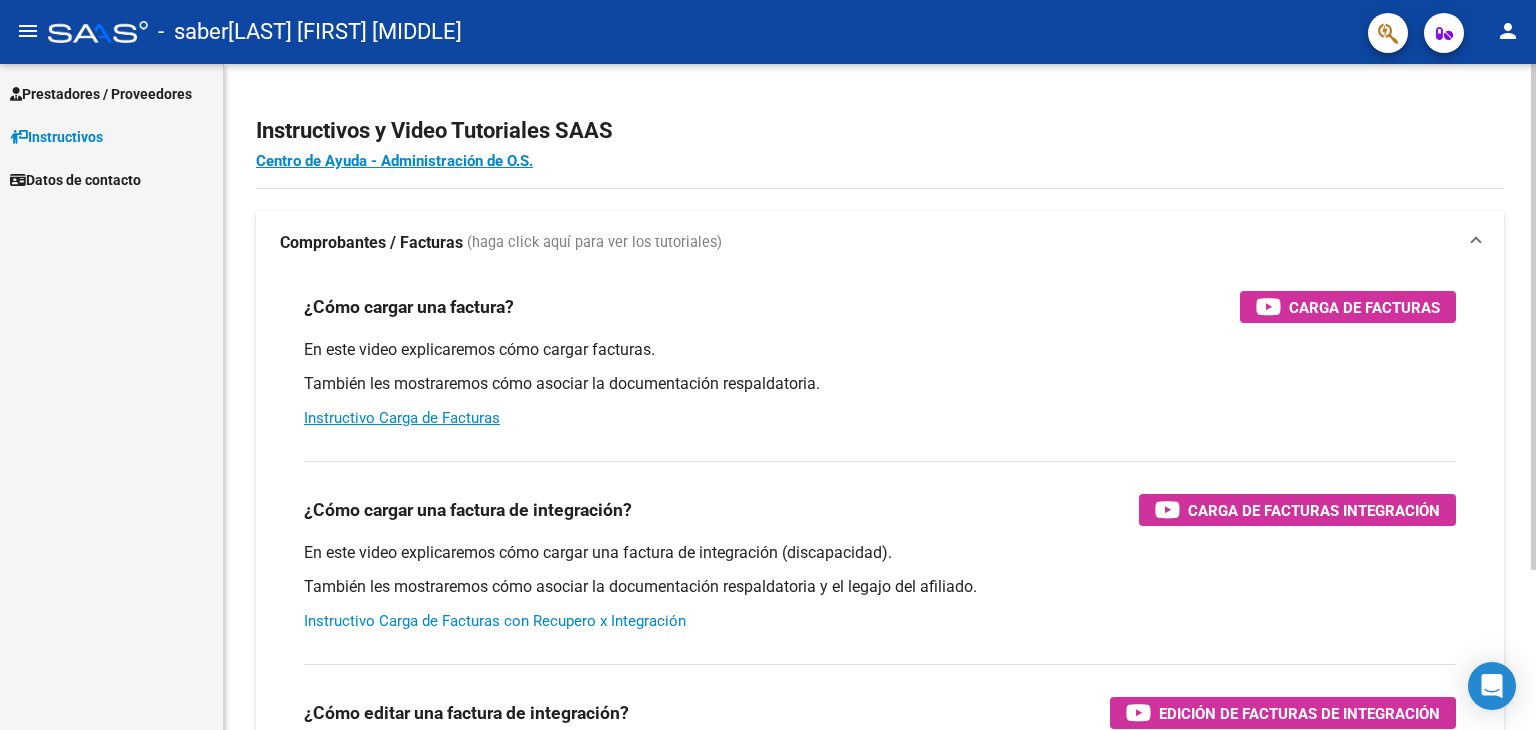 click on "Instructivo Carga de Facturas con Recupero x Integración" at bounding box center (495, 621) 